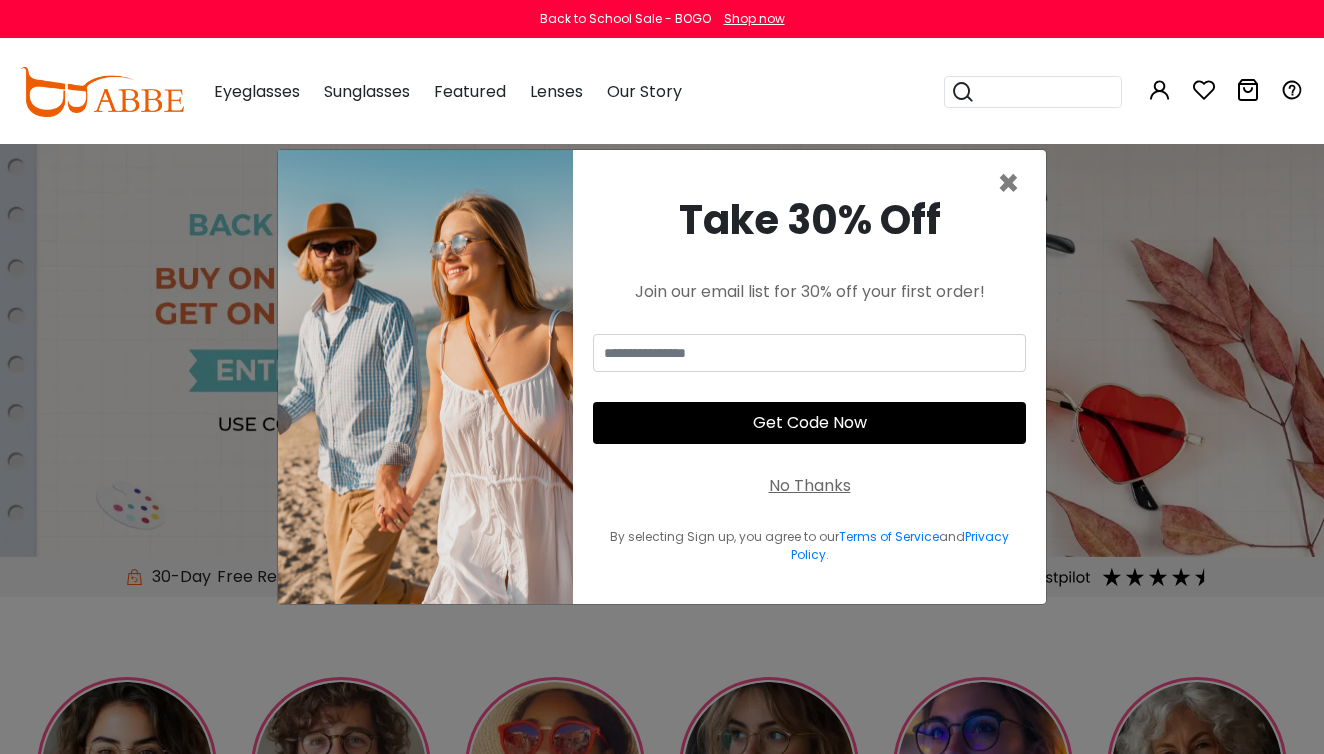 scroll, scrollTop: 0, scrollLeft: 0, axis: both 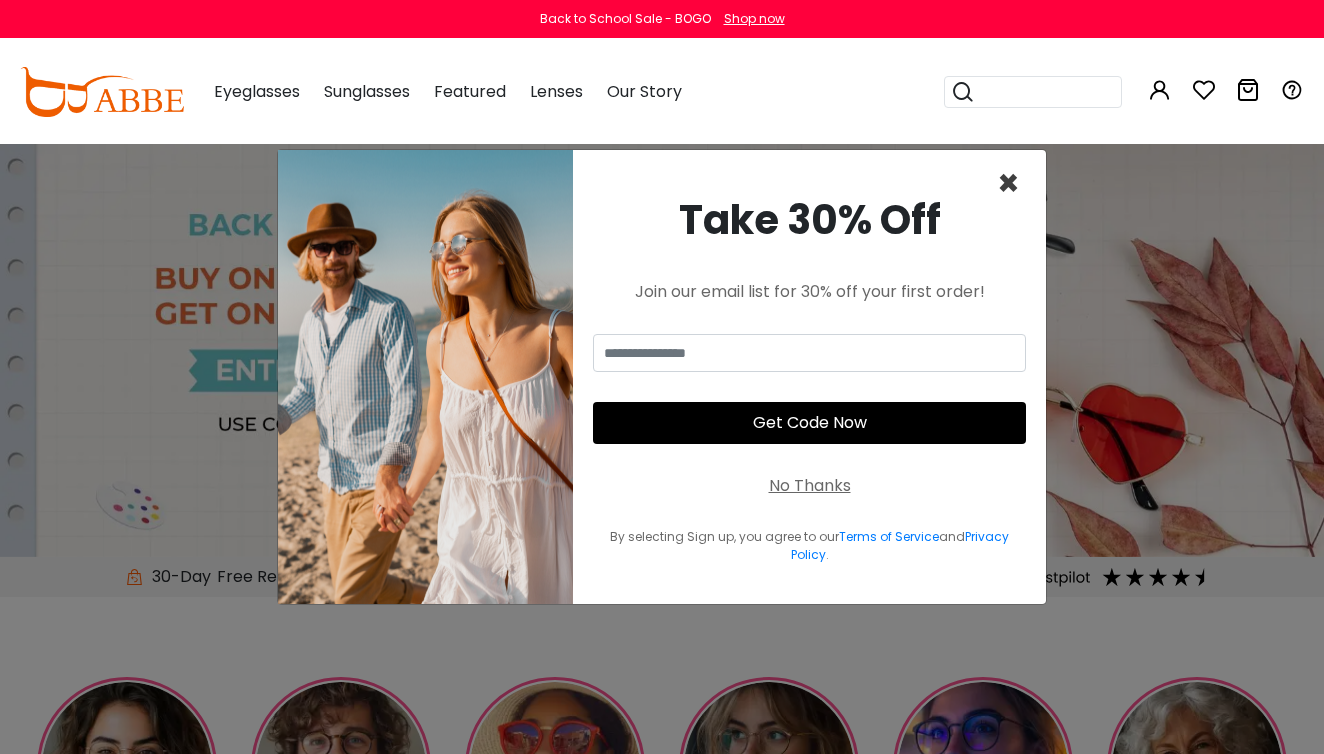 click on "×" at bounding box center [1008, 183] 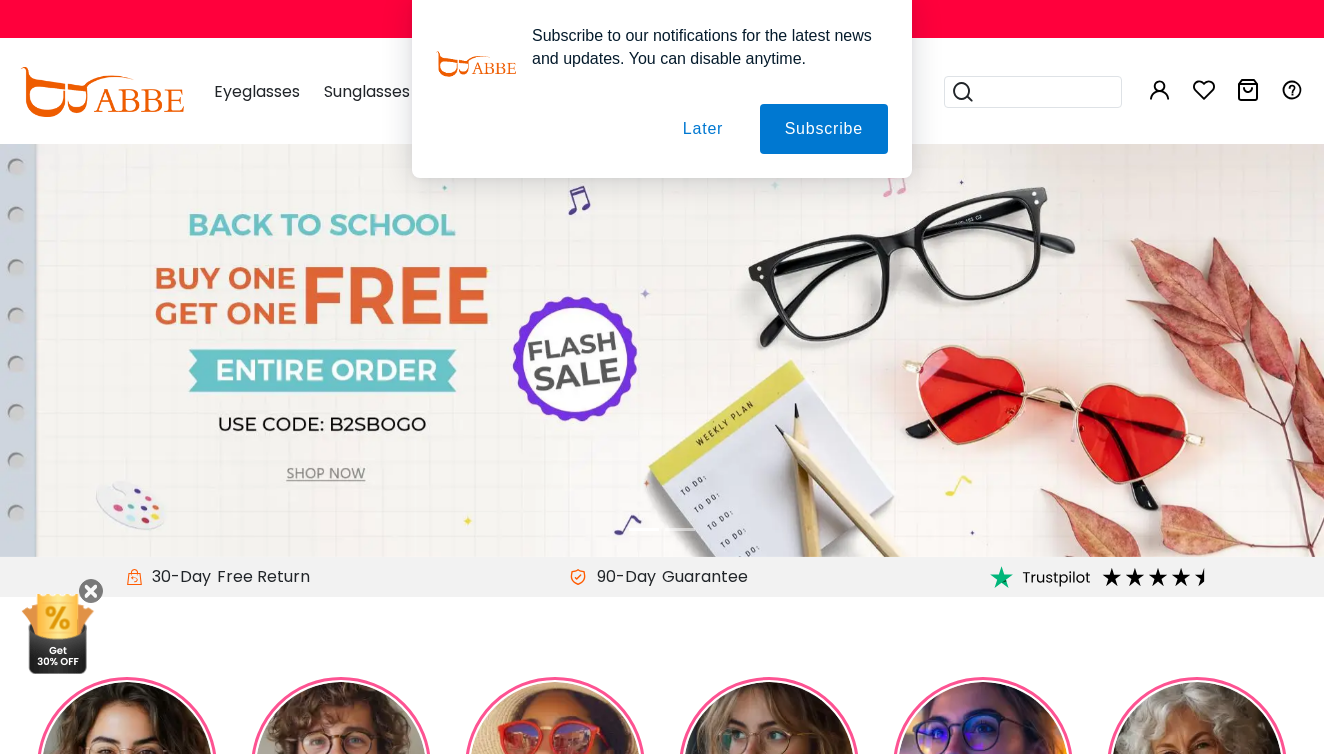 click on "Later" at bounding box center (703, 129) 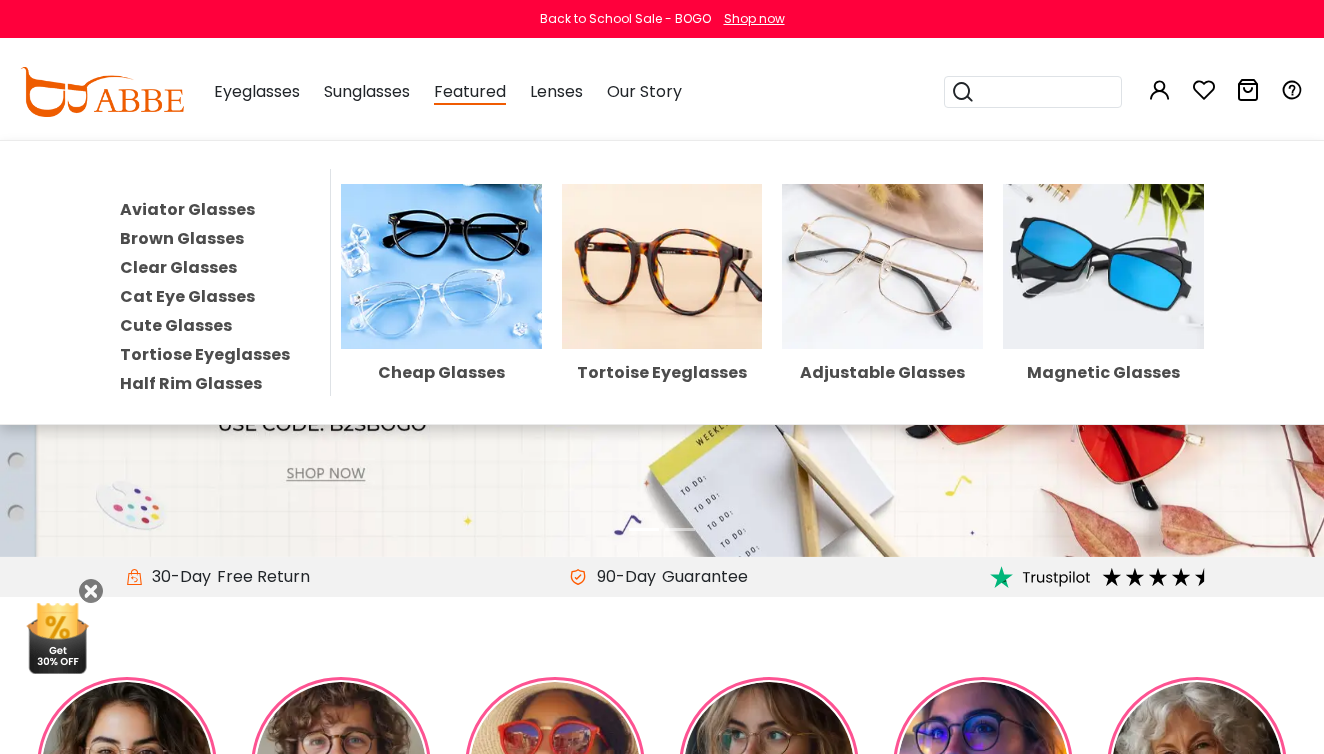 click at bounding box center (882, 267) 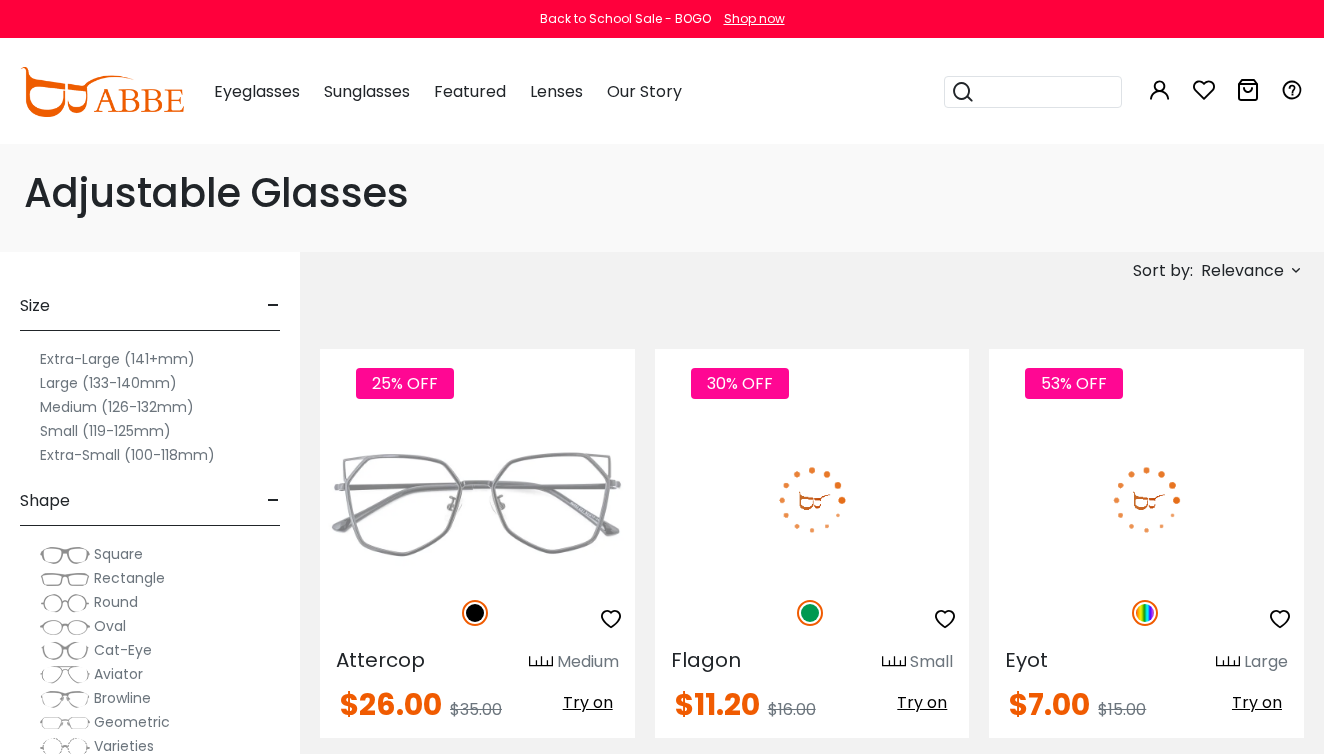 scroll, scrollTop: 0, scrollLeft: 0, axis: both 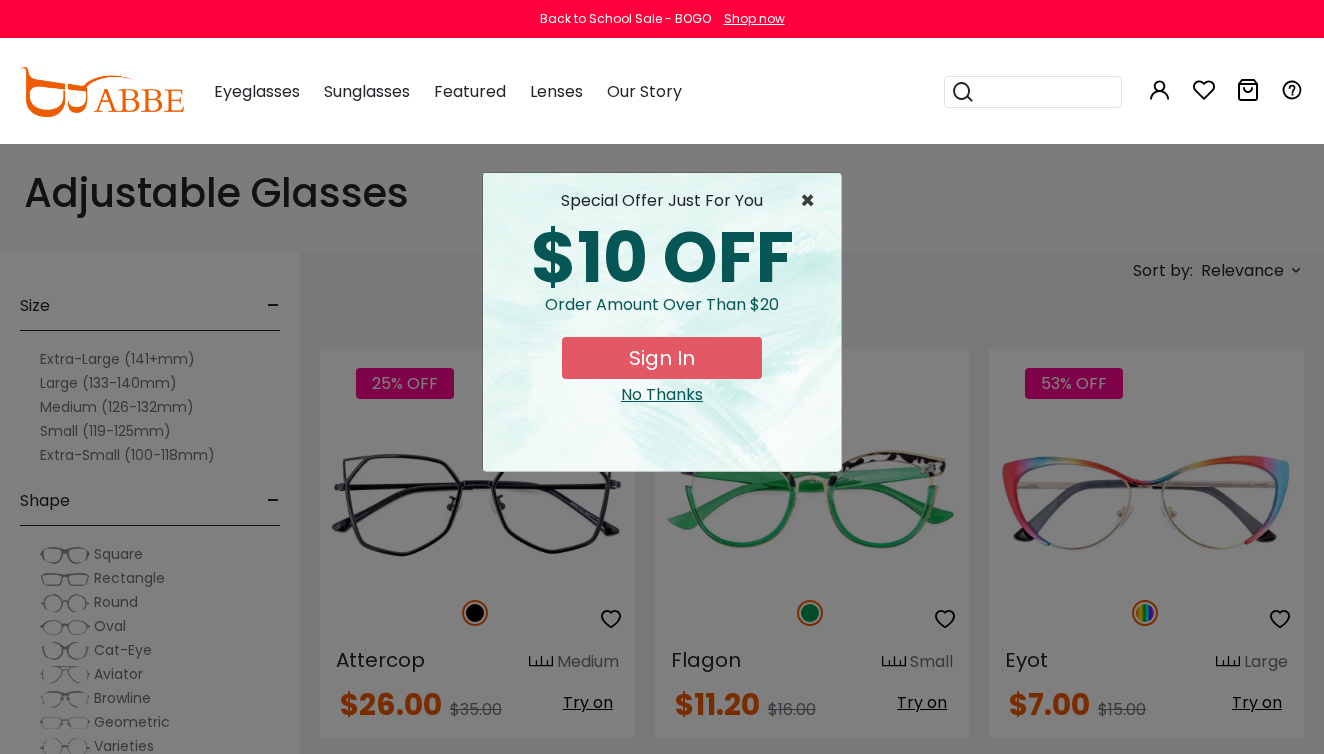 click on "×" at bounding box center (812, 201) 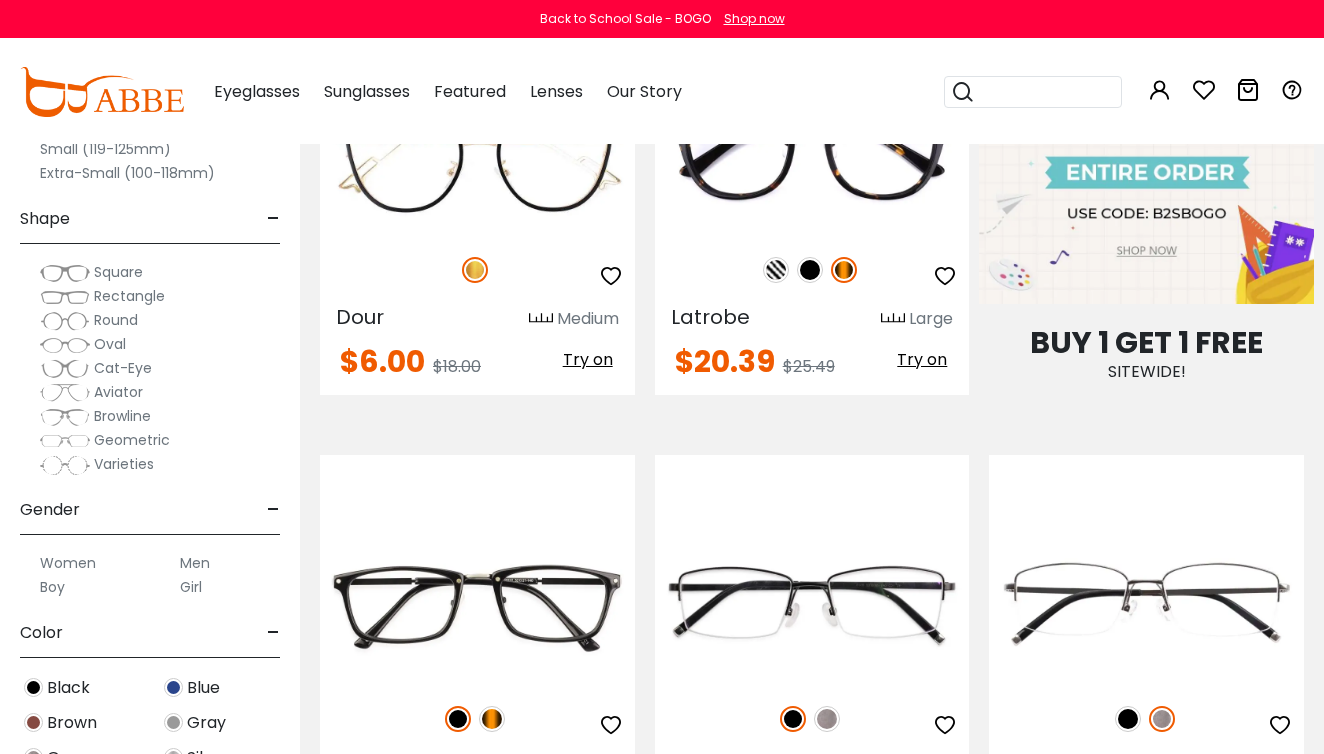 scroll, scrollTop: 797, scrollLeft: 0, axis: vertical 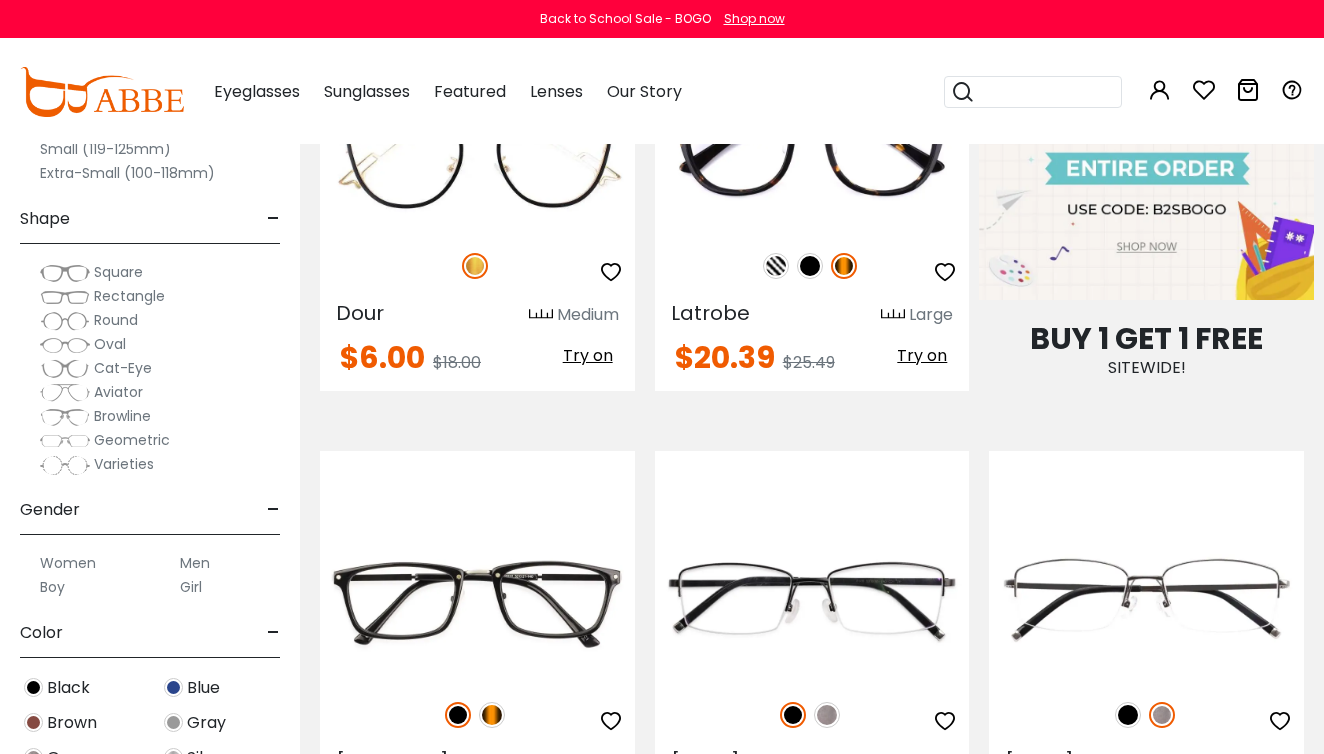 click on "Women" at bounding box center [68, 563] 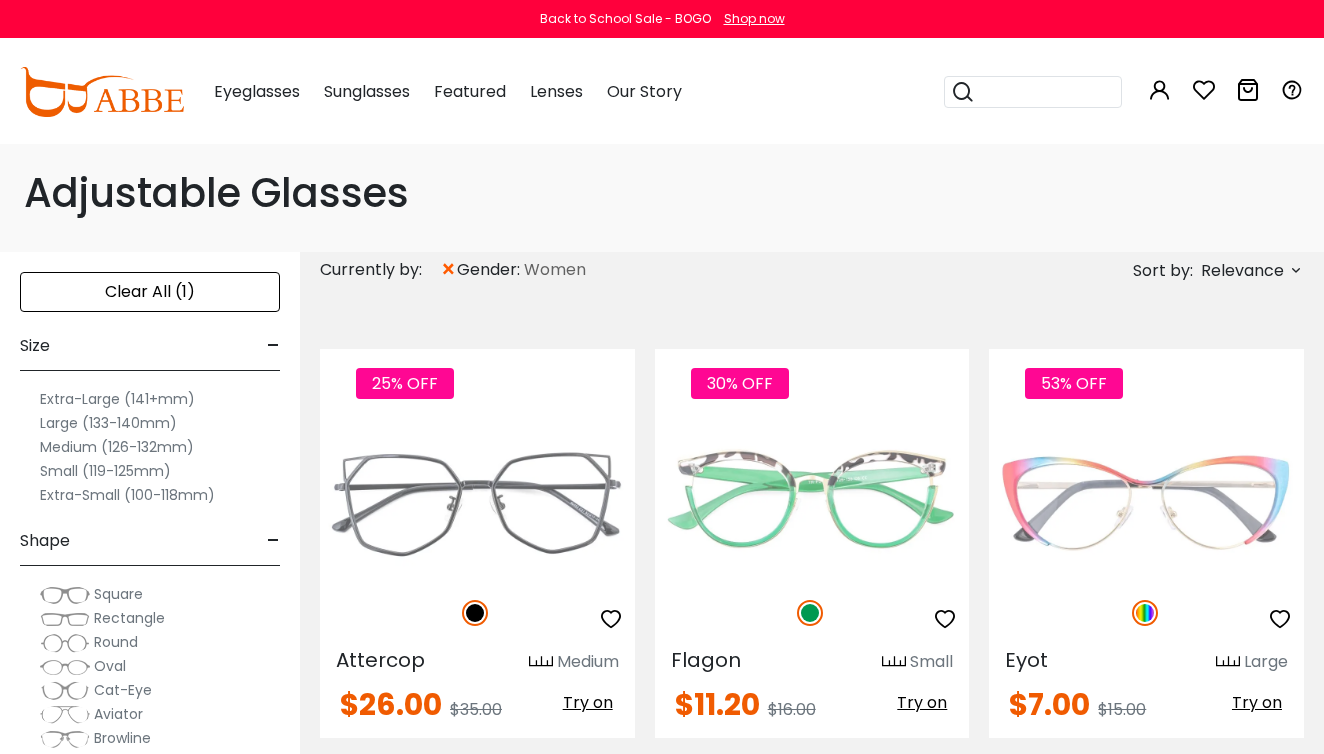 scroll, scrollTop: 0, scrollLeft: 0, axis: both 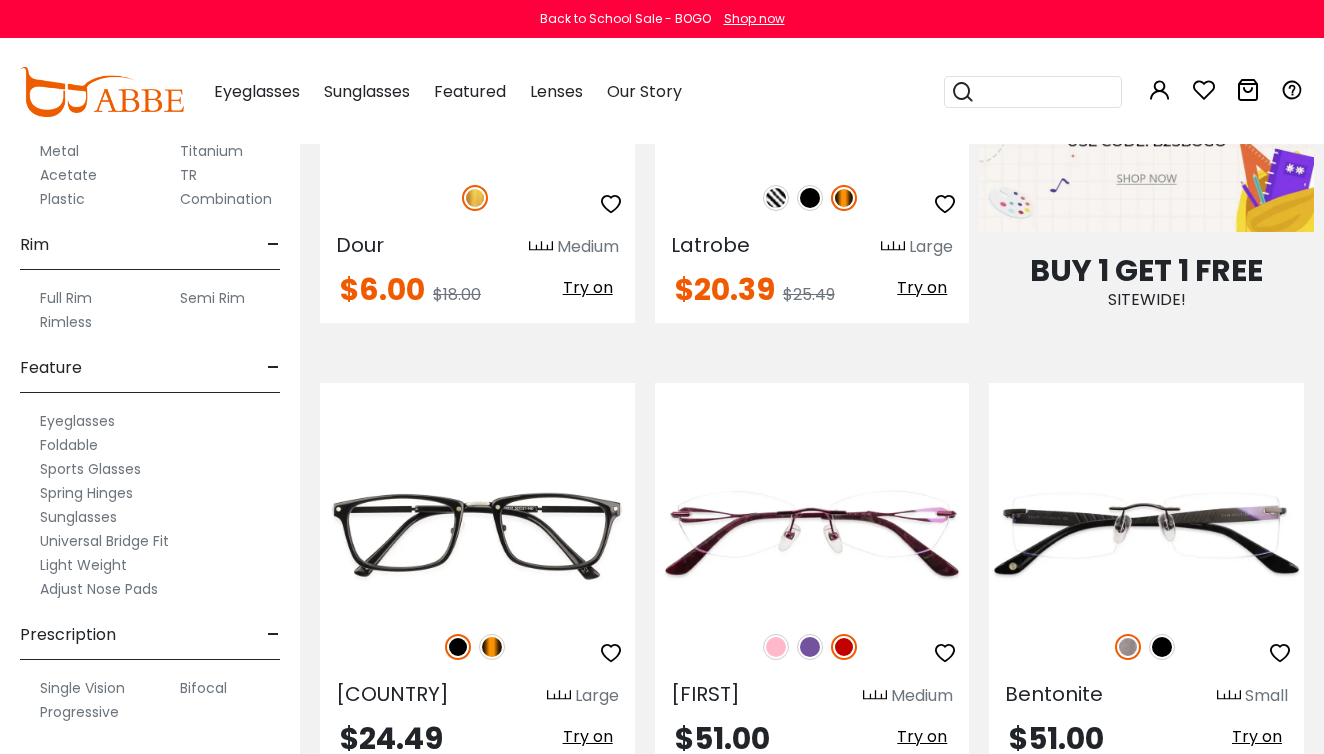 click on "Adjust Nose Pads" at bounding box center (99, 589) 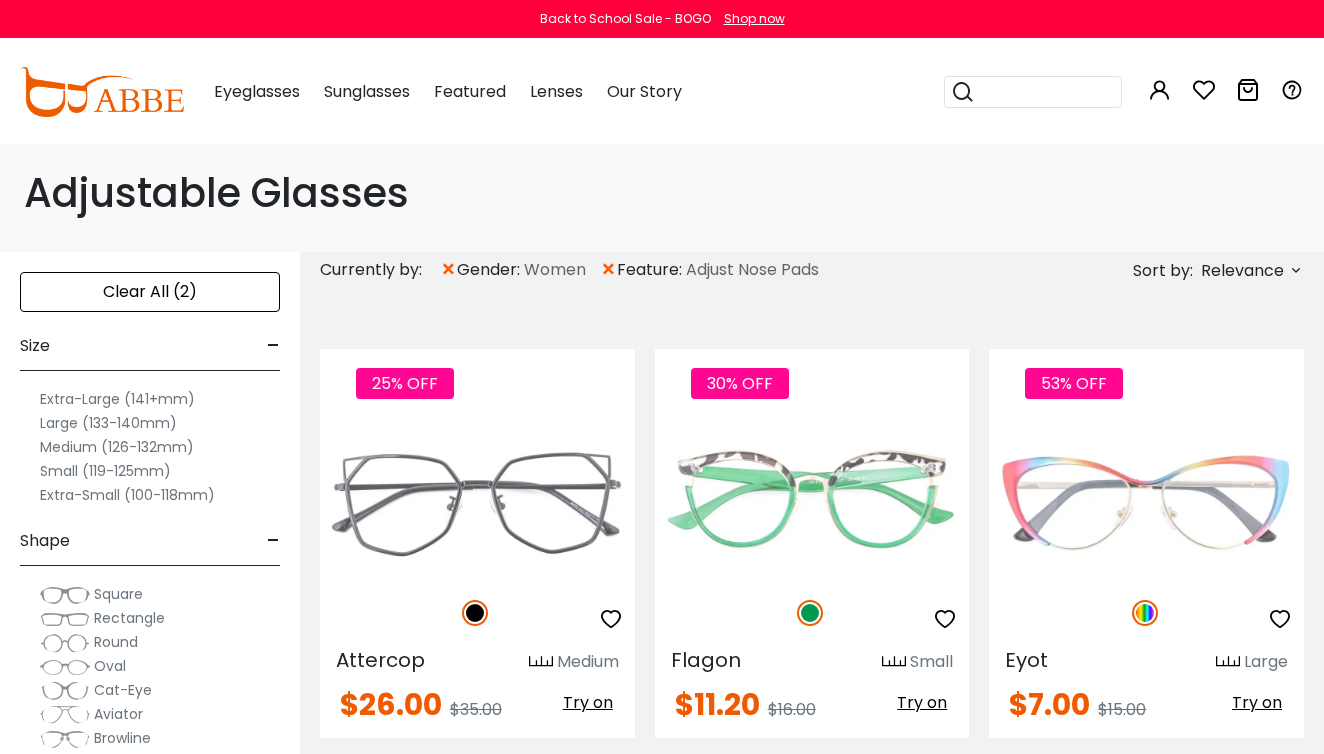 scroll, scrollTop: 0, scrollLeft: 0, axis: both 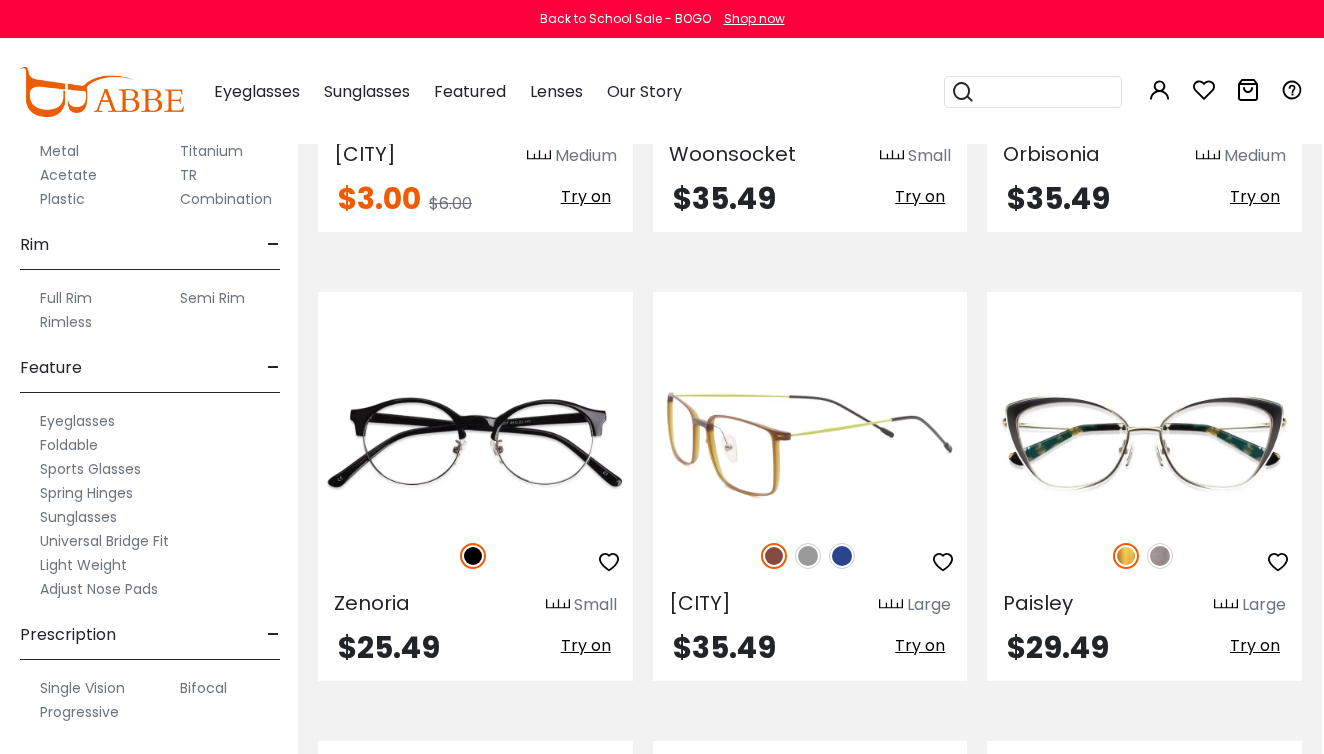 click at bounding box center (808, 556) 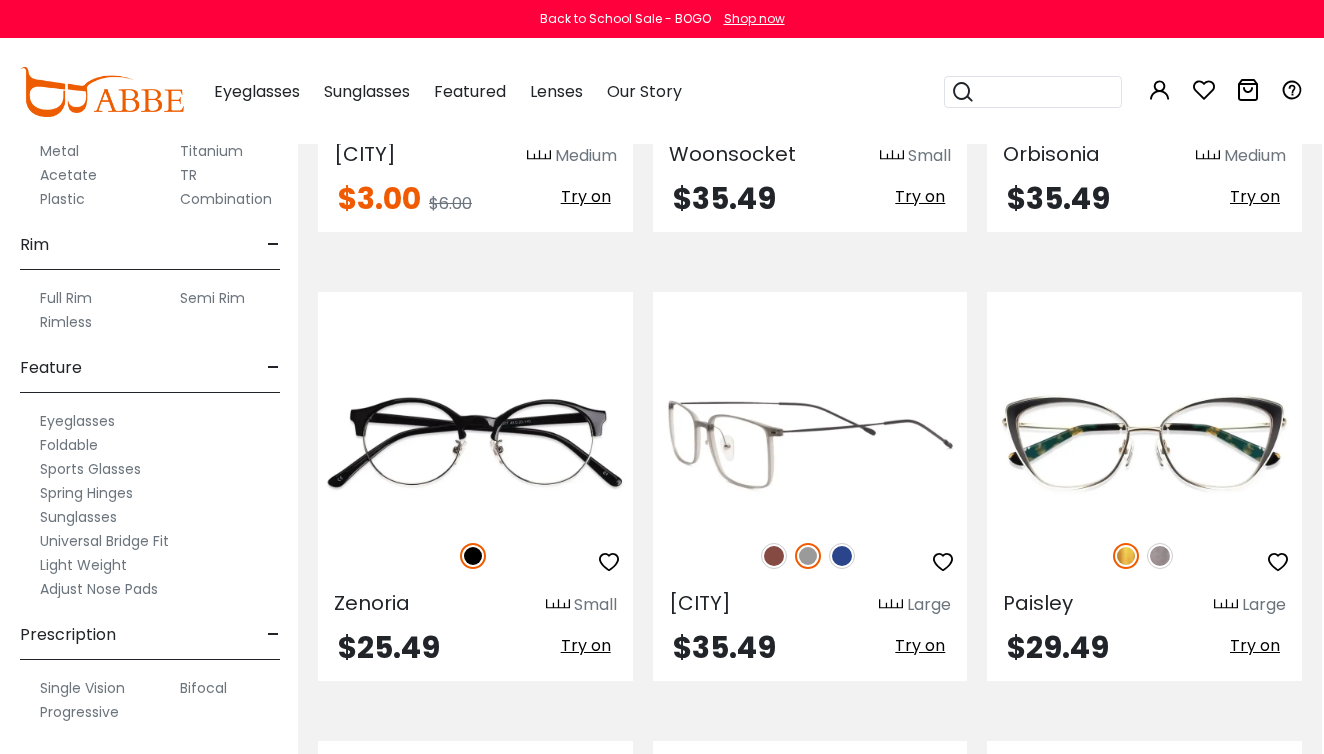 click at bounding box center [842, 556] 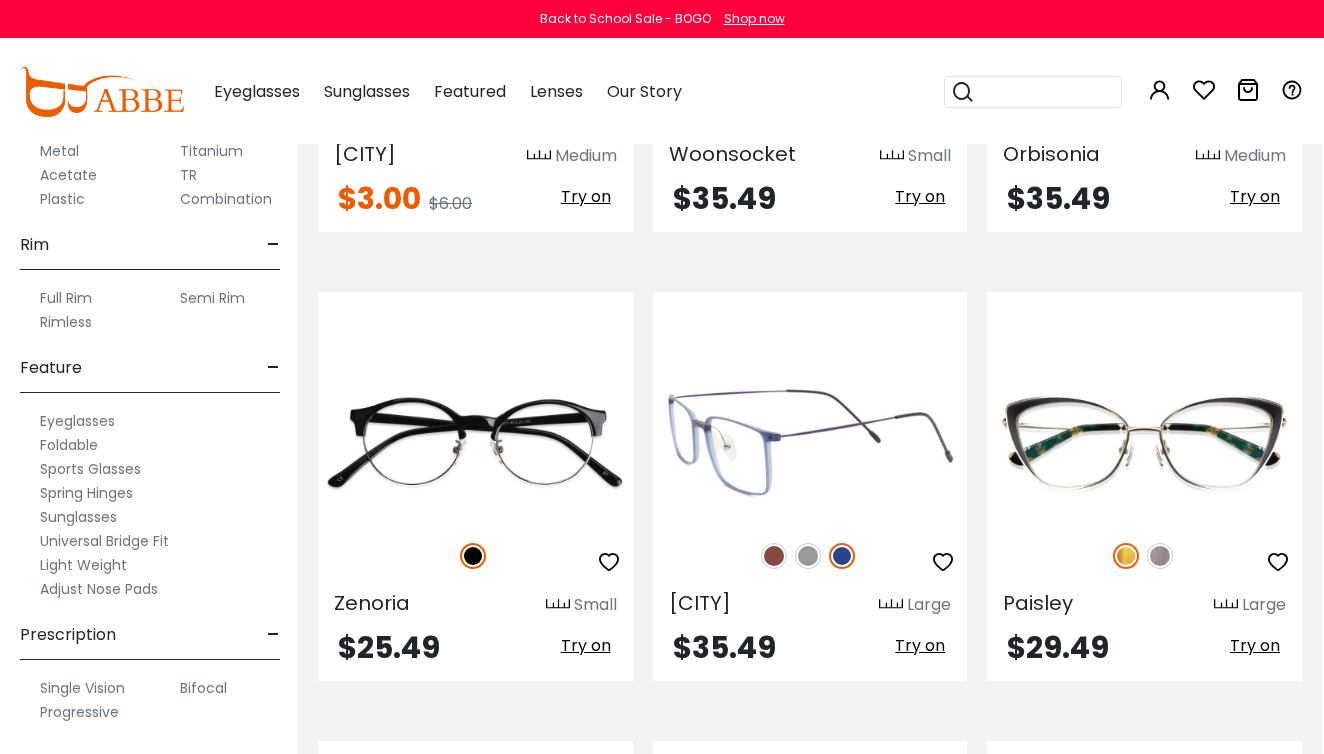 click at bounding box center [774, 556] 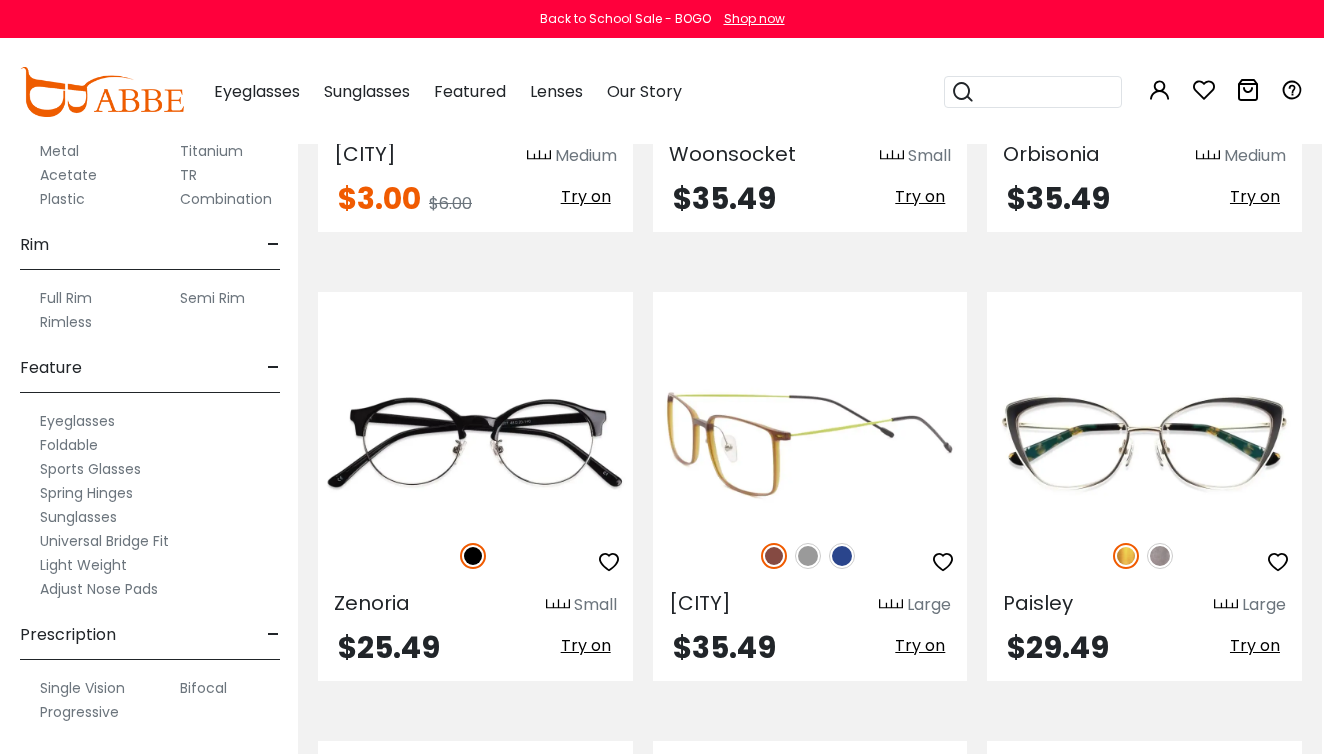 click at bounding box center [842, 556] 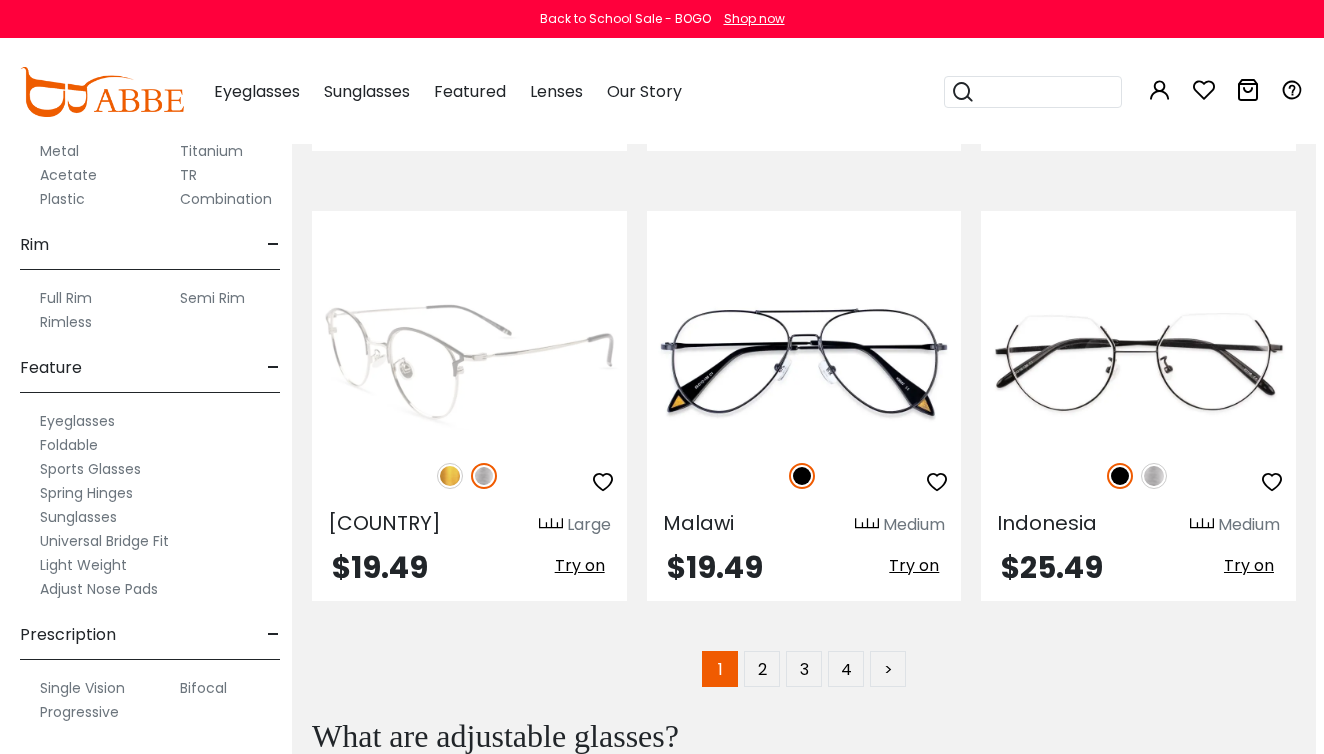 scroll, scrollTop: 8709, scrollLeft: 8, axis: both 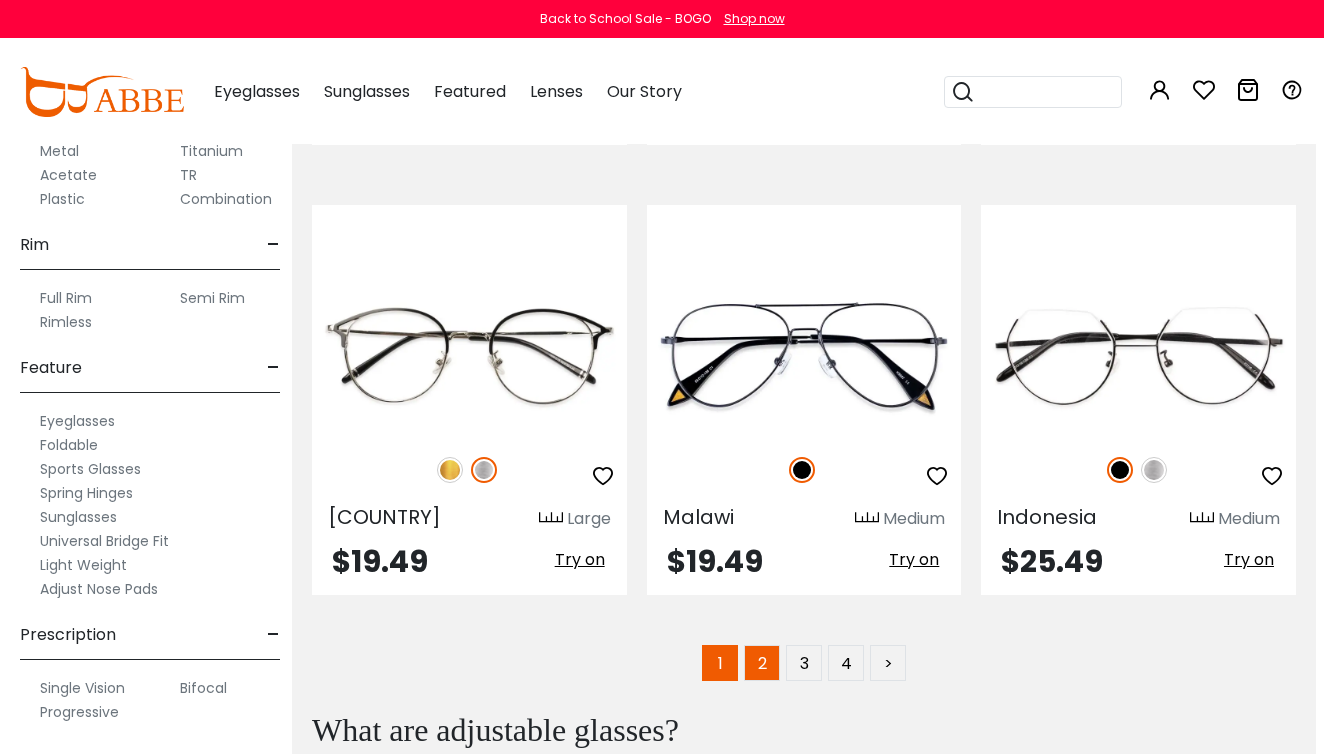 click on "2" at bounding box center [762, 663] 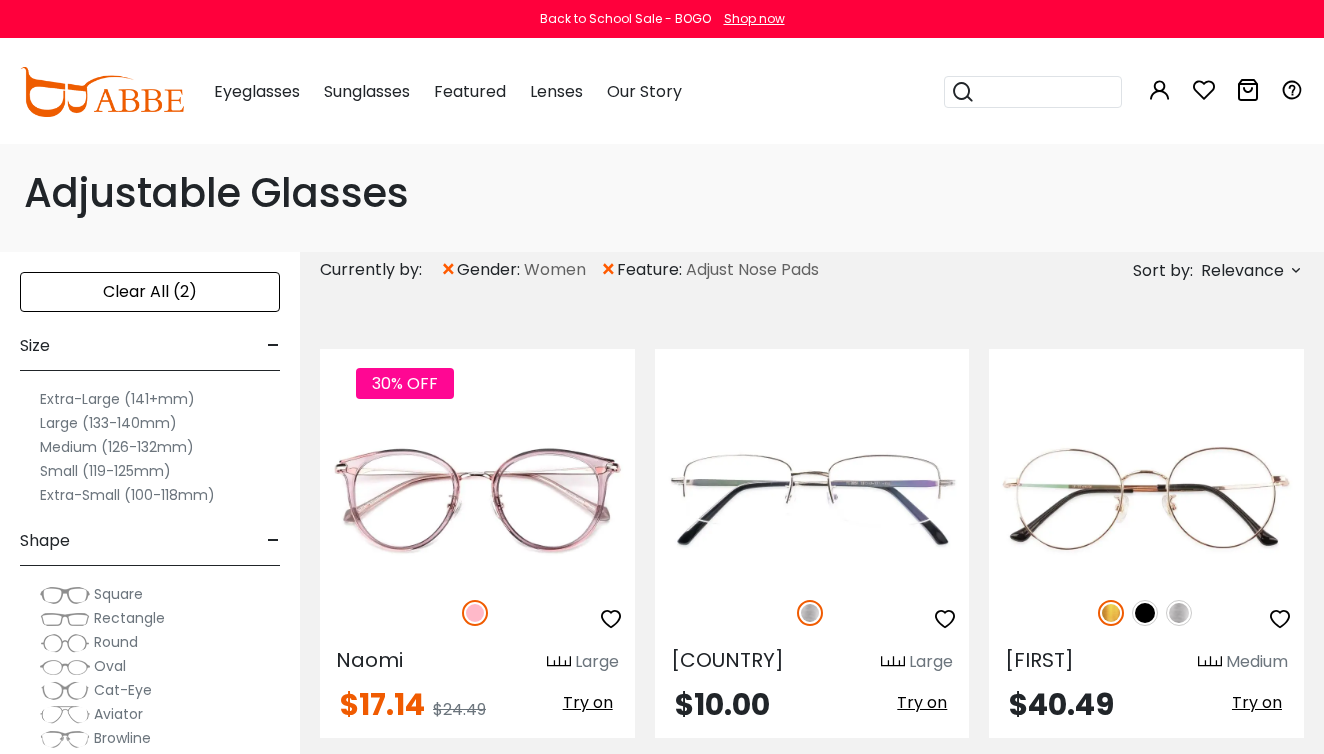 scroll, scrollTop: 0, scrollLeft: 0, axis: both 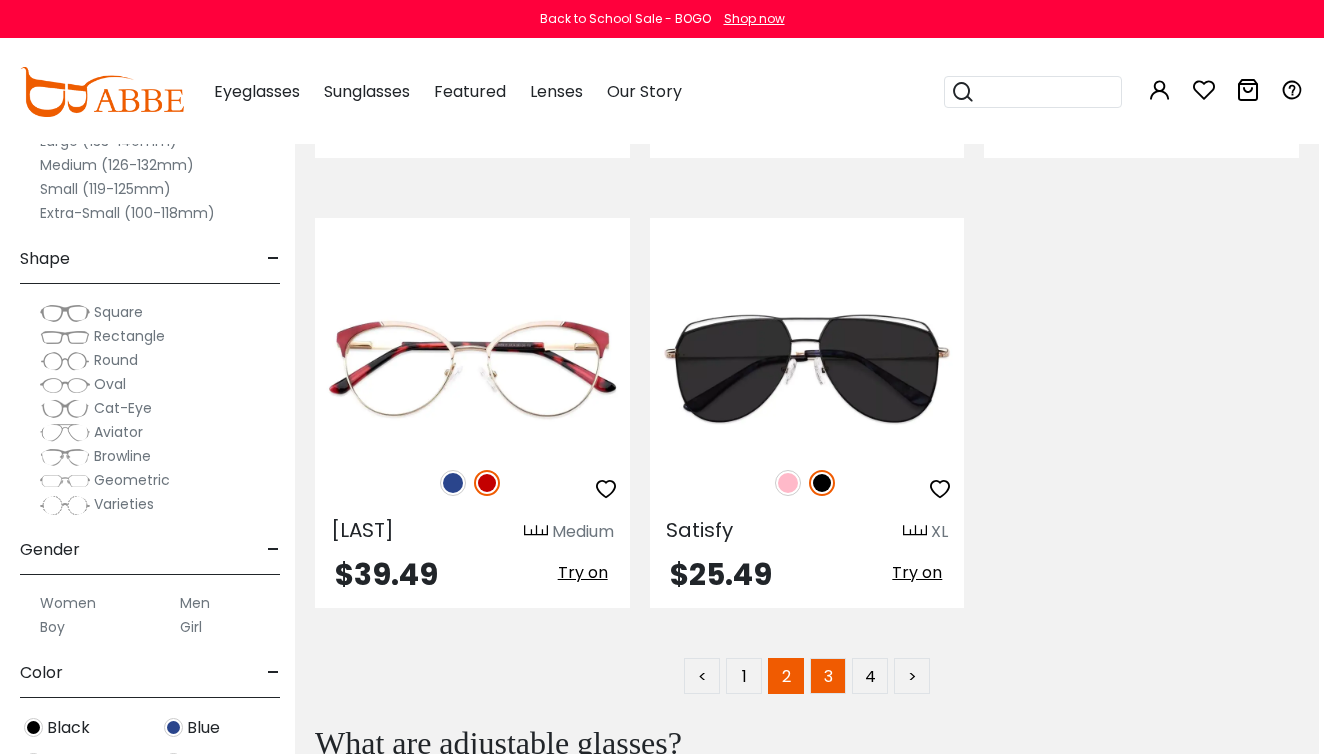 click on "3" at bounding box center [828, 676] 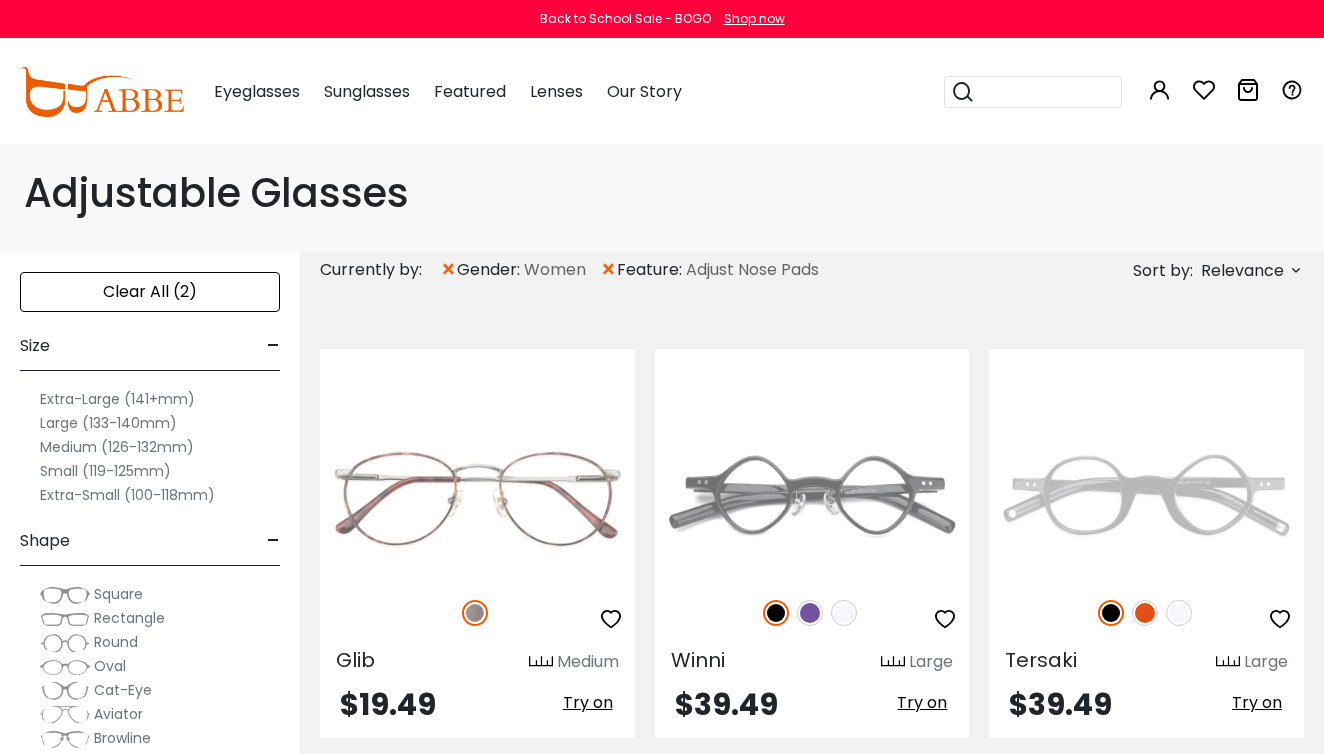 scroll, scrollTop: 0, scrollLeft: 0, axis: both 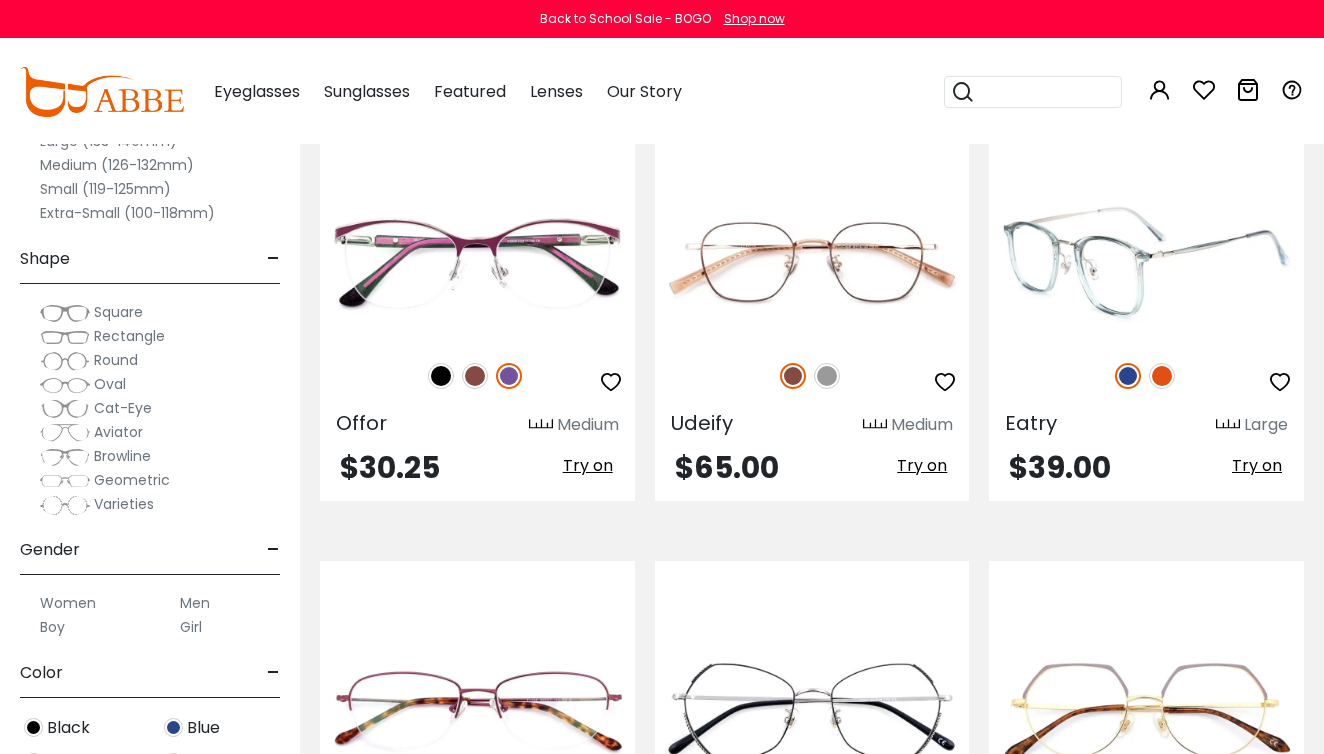 click at bounding box center (1162, 376) 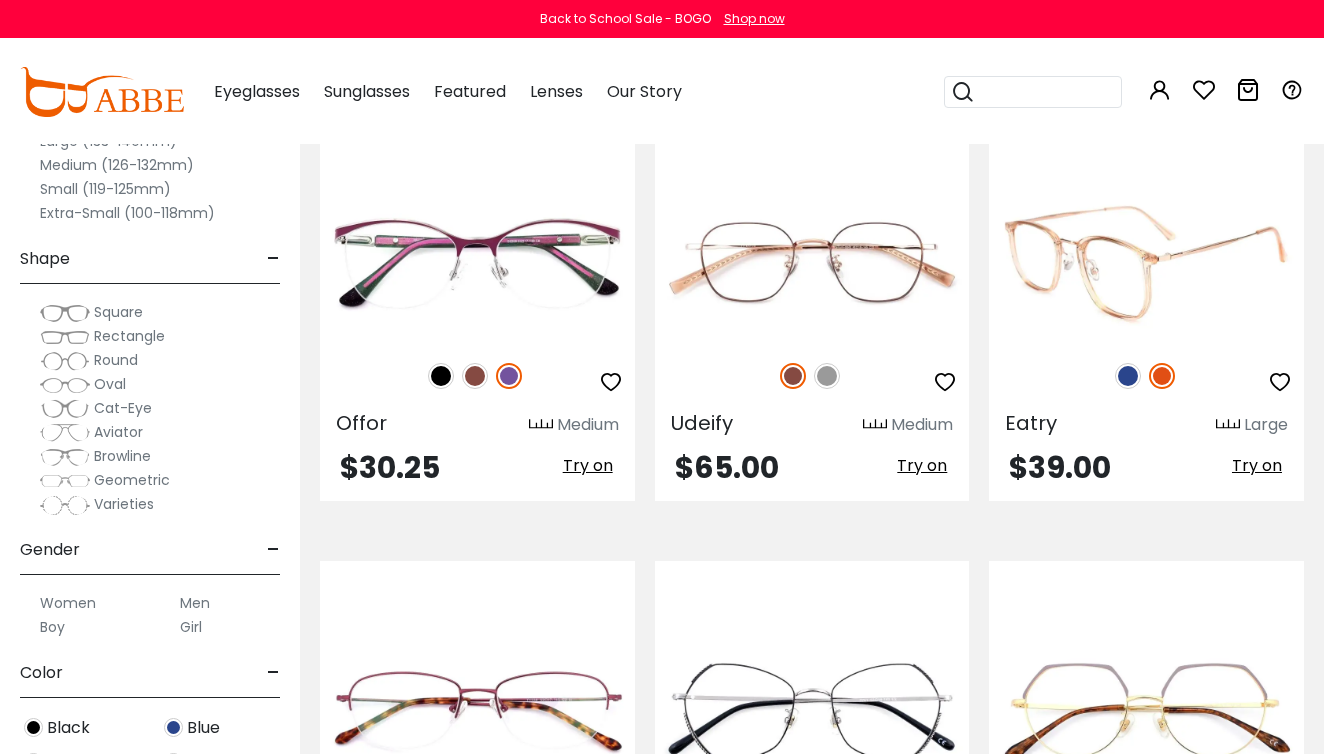 click at bounding box center [1128, 376] 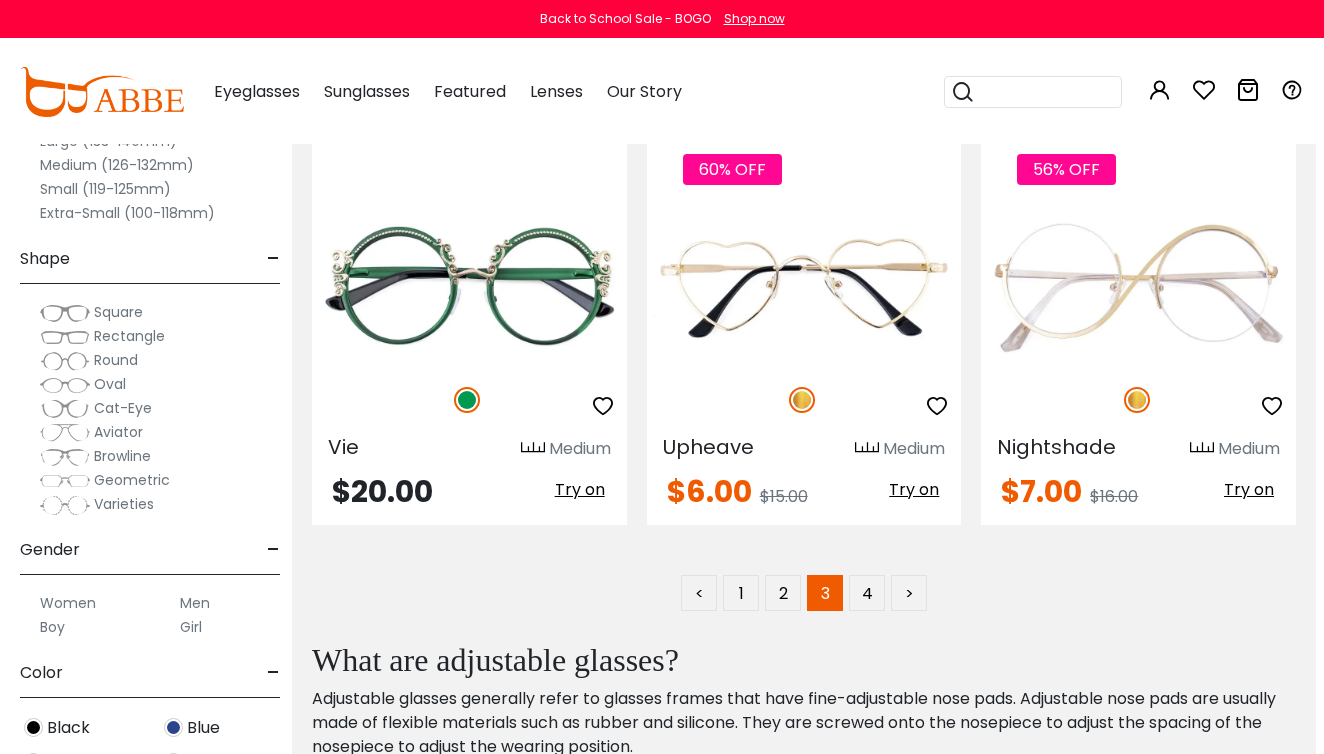 scroll, scrollTop: 8752, scrollLeft: 8, axis: both 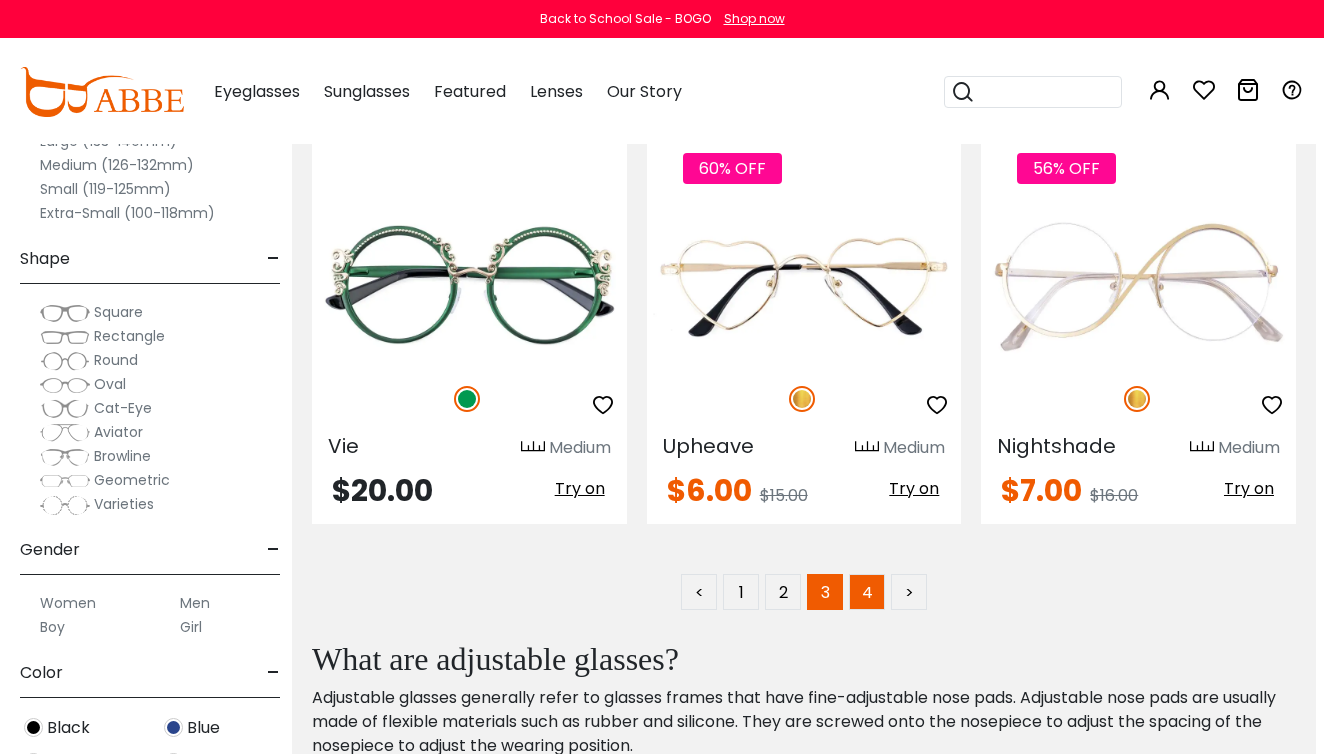 click on "4" at bounding box center (867, 592) 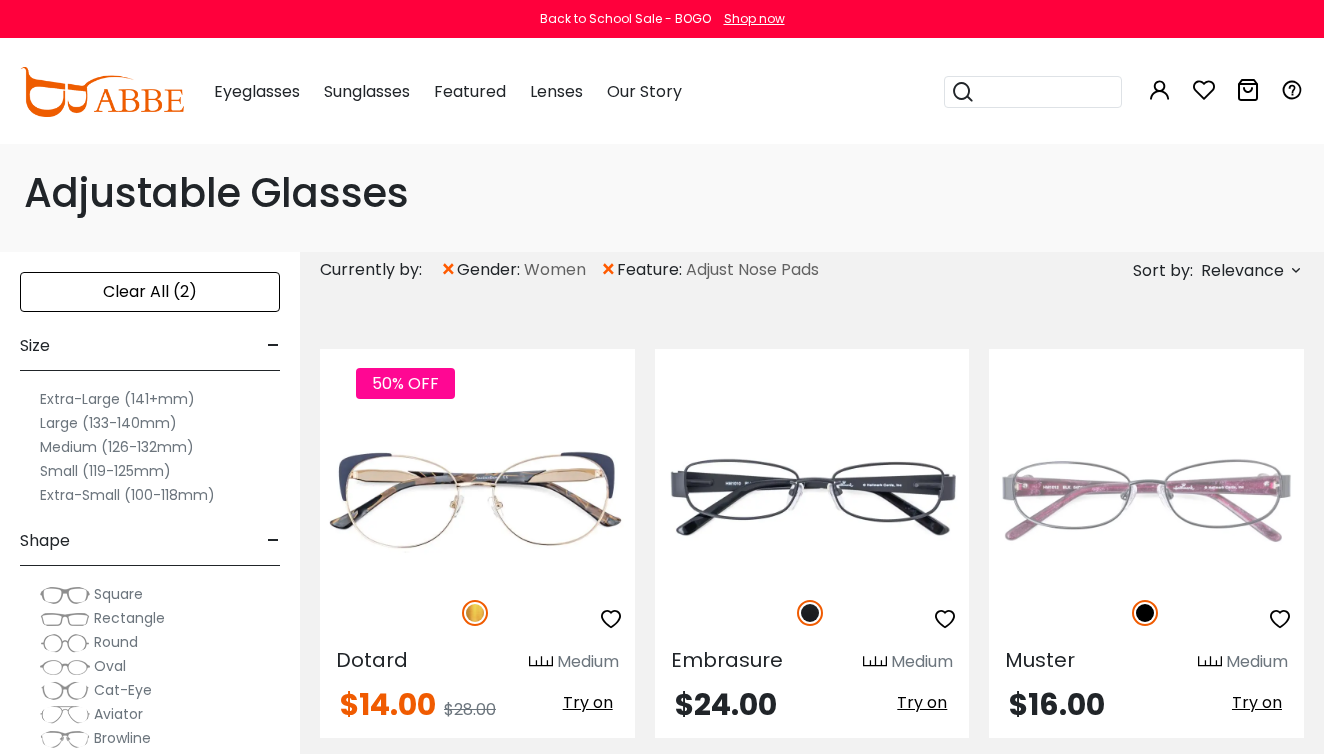 scroll, scrollTop: 0, scrollLeft: 0, axis: both 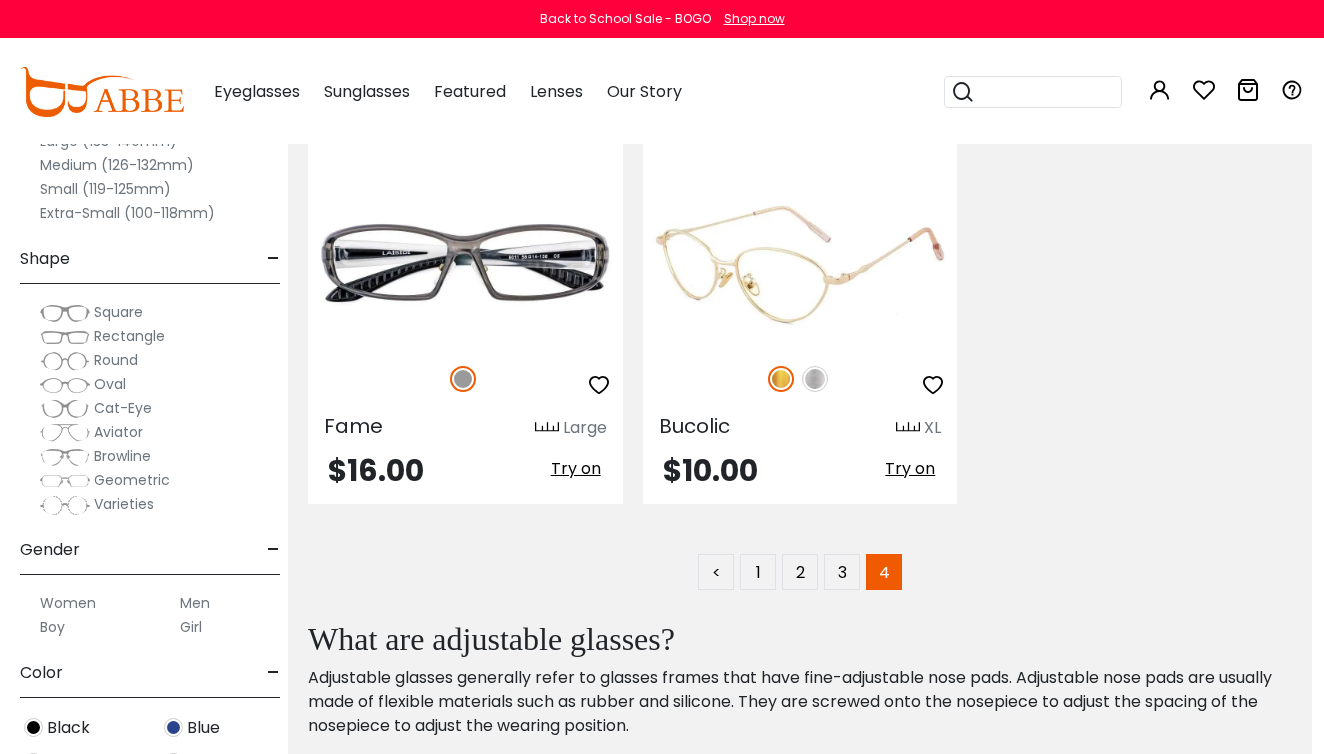 click at bounding box center (800, 264) 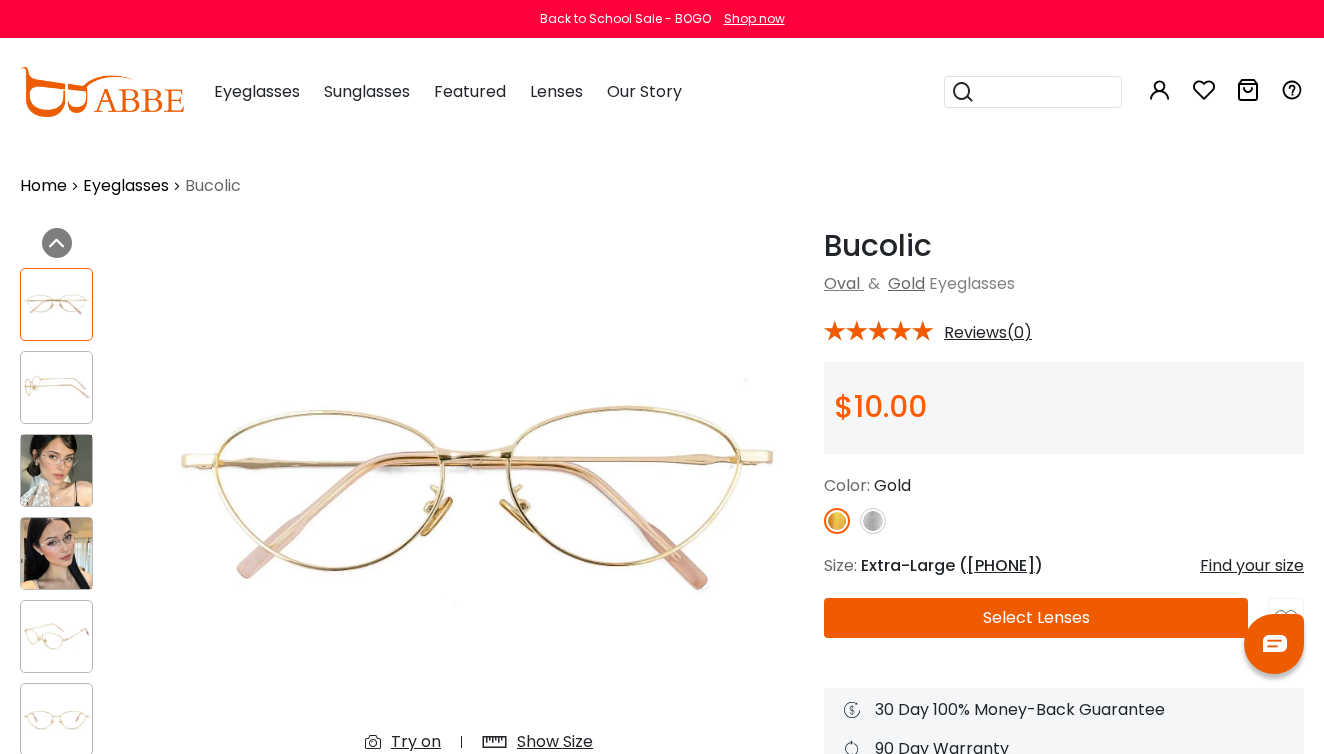 scroll, scrollTop: 0, scrollLeft: 0, axis: both 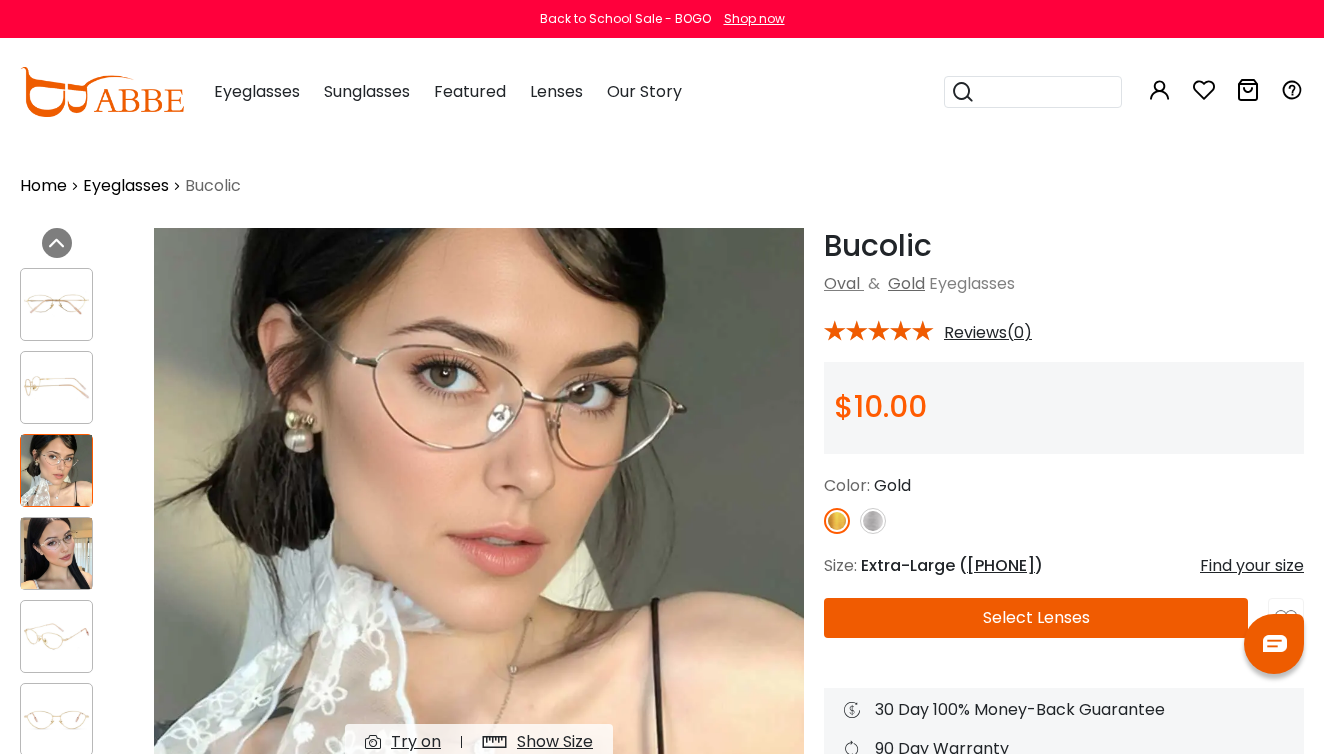 click at bounding box center (56, 553) 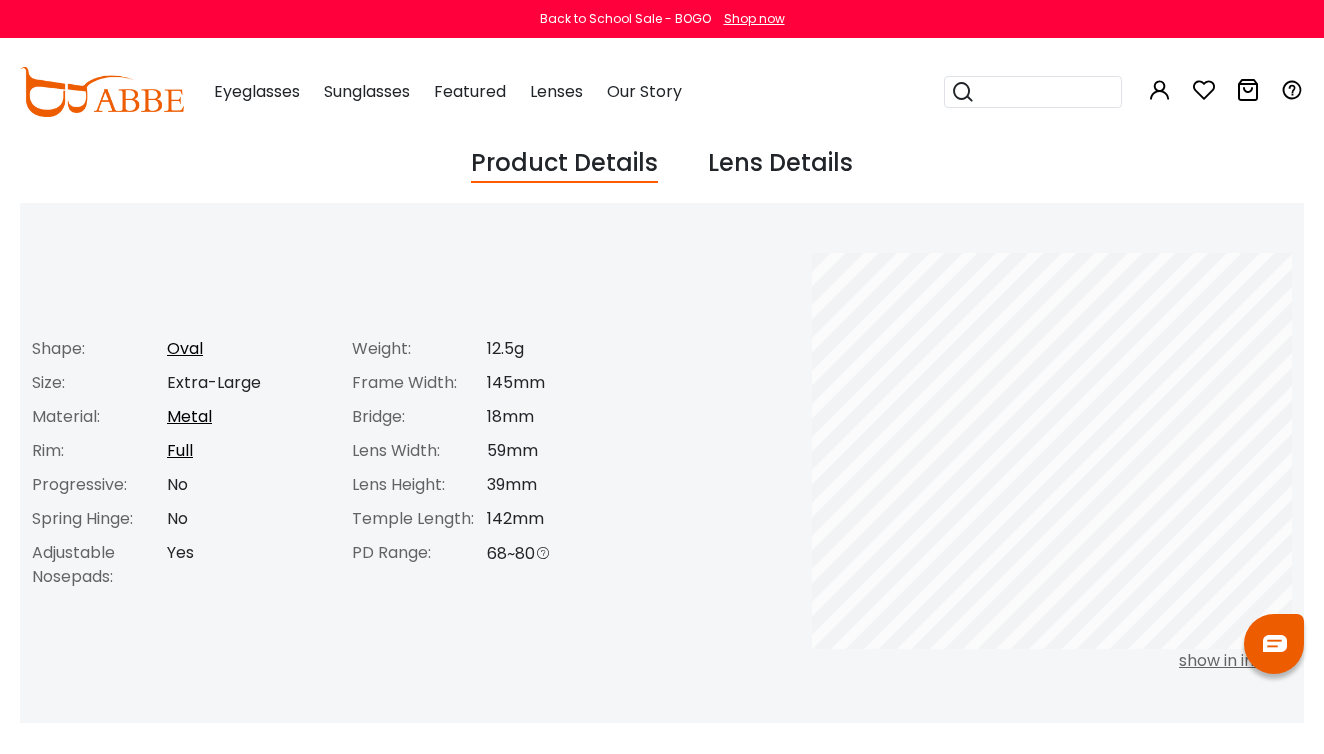scroll, scrollTop: 697, scrollLeft: 0, axis: vertical 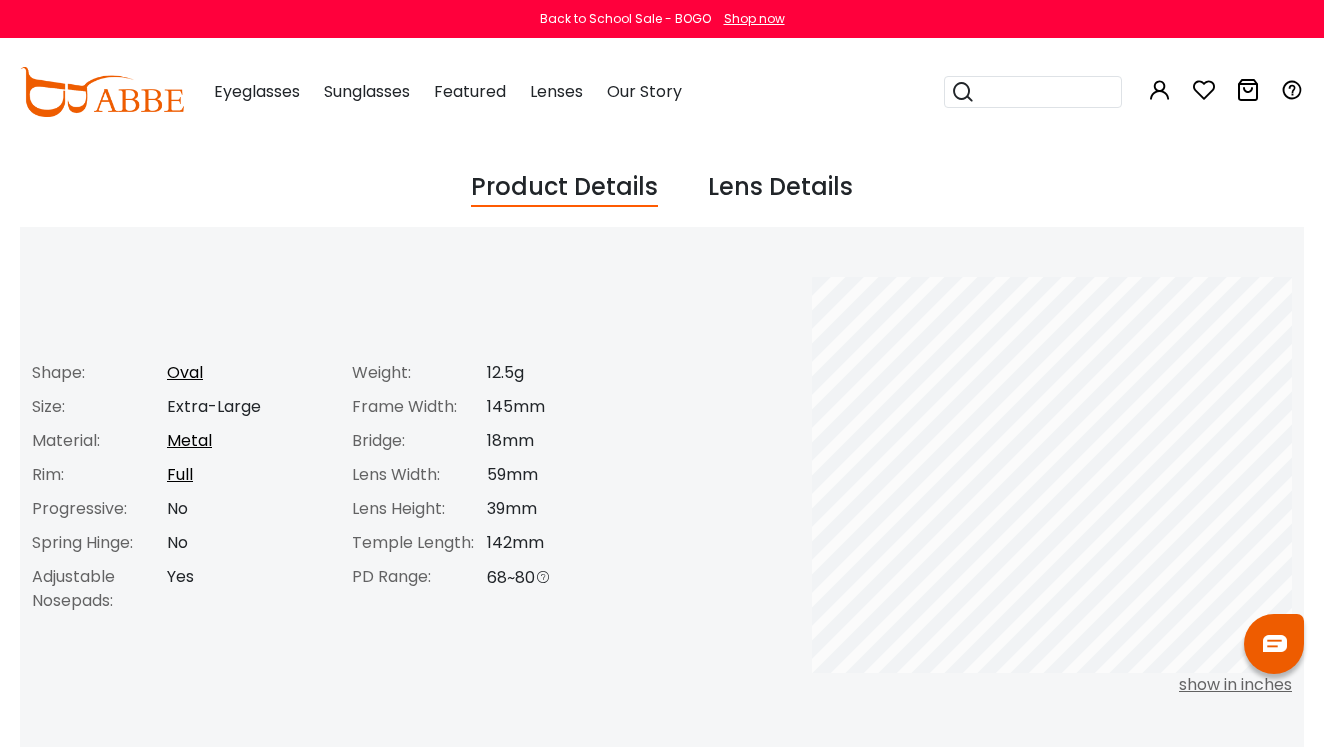 click on "Lens Details" at bounding box center (780, 188) 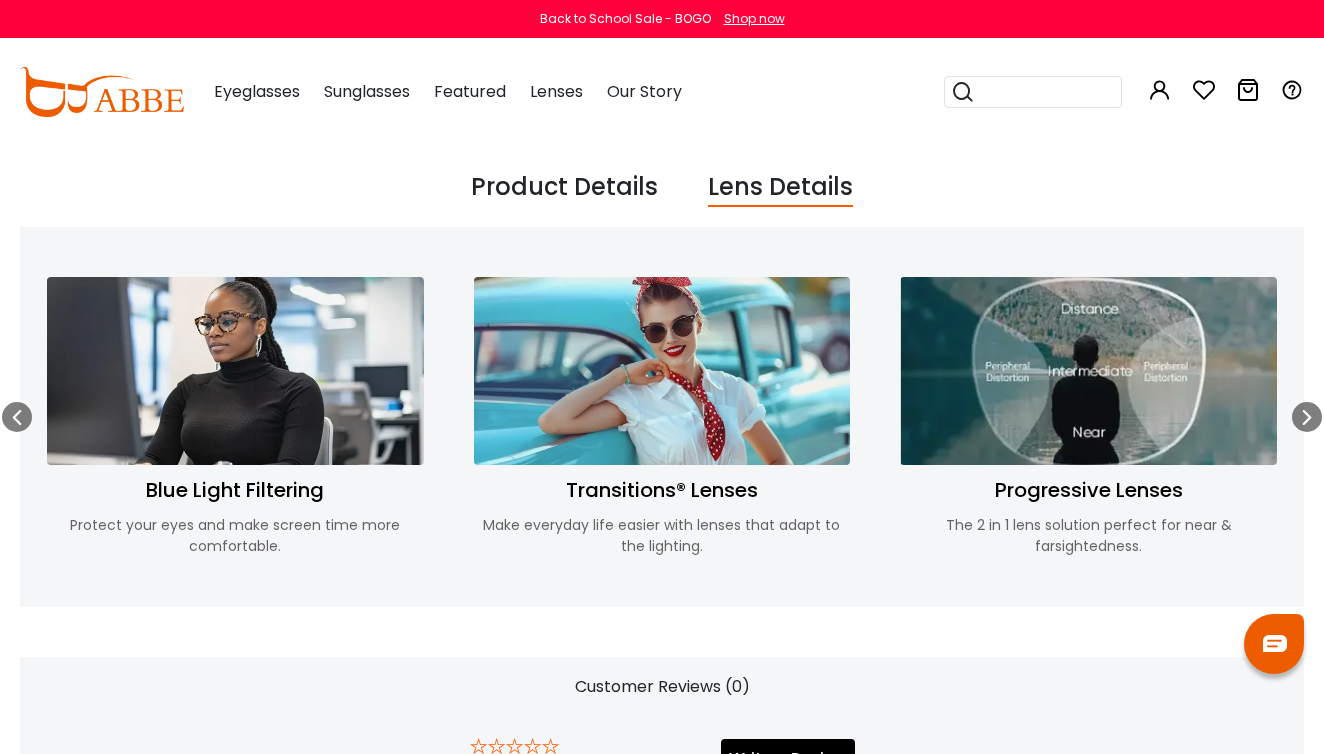 click on "Product Details" at bounding box center [564, 188] 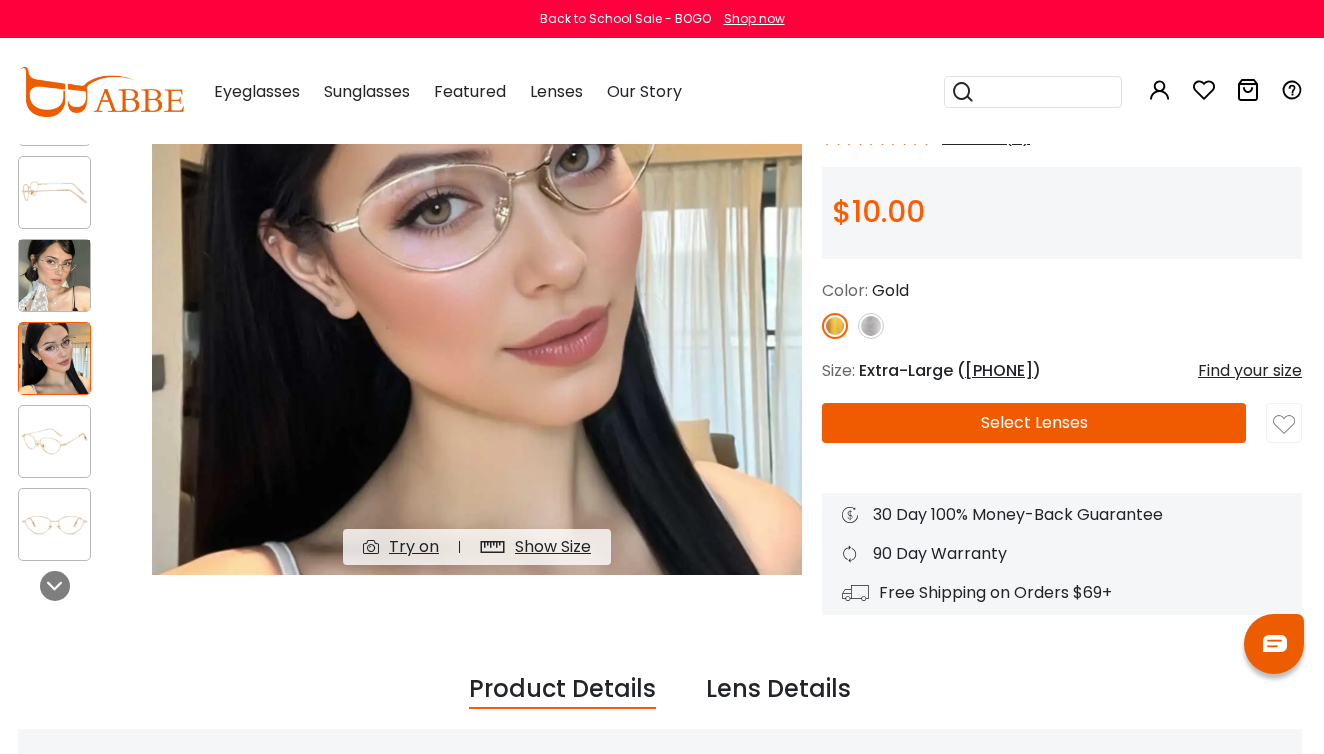 scroll, scrollTop: 198, scrollLeft: 3, axis: both 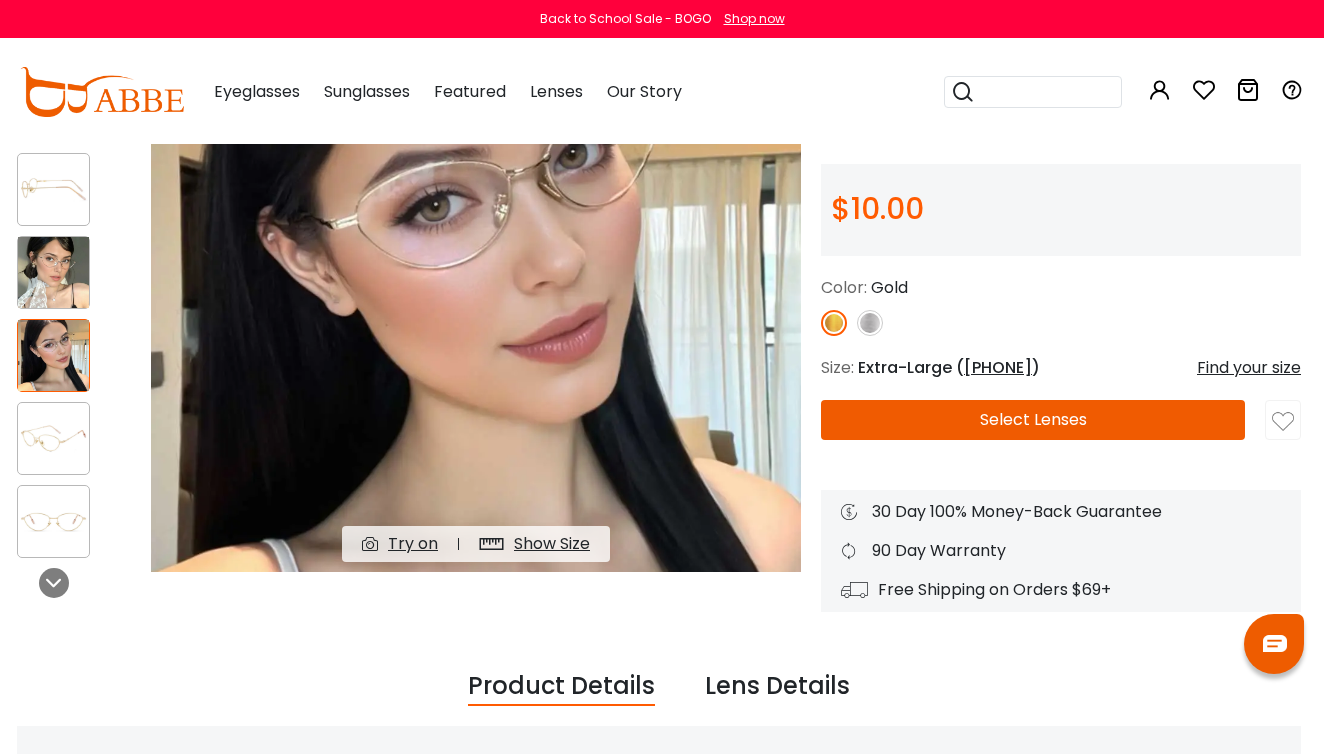 click at bounding box center (53, 438) 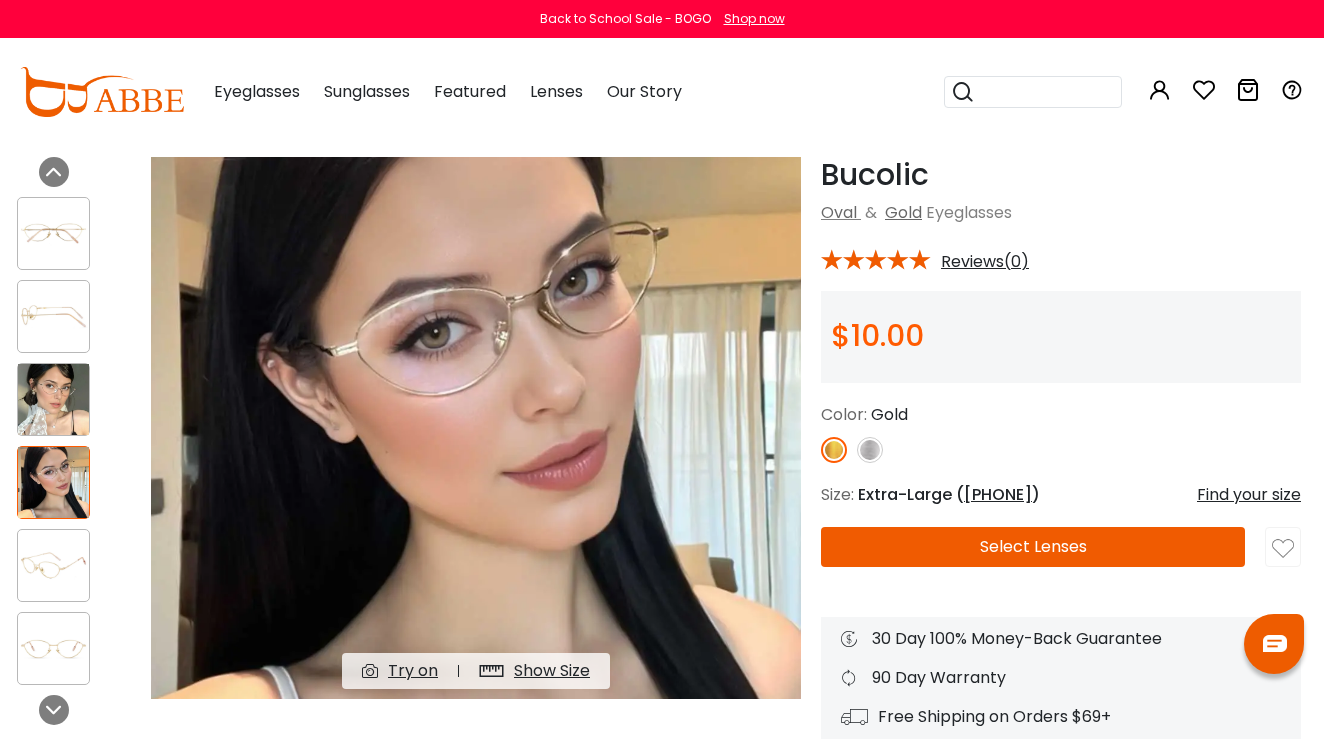 scroll, scrollTop: 68, scrollLeft: 3, axis: both 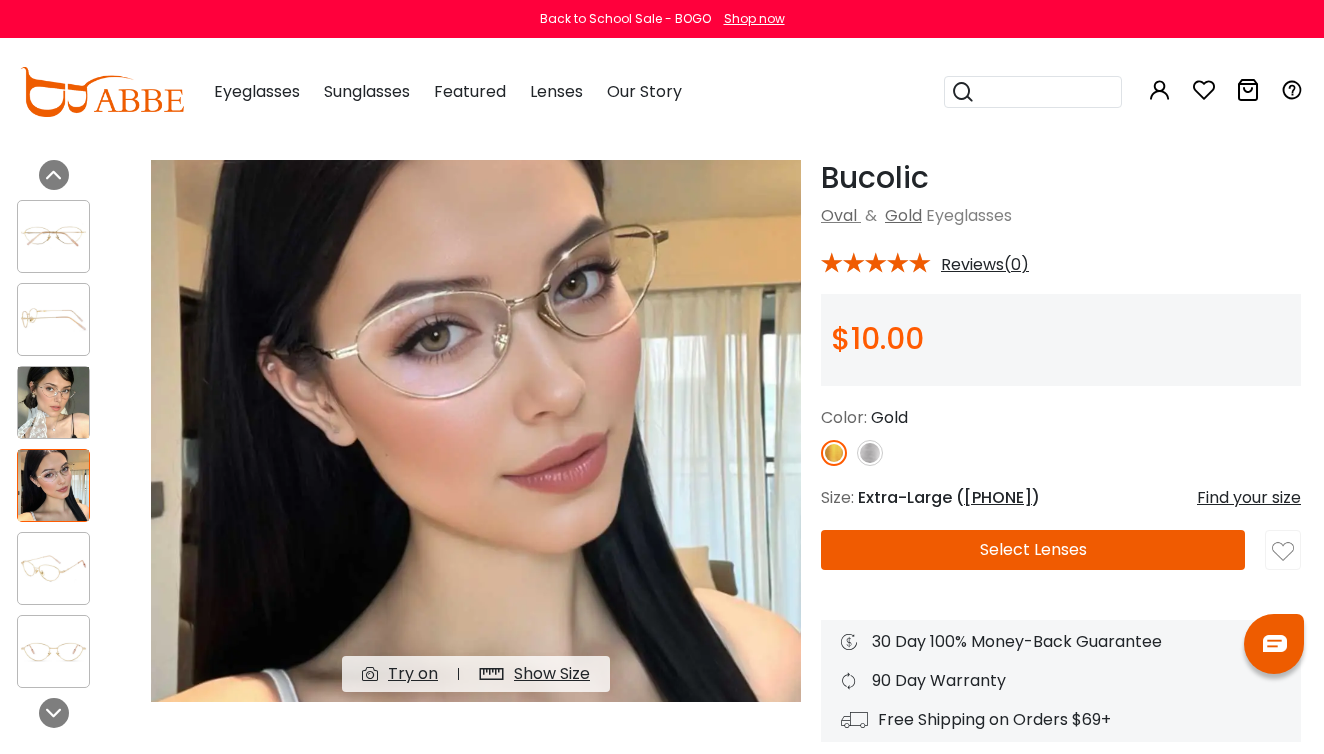 click at bounding box center (53, 569) 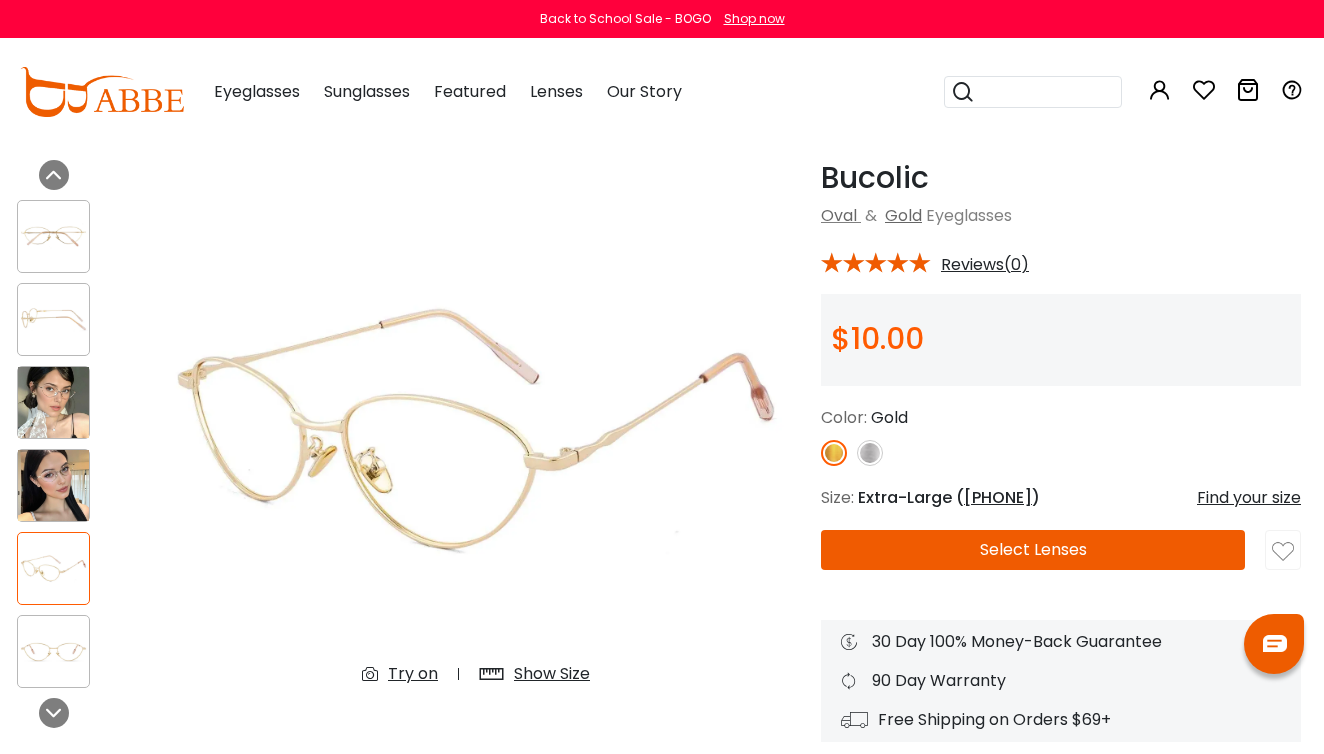 click at bounding box center [53, 652] 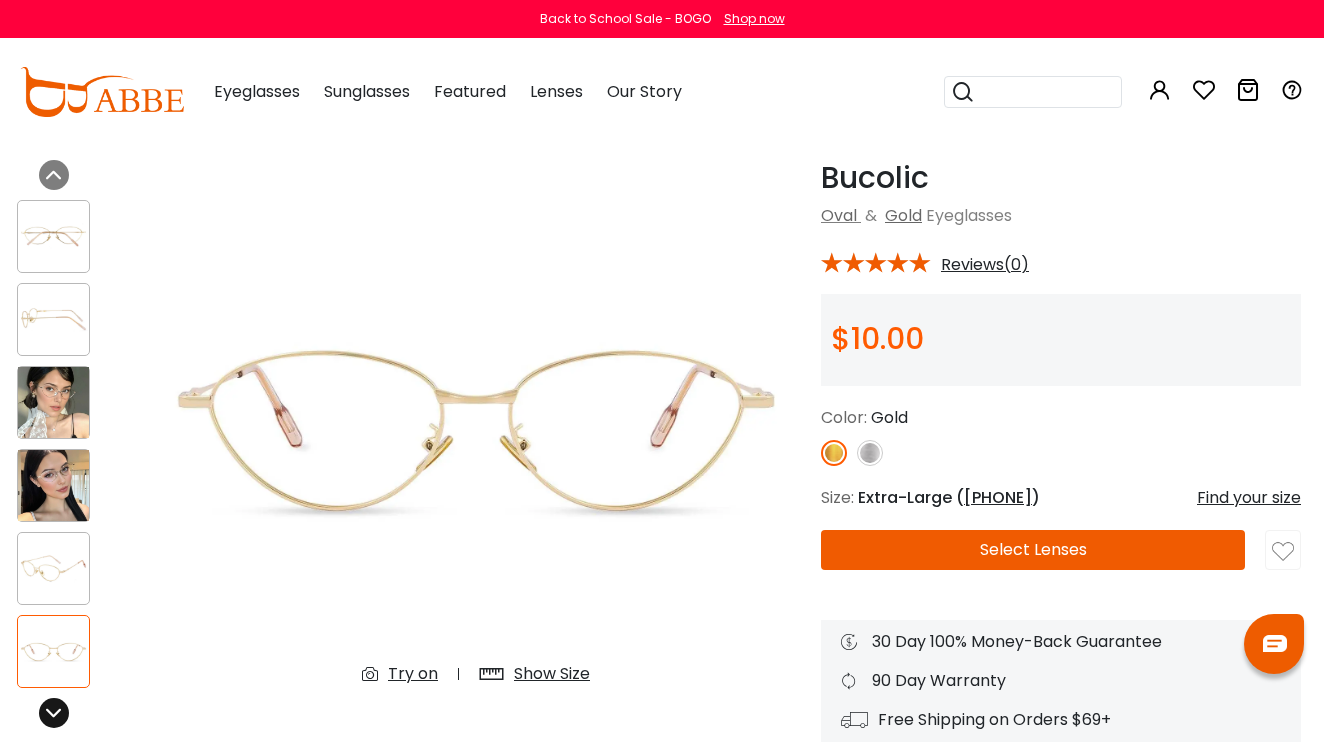 click at bounding box center (54, 713) 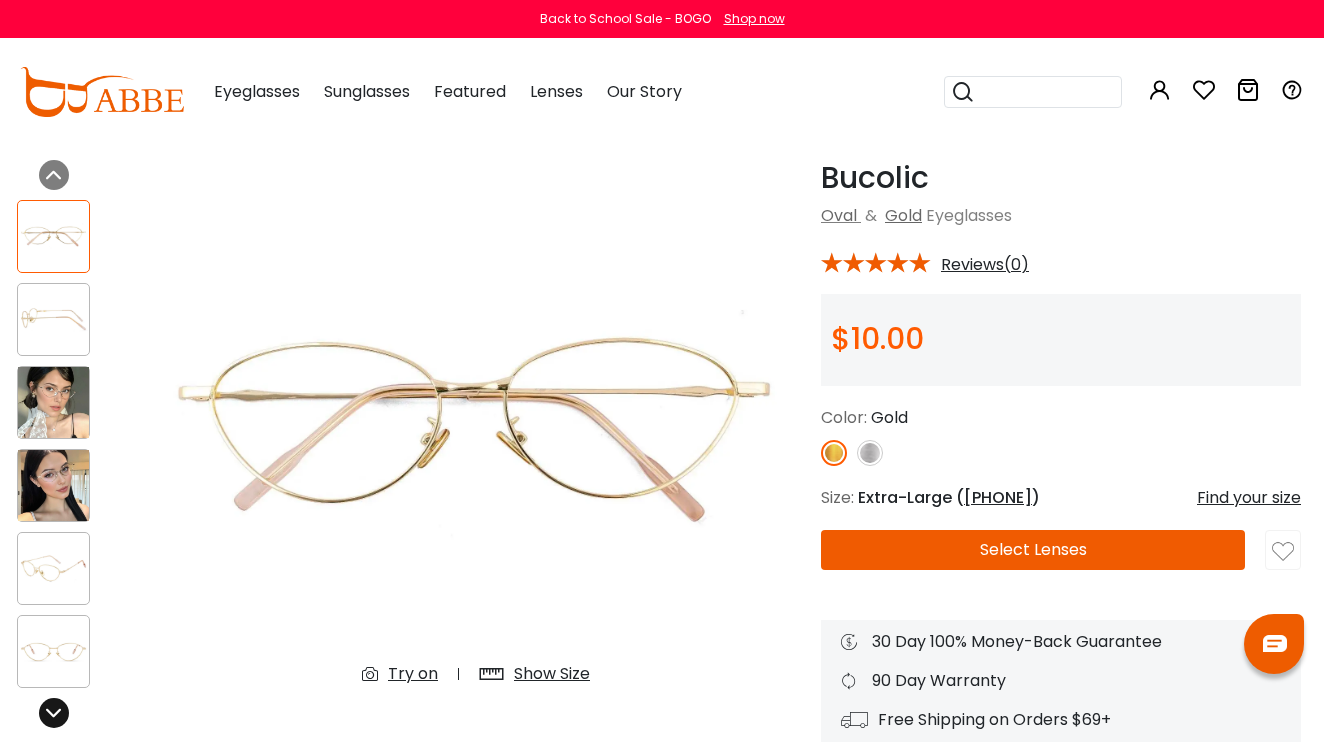 click at bounding box center [54, 713] 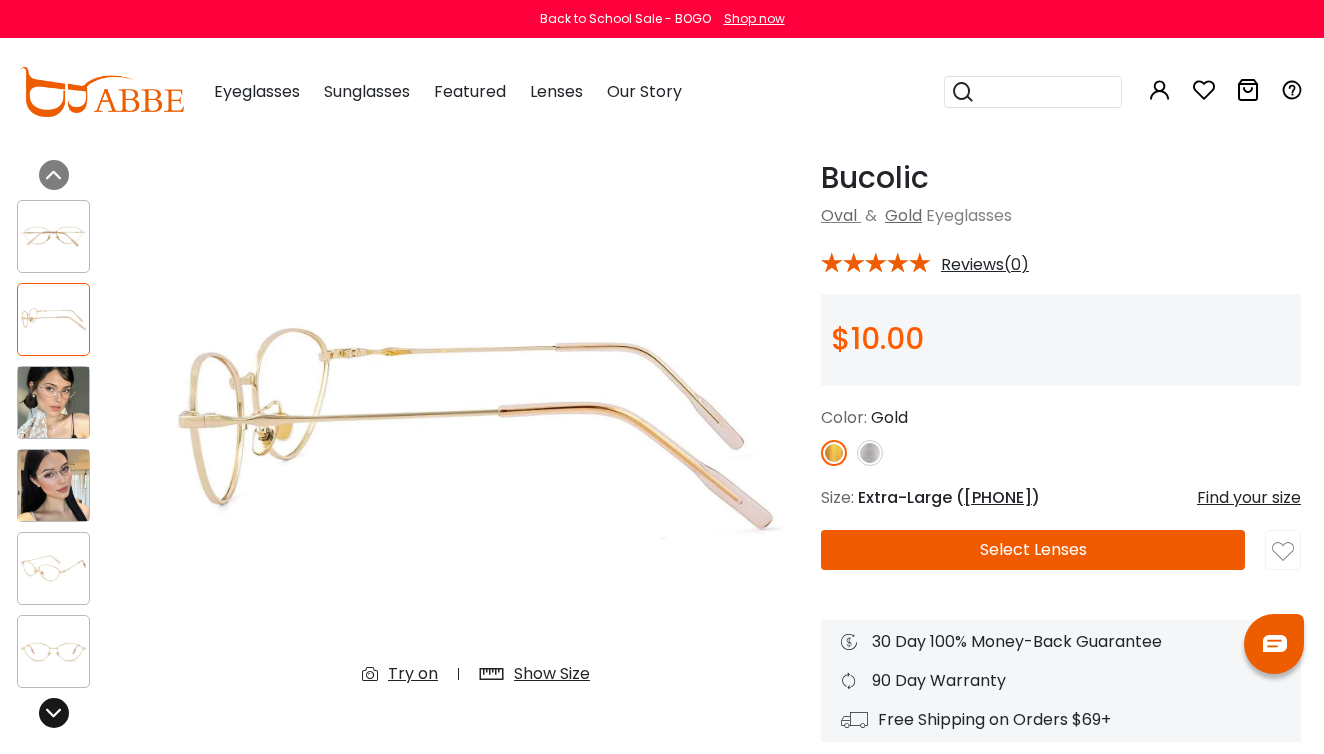 click at bounding box center [54, 713] 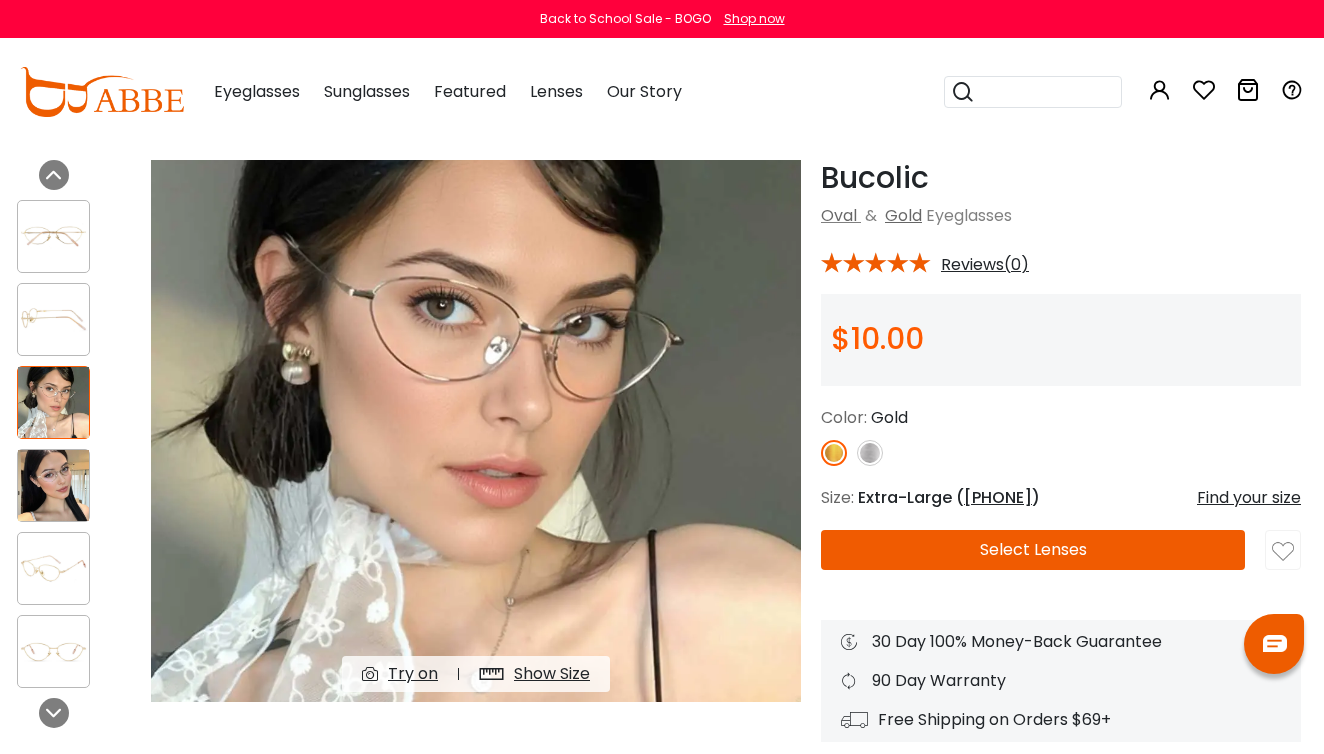 click on "Select Lenses" at bounding box center (1033, 550) 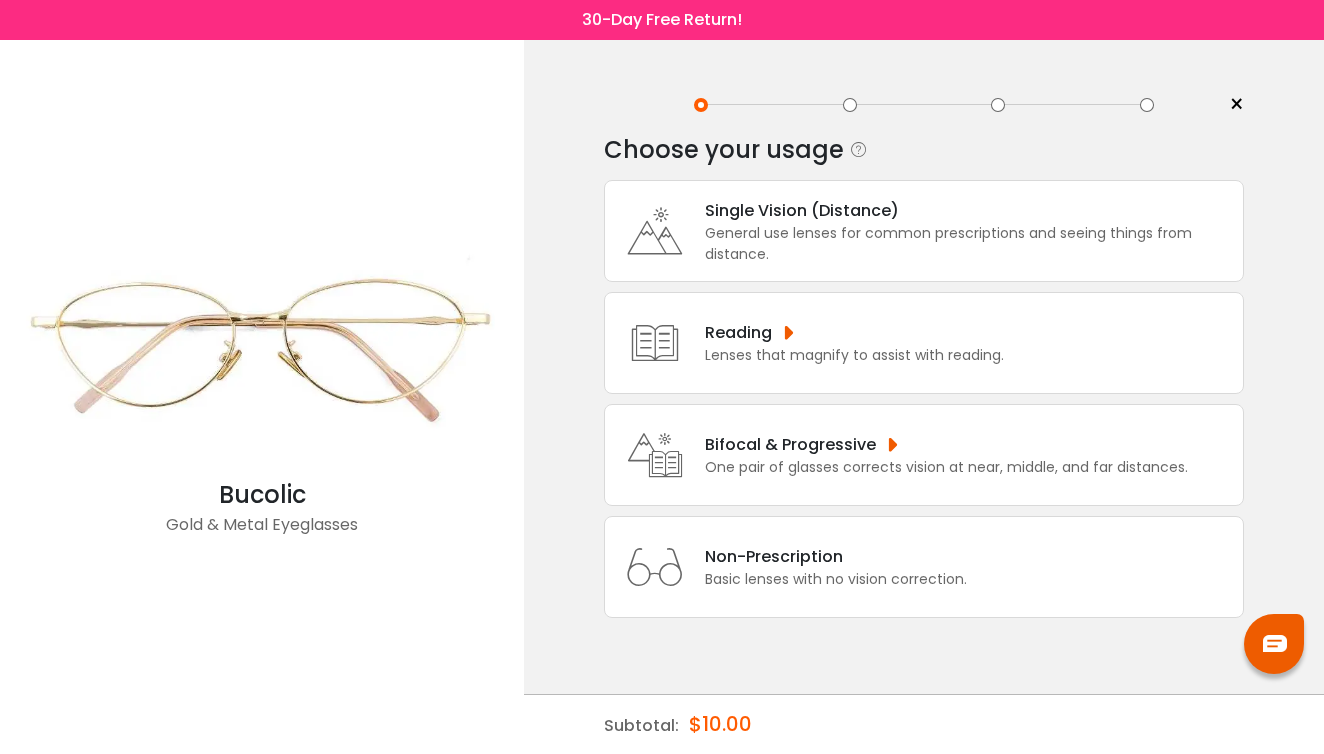 scroll, scrollTop: 0, scrollLeft: 0, axis: both 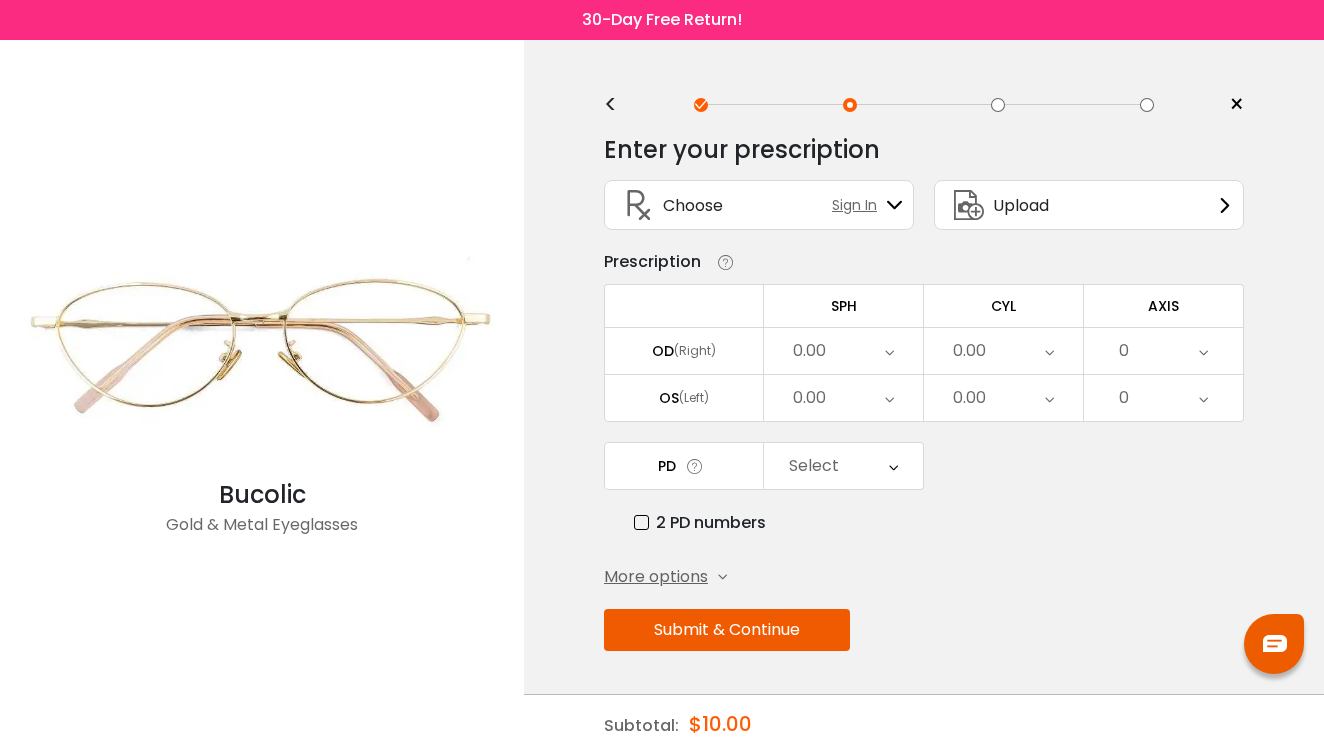 click on "OD
(Right)" at bounding box center [684, 351] 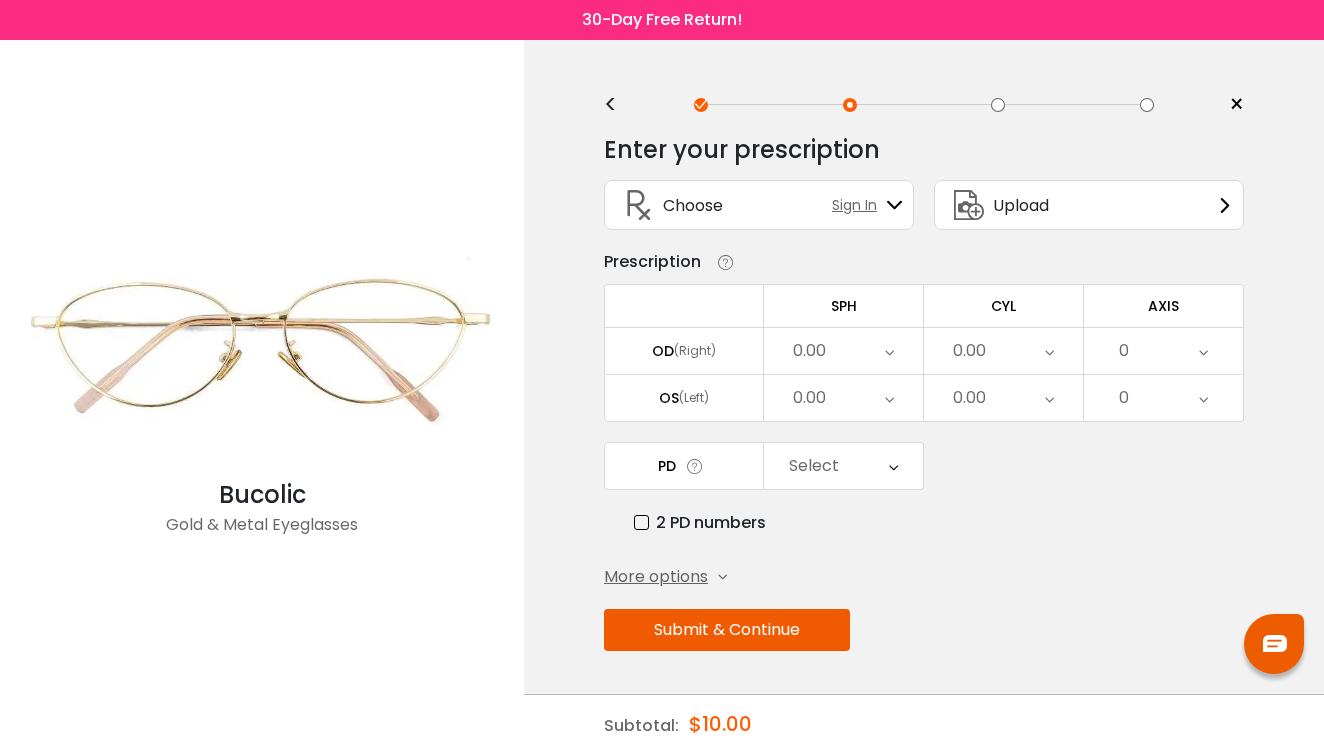 click on "0.00" at bounding box center (843, 351) 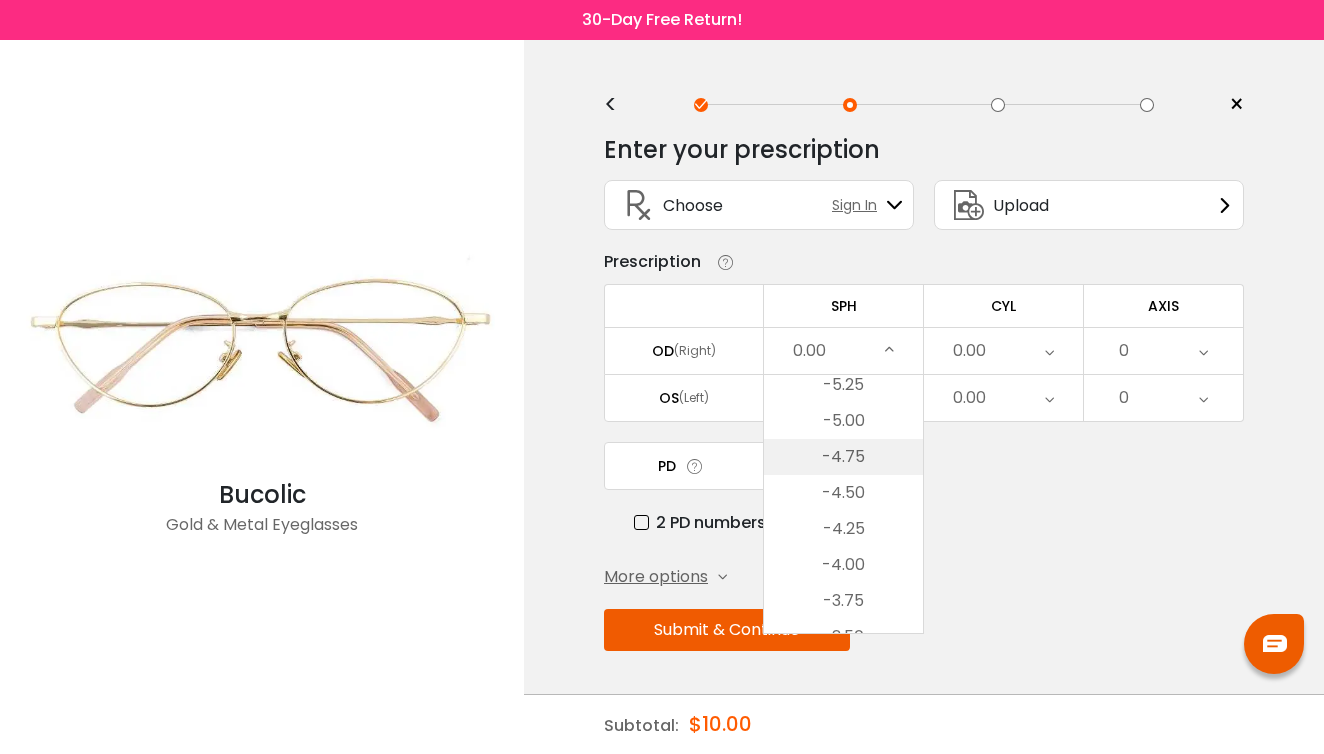 scroll, scrollTop: 2144, scrollLeft: 0, axis: vertical 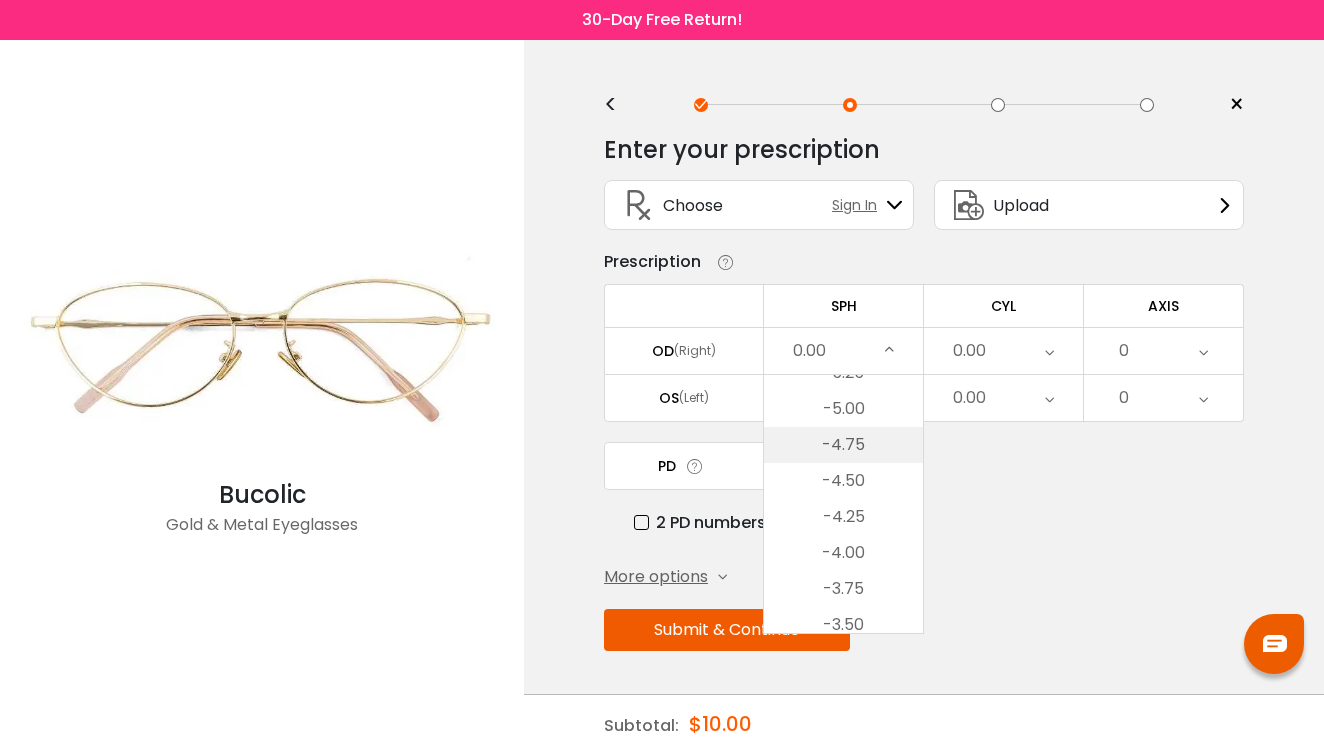 click on "-4.75" at bounding box center (843, 445) 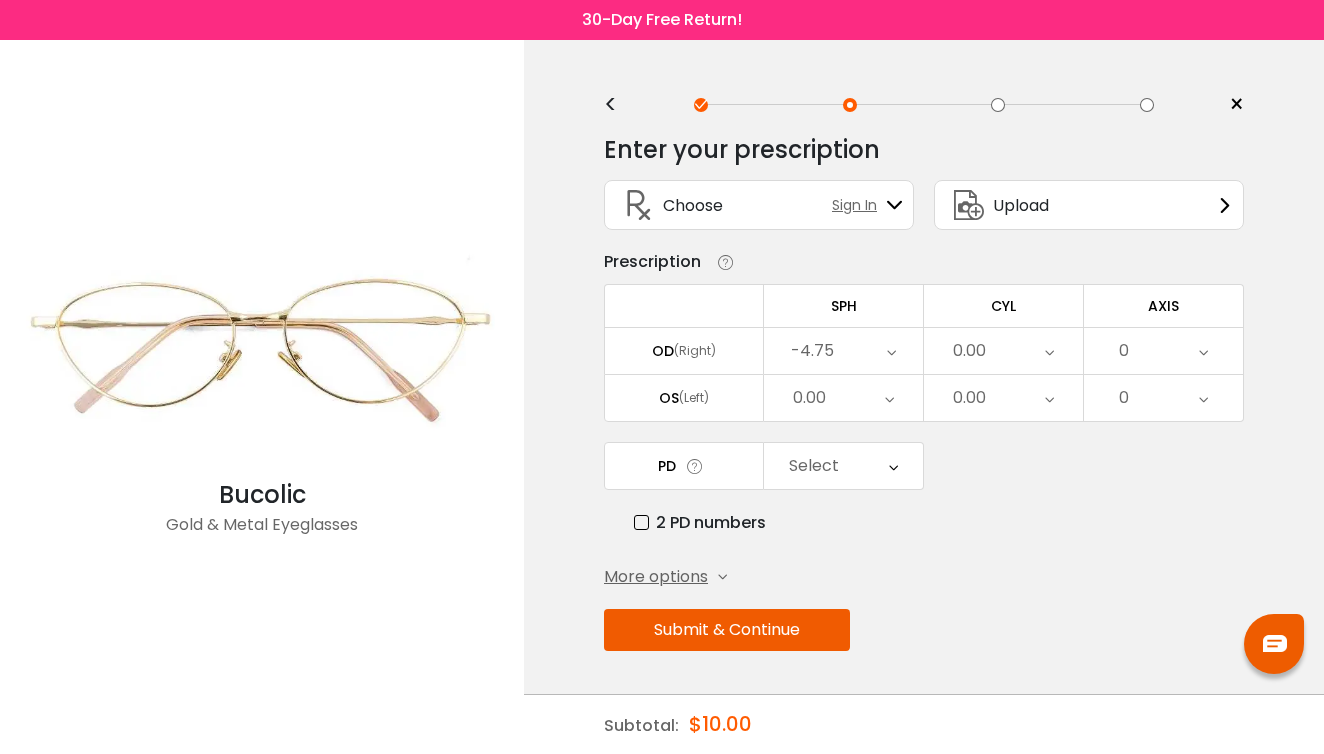 click on "0.00" at bounding box center (1003, 351) 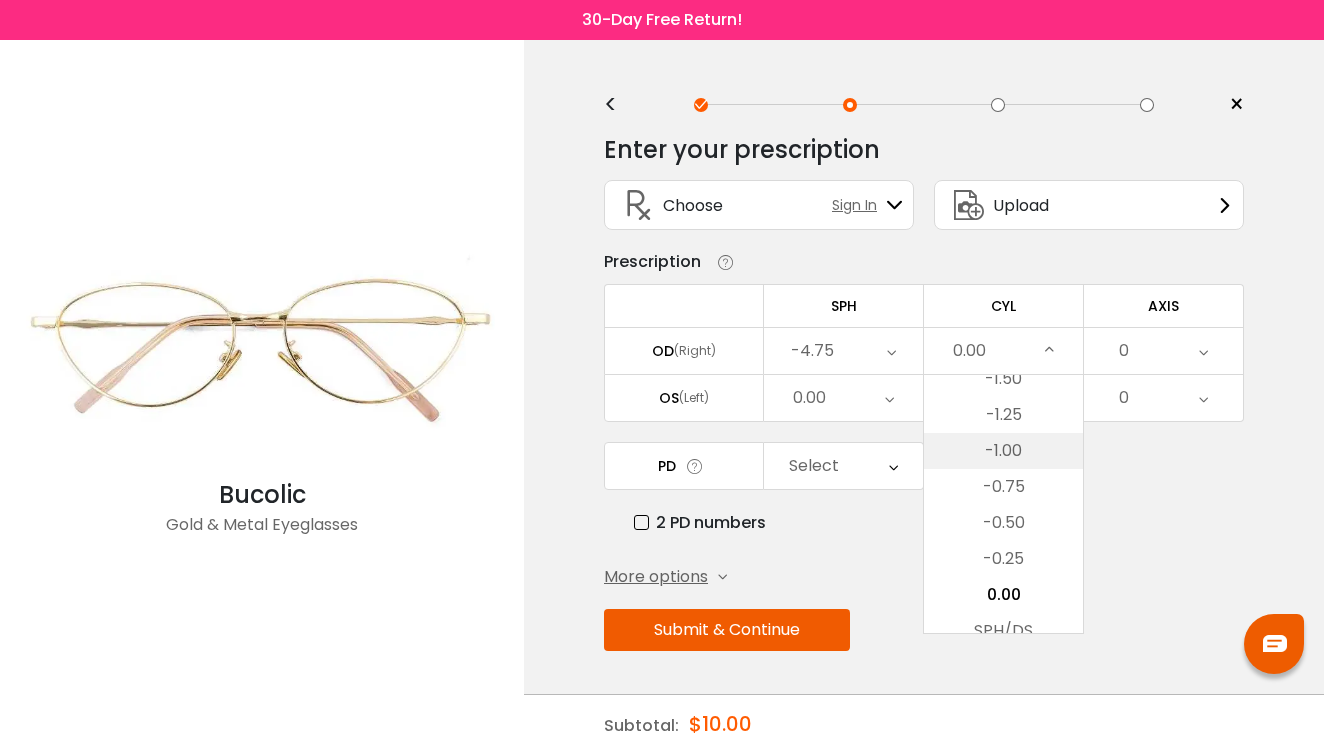 scroll, scrollTop: 663, scrollLeft: 0, axis: vertical 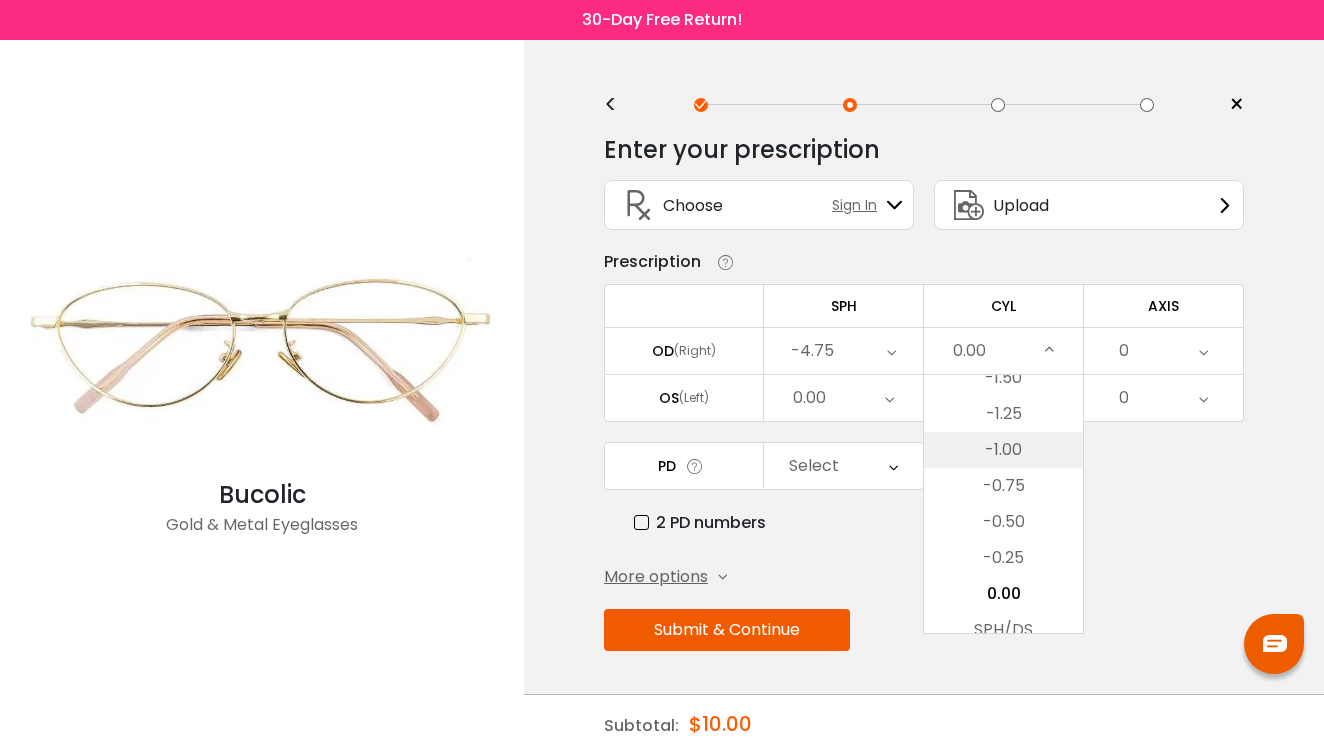 click on "-1.00" at bounding box center [1003, 450] 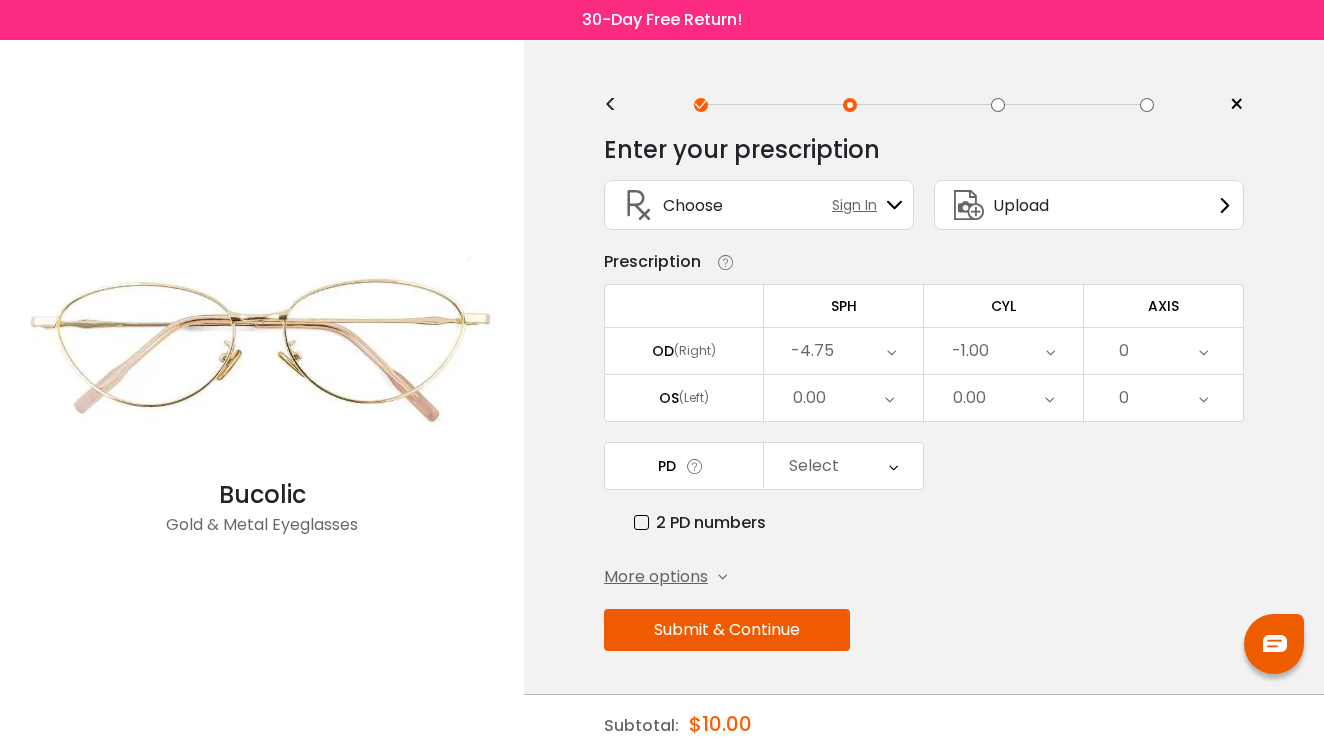 click on "0" at bounding box center [1163, 351] 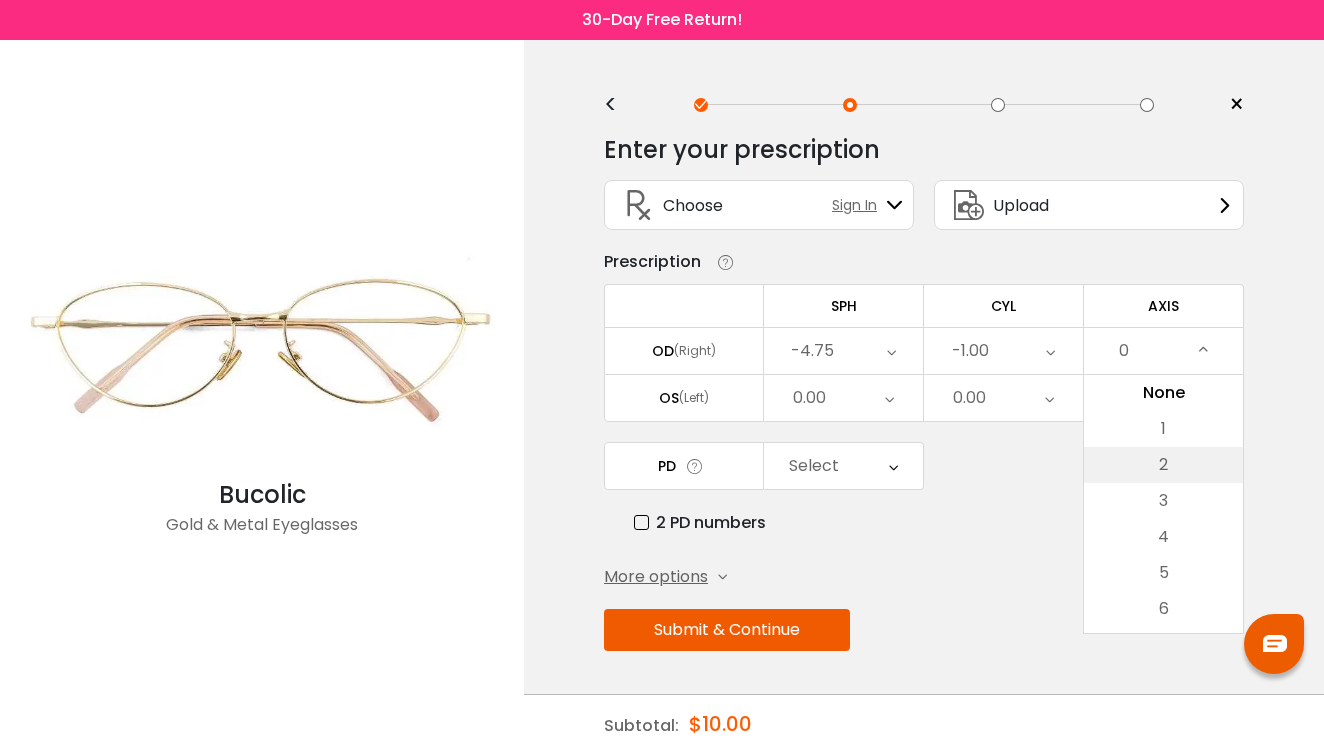click on "2" at bounding box center [1163, 465] 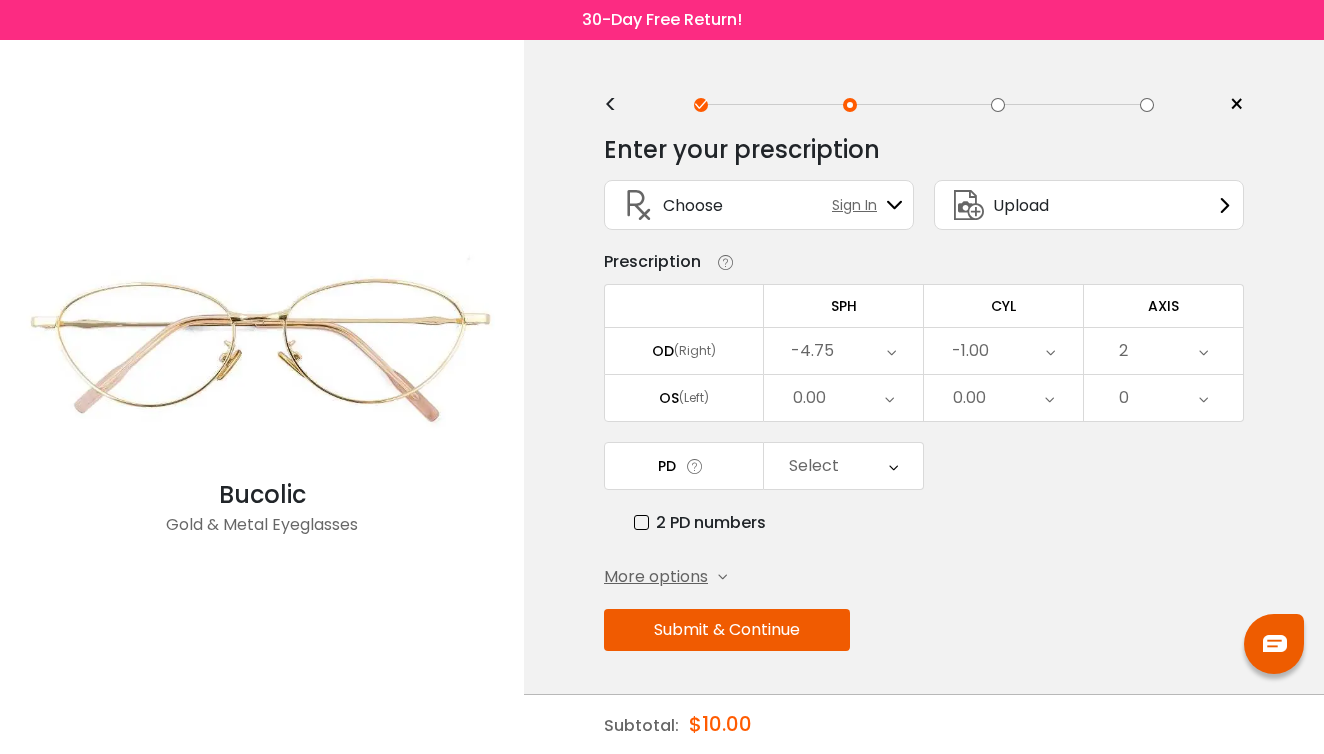 click on "0.00" at bounding box center (843, 398) 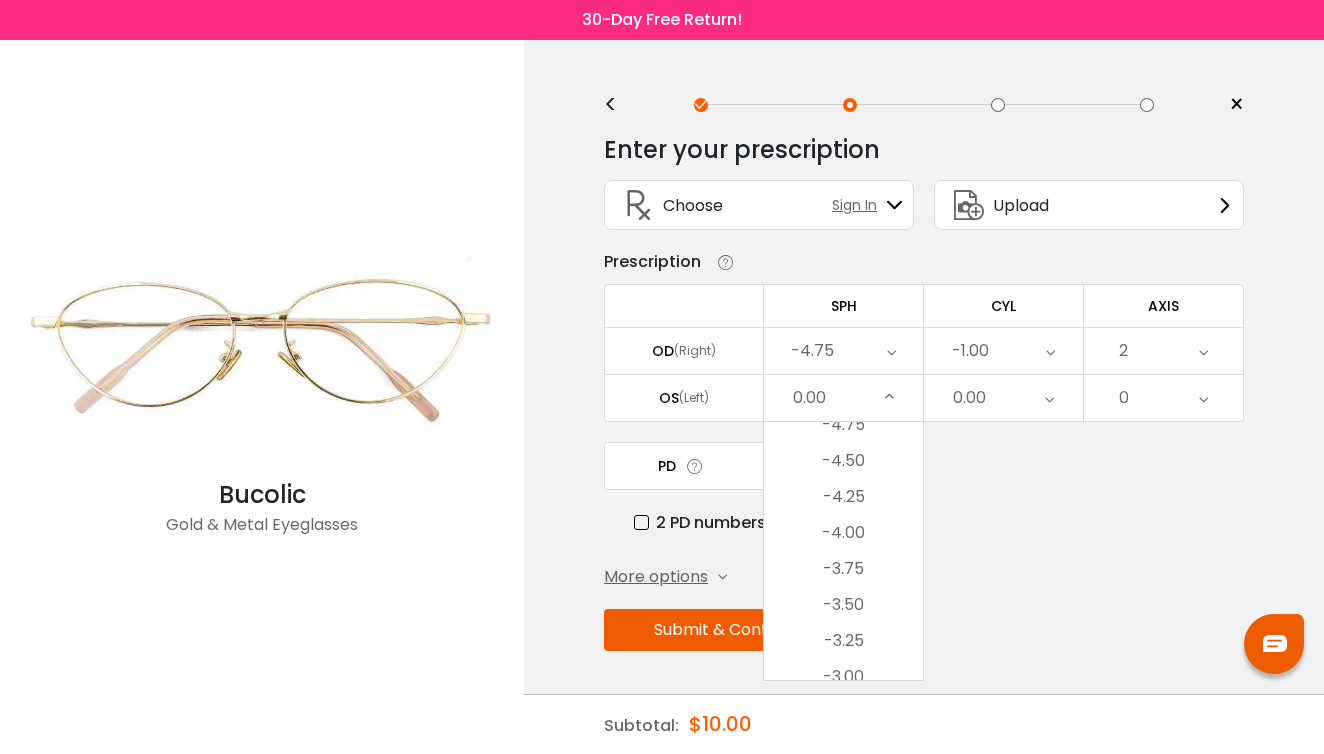 scroll, scrollTop: 2210, scrollLeft: 0, axis: vertical 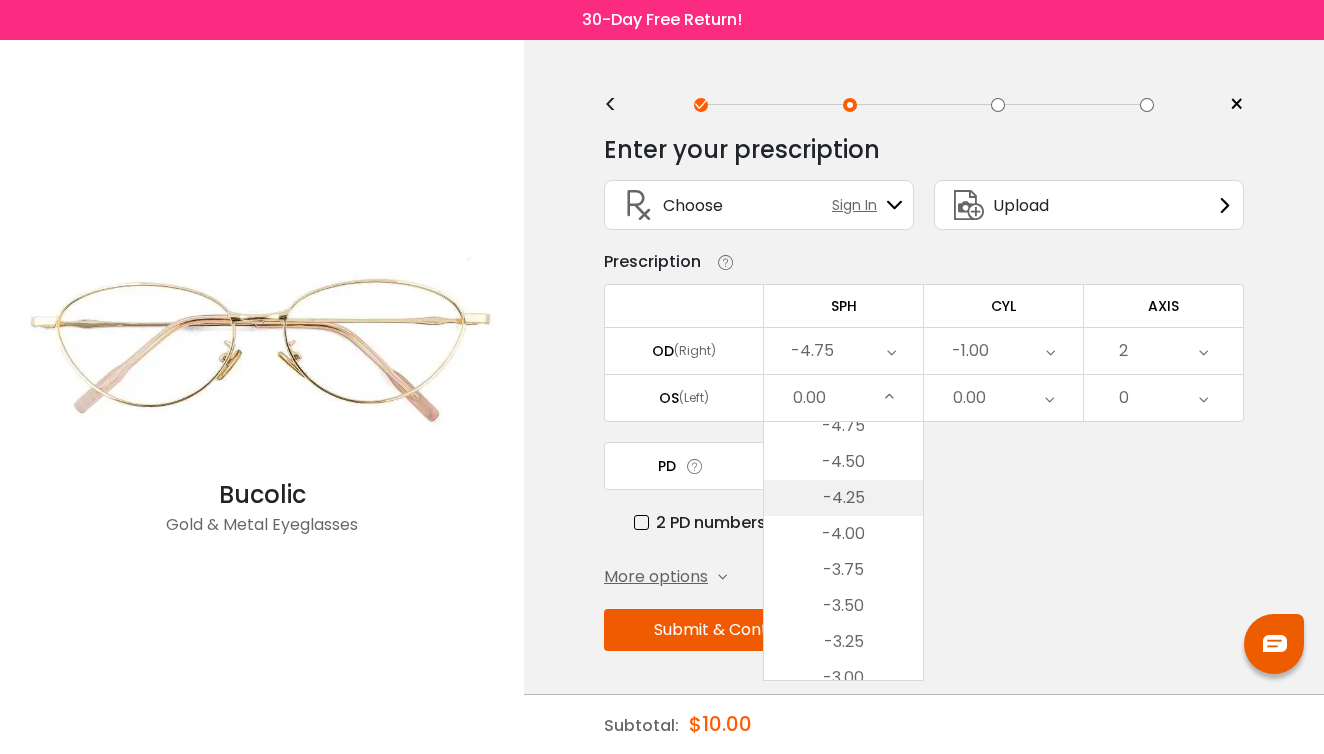 click on "-4.25" at bounding box center [843, 498] 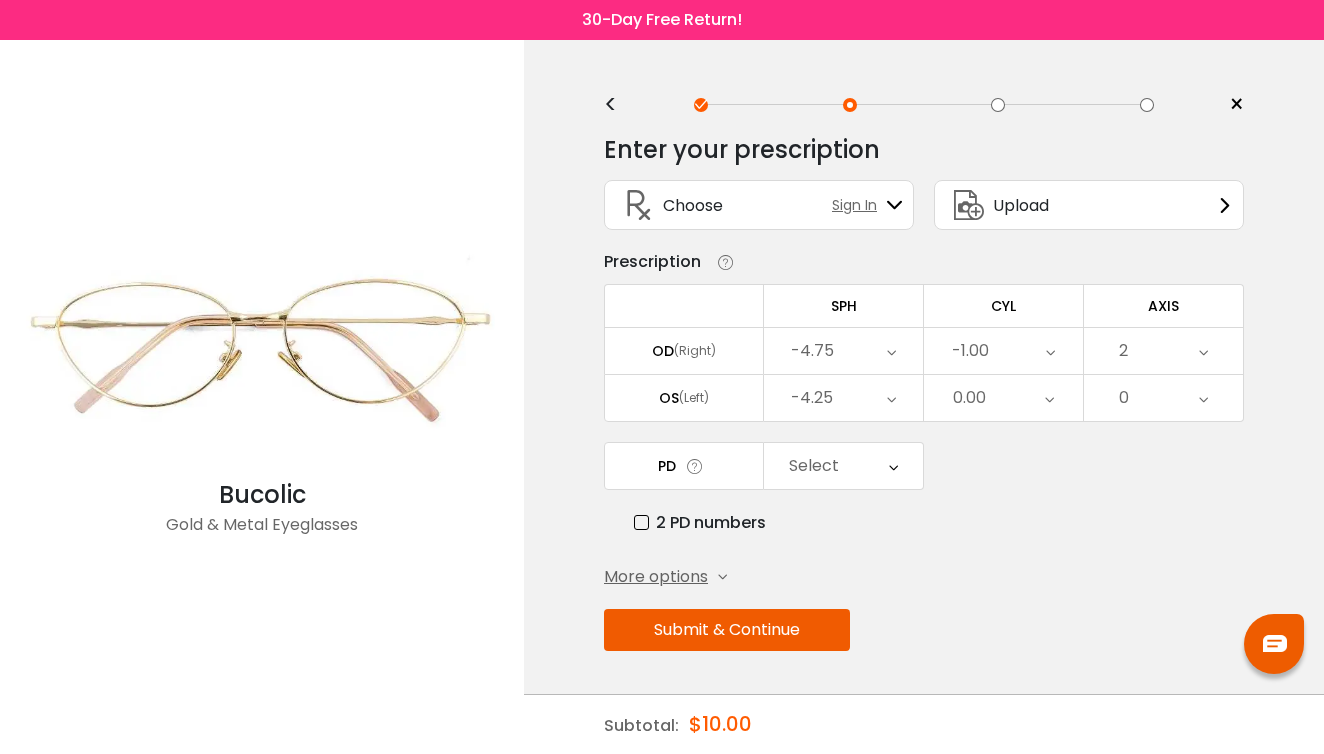 click on "0.00" at bounding box center [1003, 398] 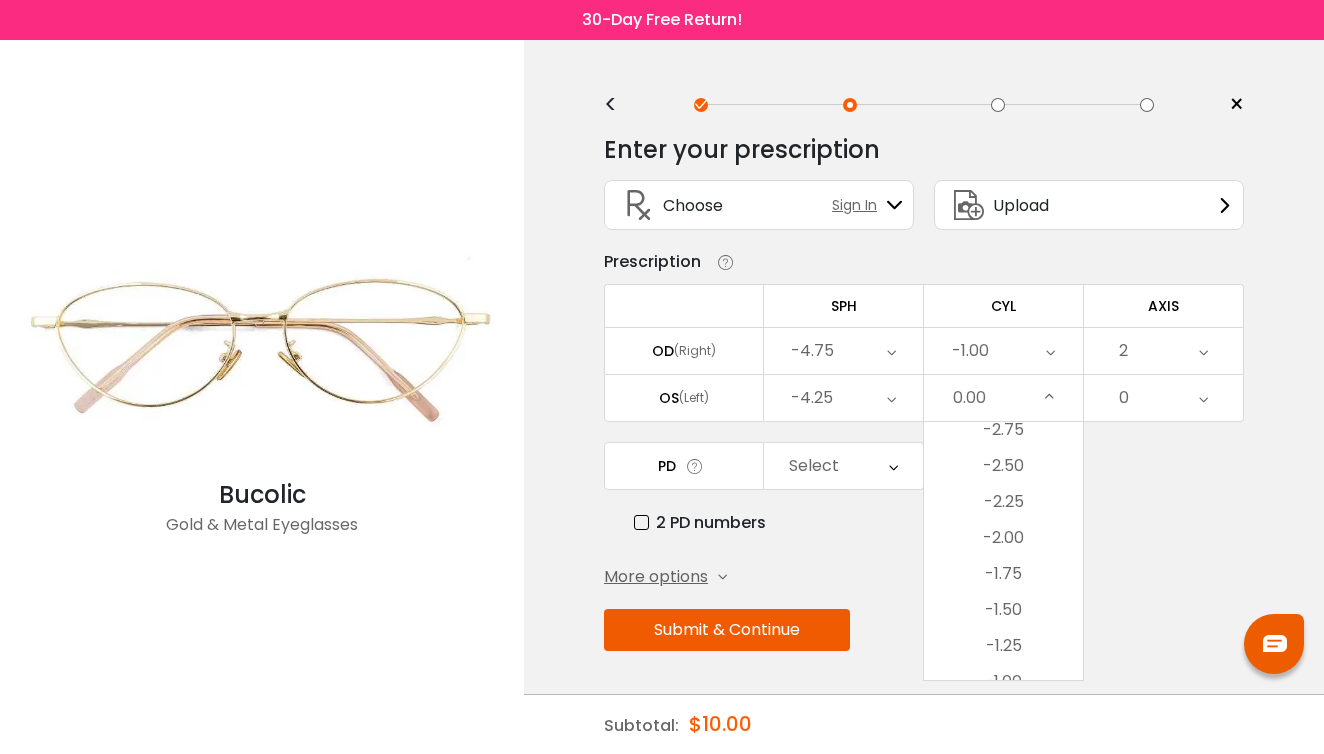 scroll, scrollTop: 476, scrollLeft: 0, axis: vertical 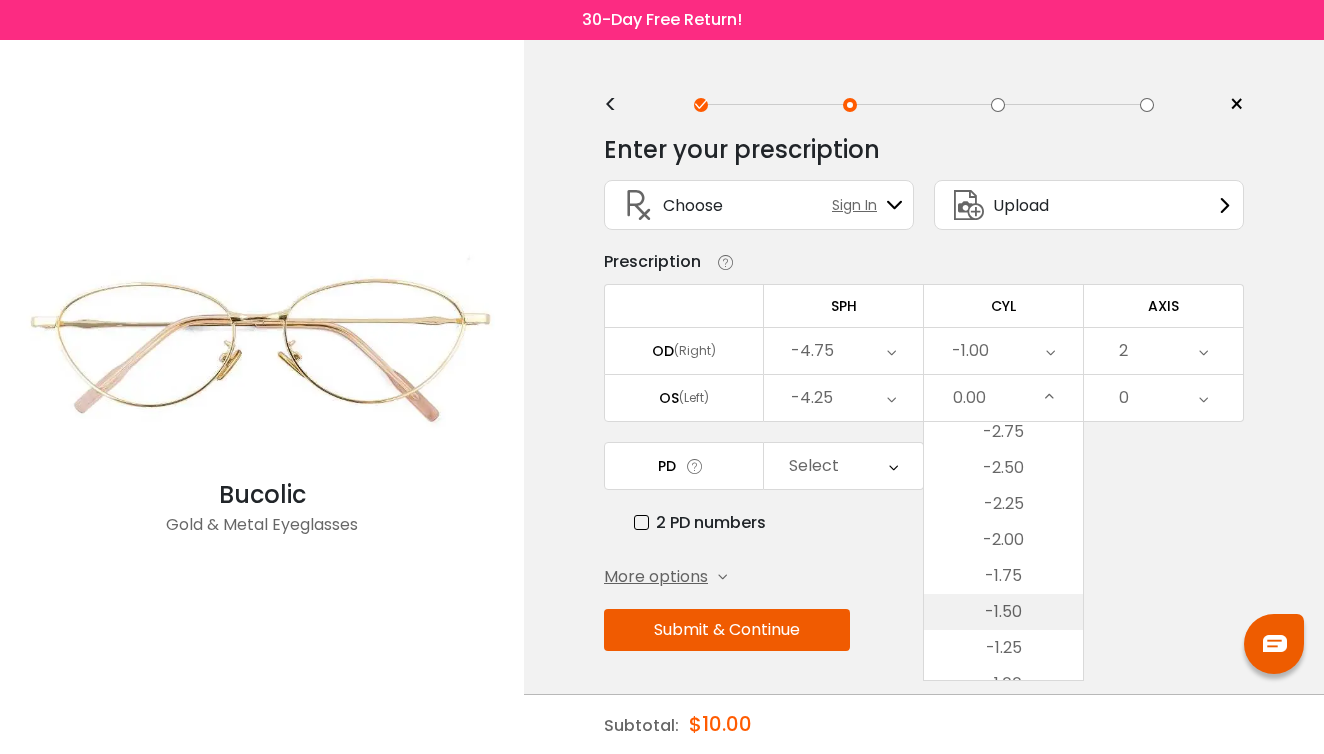 click on "-1.50" at bounding box center [1003, 612] 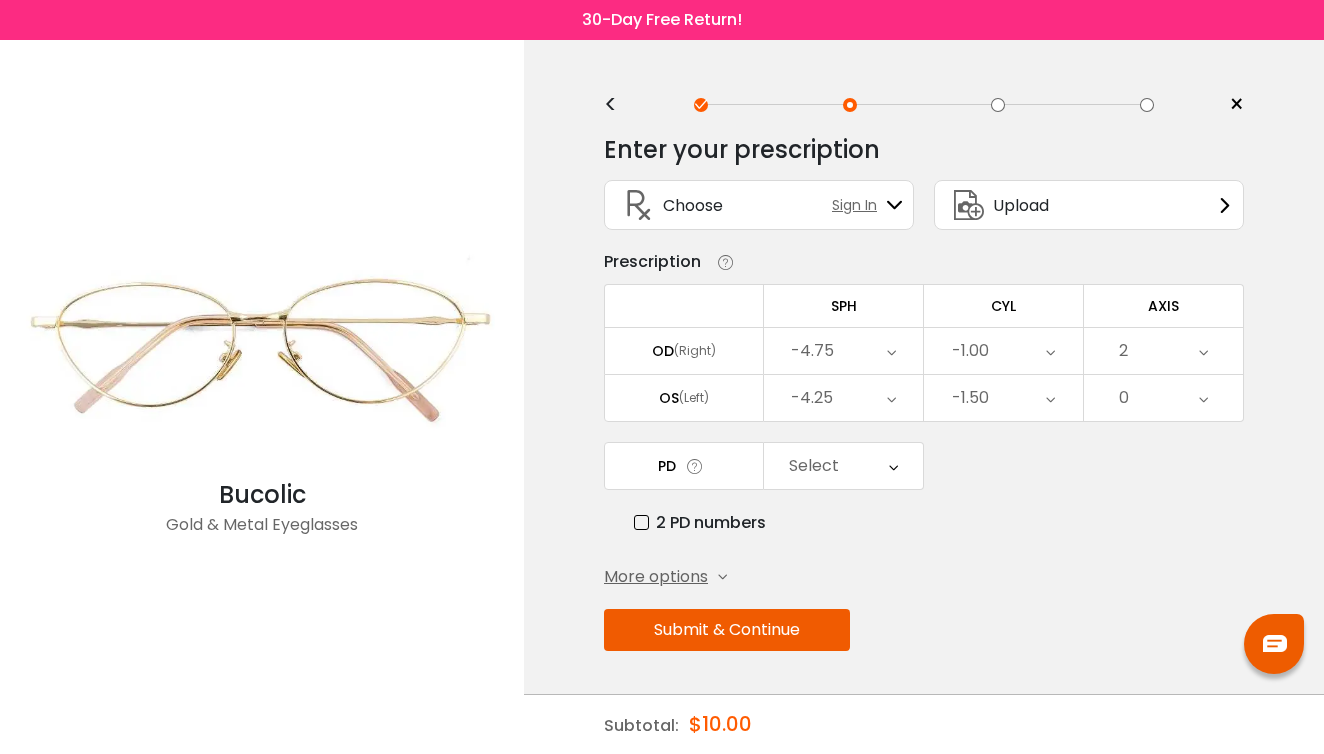 click on "0" at bounding box center (1163, 398) 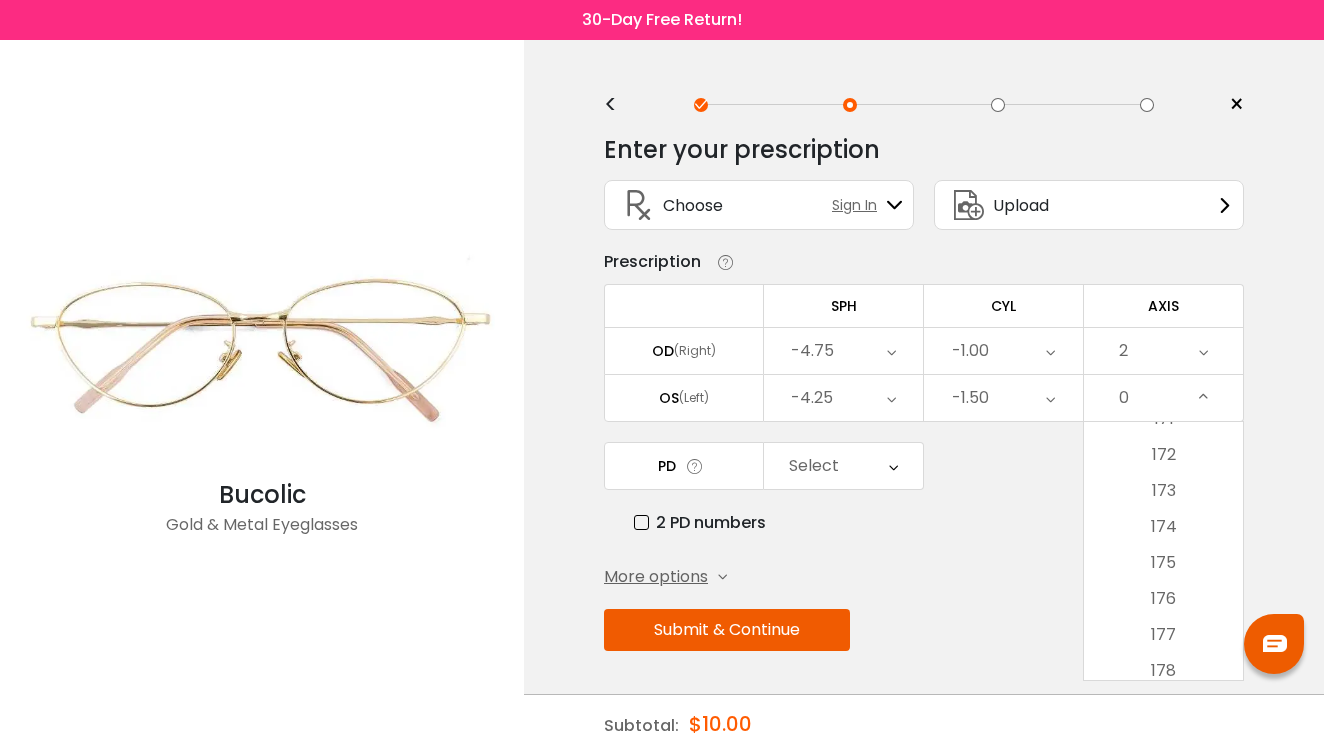 scroll, scrollTop: 6174, scrollLeft: 0, axis: vertical 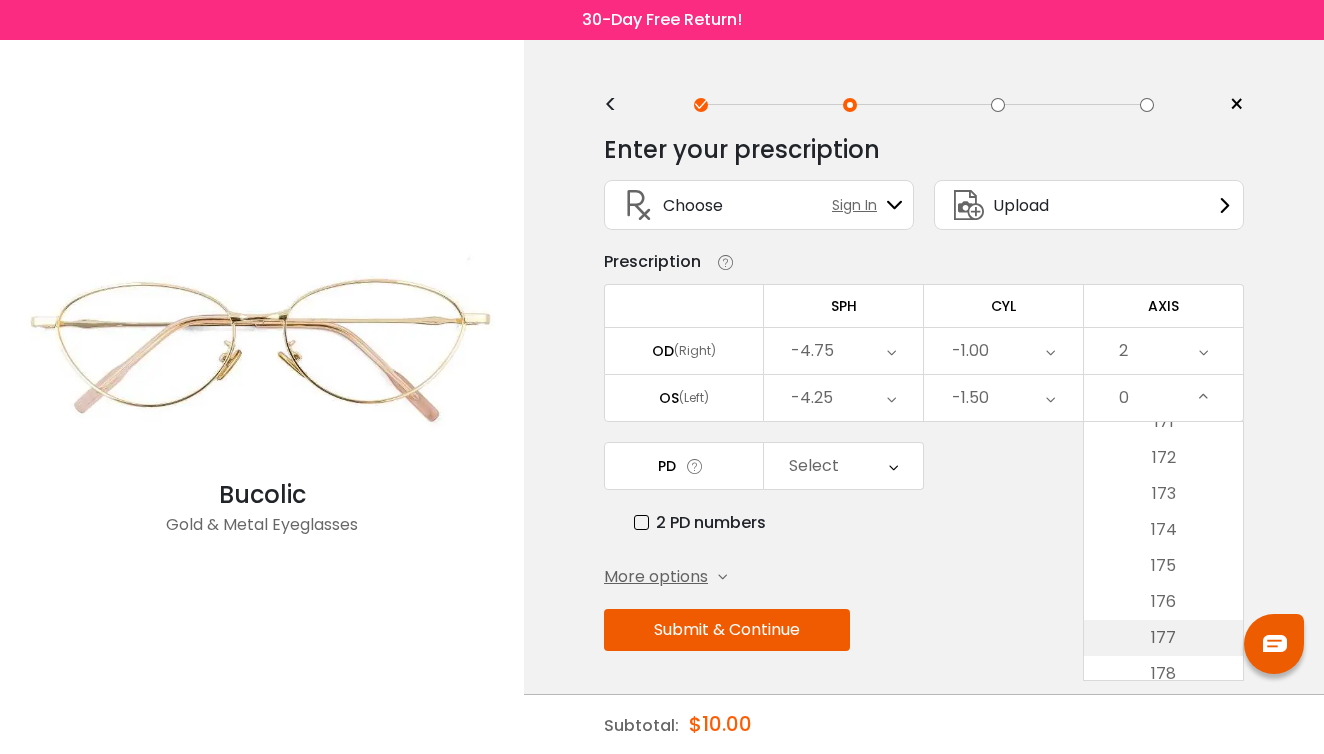 click on "177" at bounding box center (1163, 638) 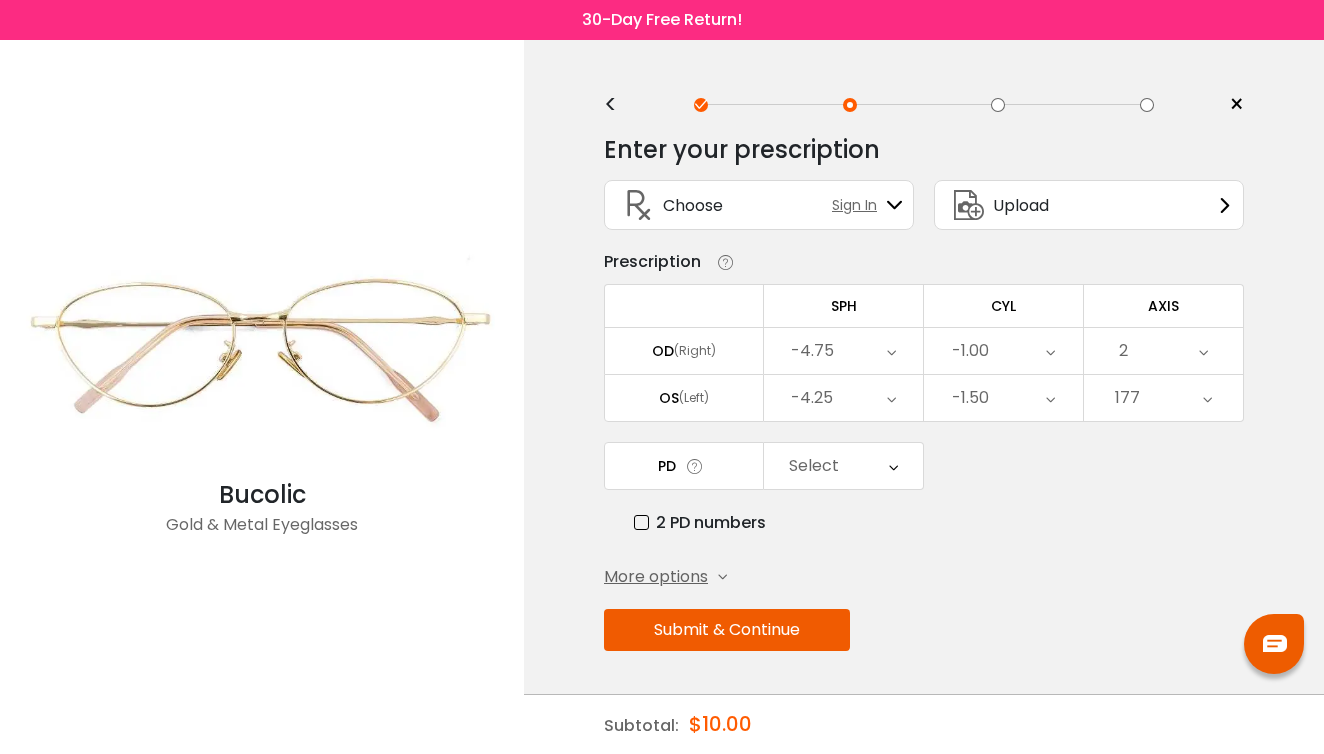 click on "Select" at bounding box center (843, 466) 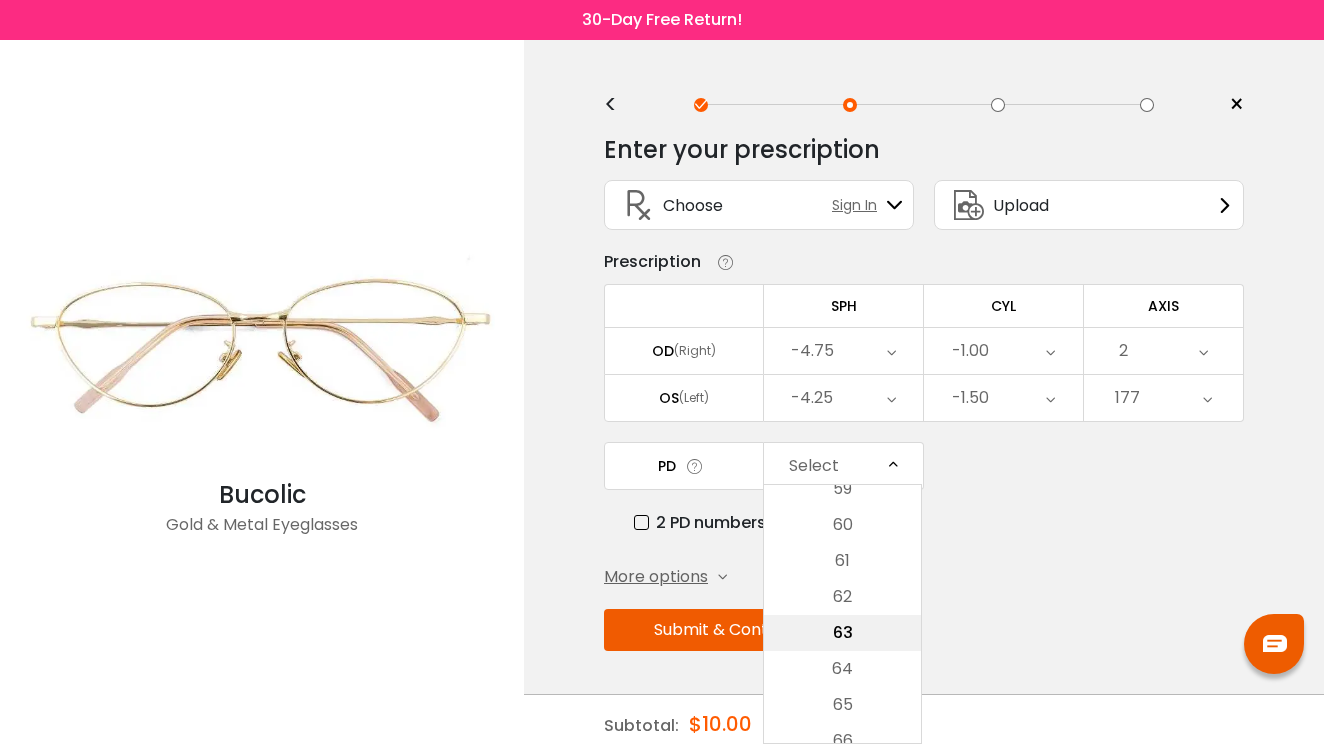 click on "63" at bounding box center (842, 633) 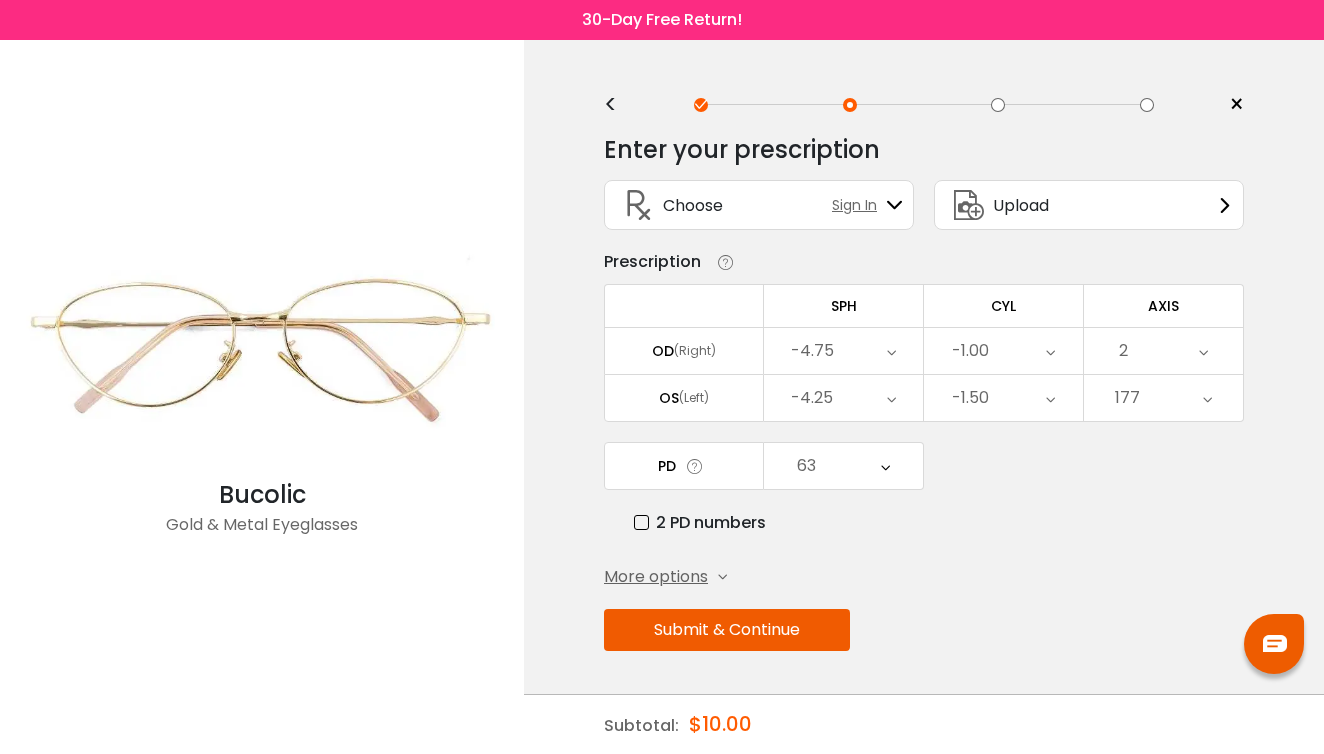 click on "Sign In" at bounding box center [859, 205] 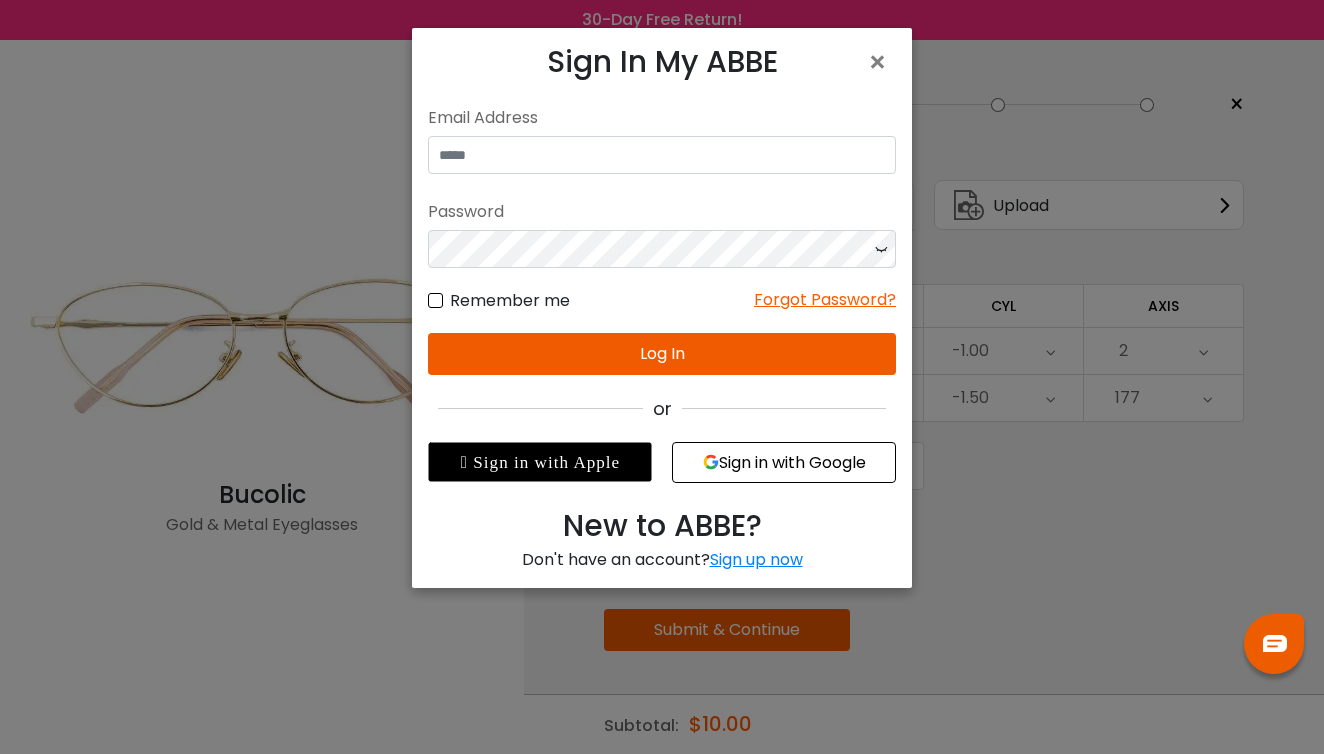 click on "Sign in with Google" at bounding box center (784, 462) 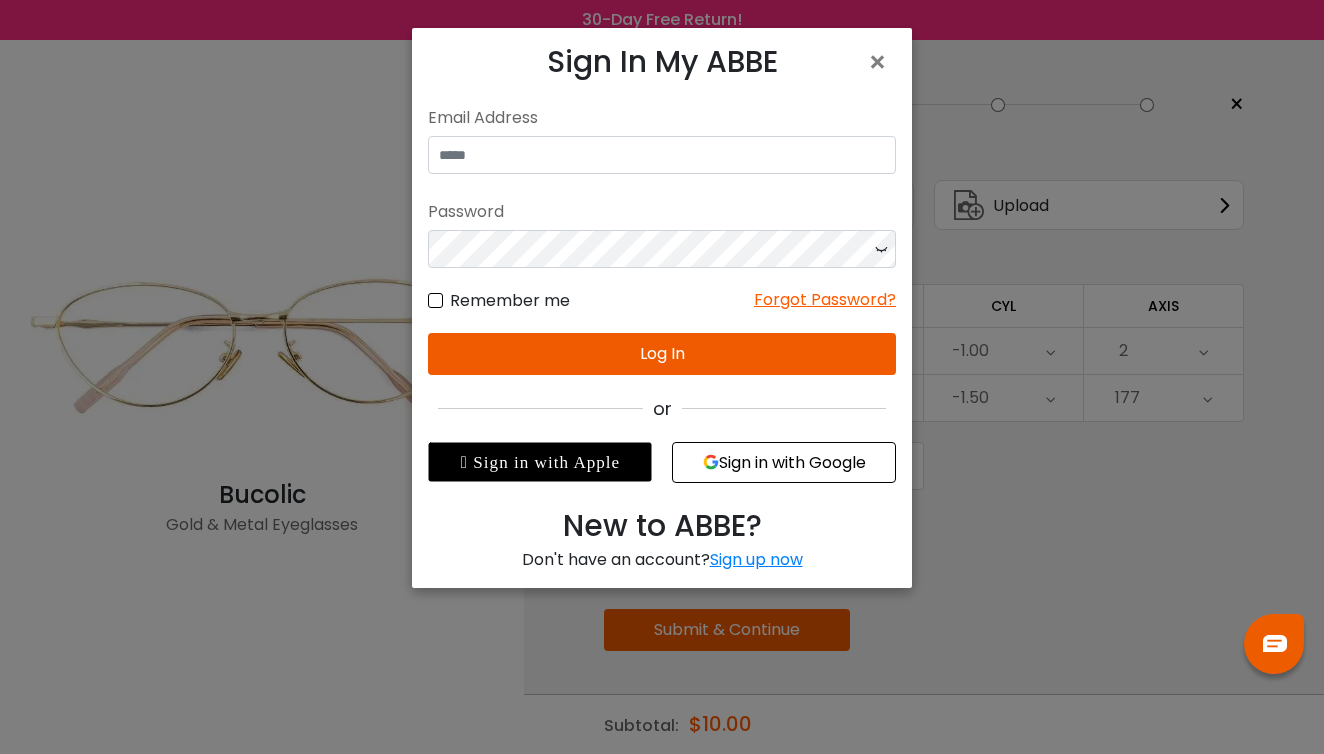 click on "Sign in with Google" at bounding box center (784, 462) 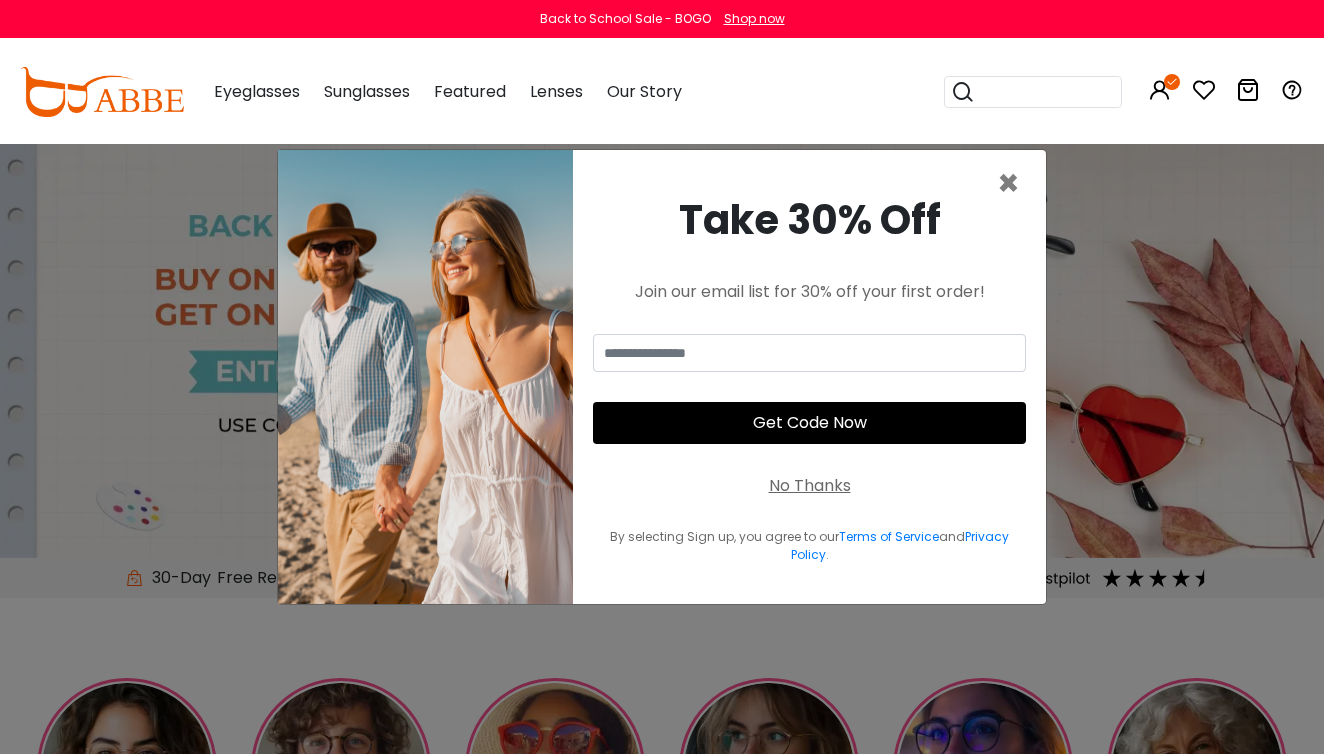 scroll, scrollTop: 0, scrollLeft: 0, axis: both 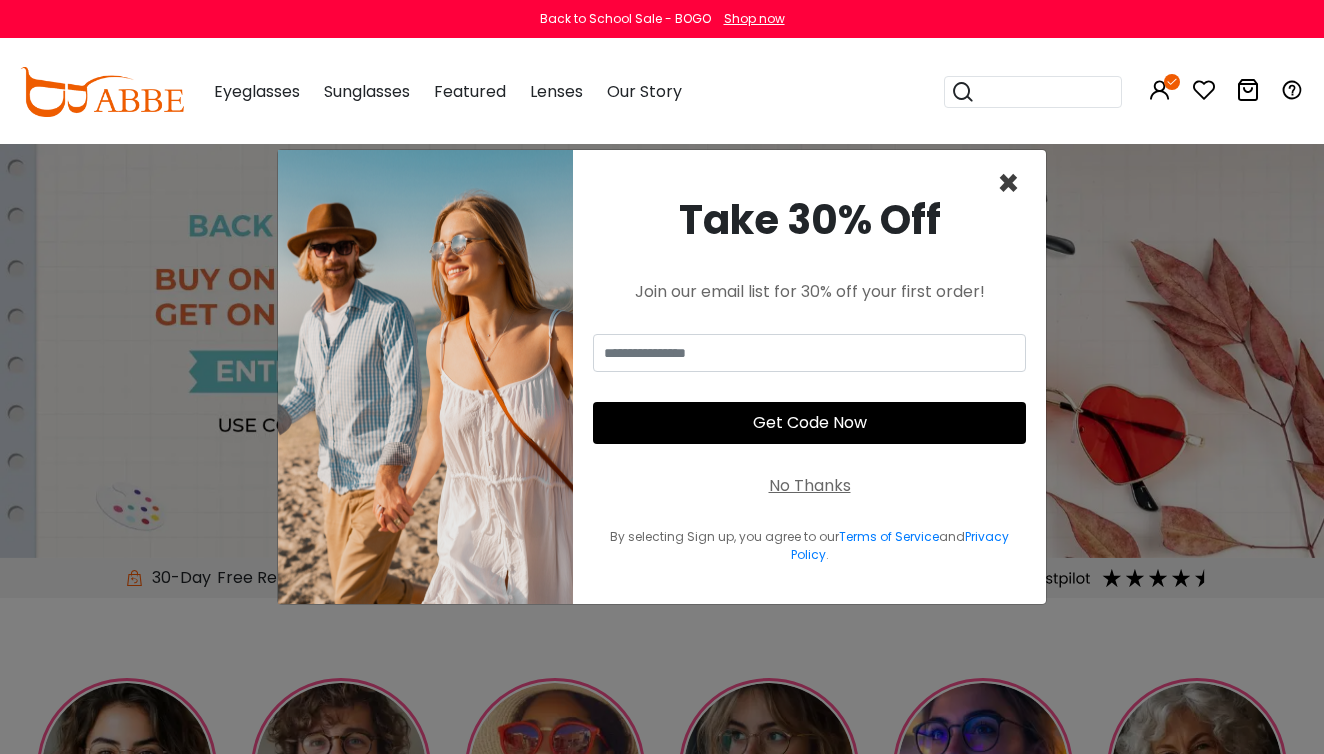 click on "×" at bounding box center [1008, 183] 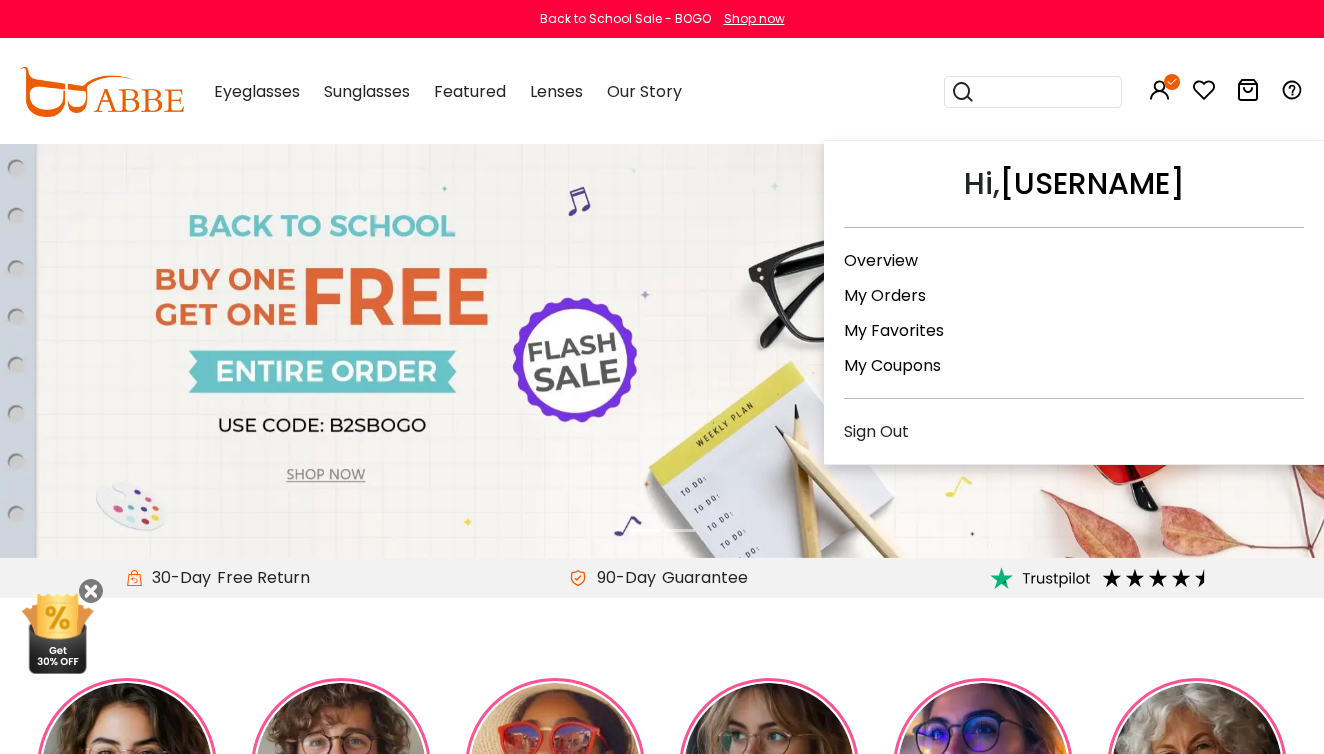click on "My Orders" at bounding box center [885, 295] 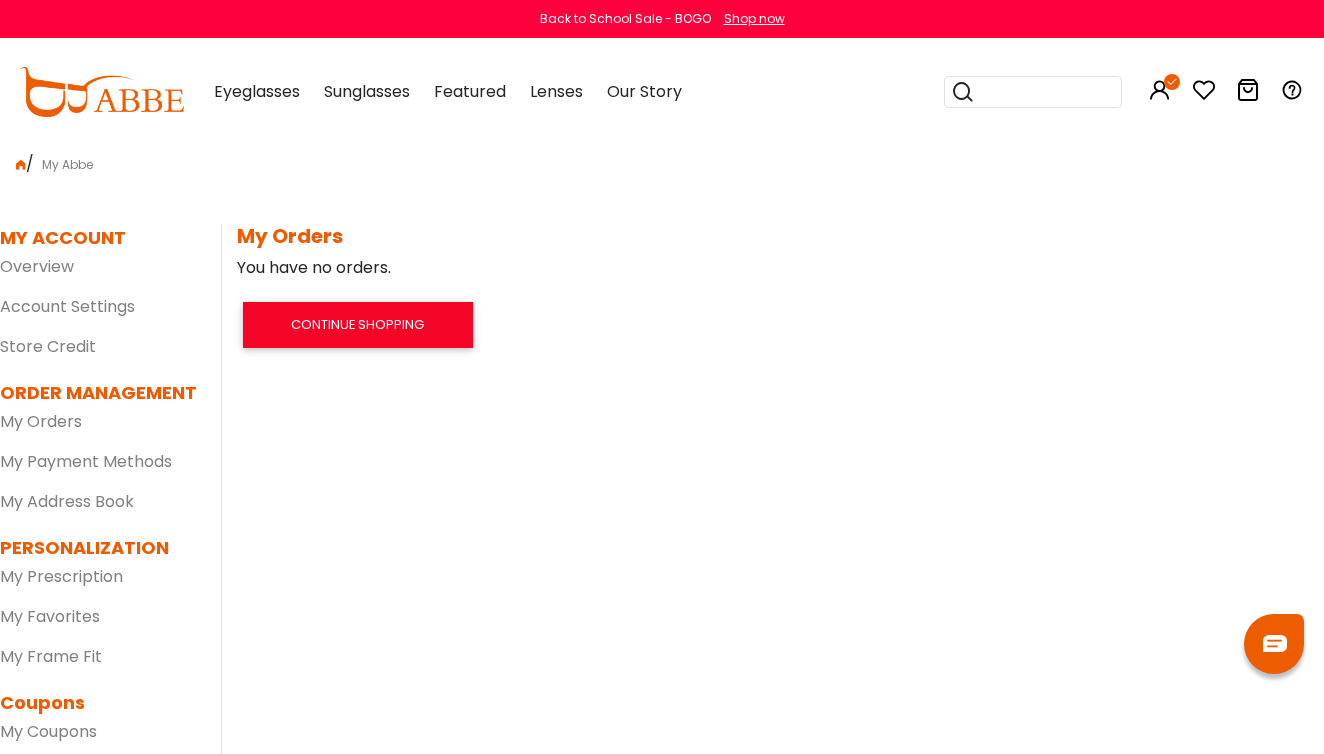 scroll, scrollTop: 0, scrollLeft: 0, axis: both 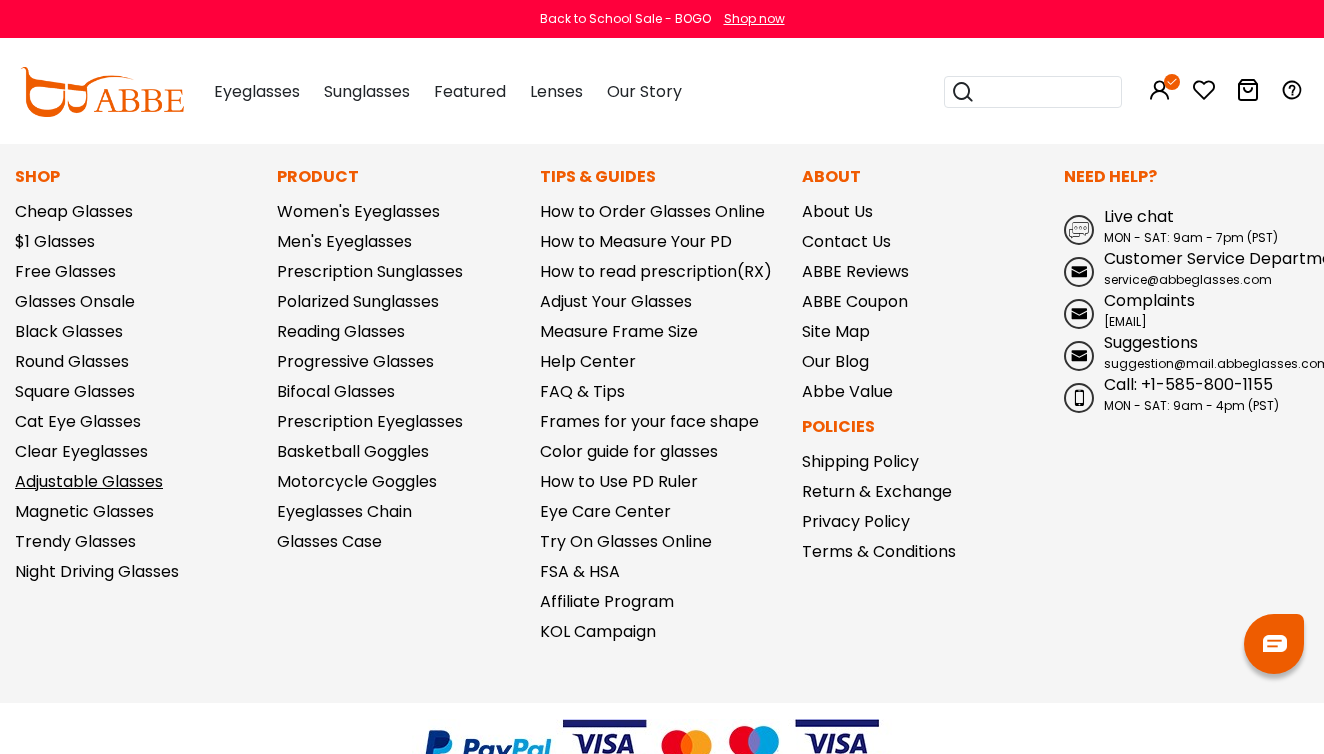 click on "Adjustable Glasses" at bounding box center (89, 481) 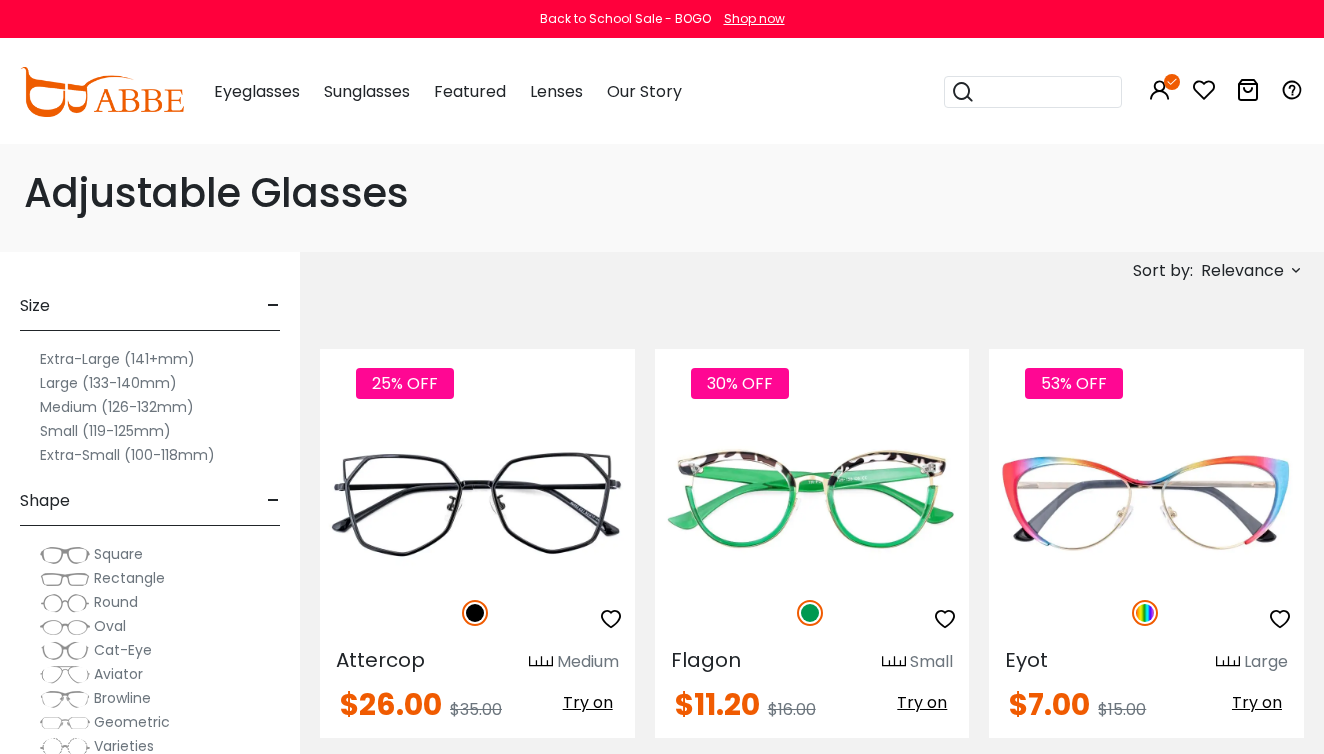 scroll, scrollTop: 0, scrollLeft: 0, axis: both 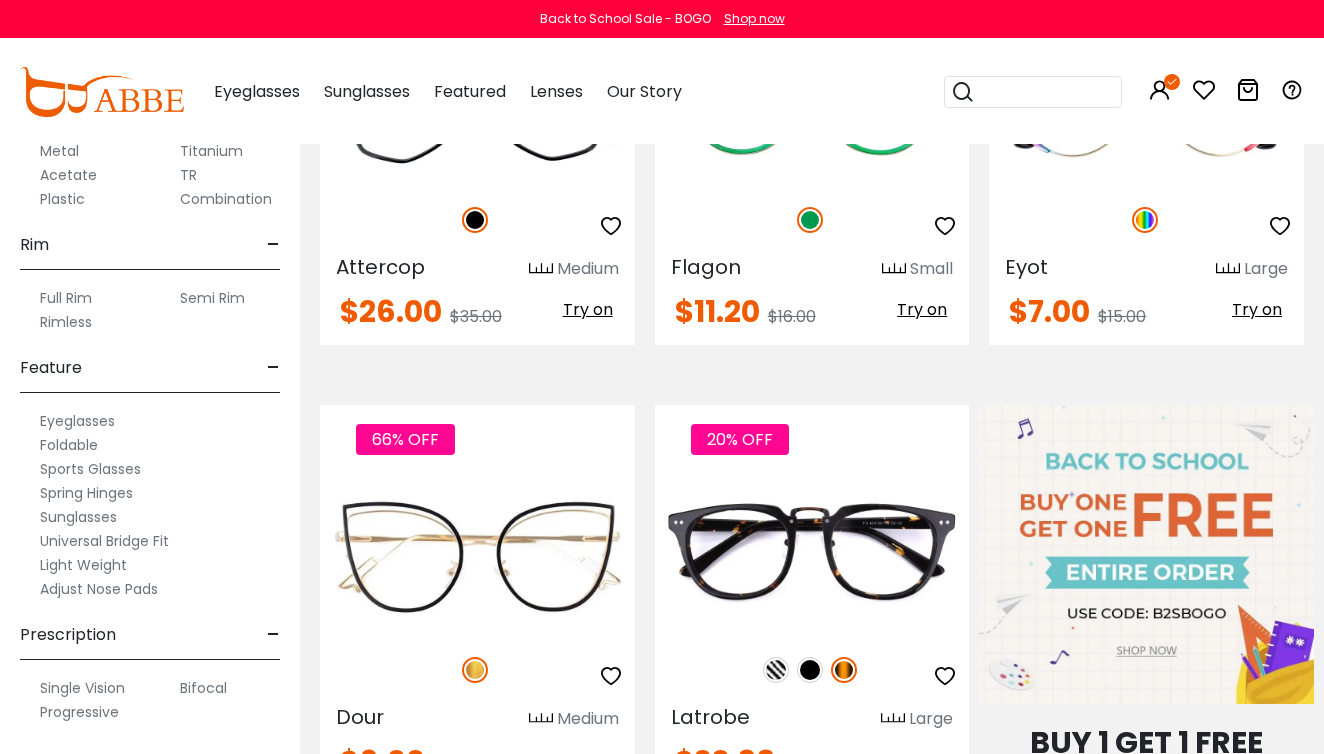 click on "Adjust Nose Pads" at bounding box center [99, 589] 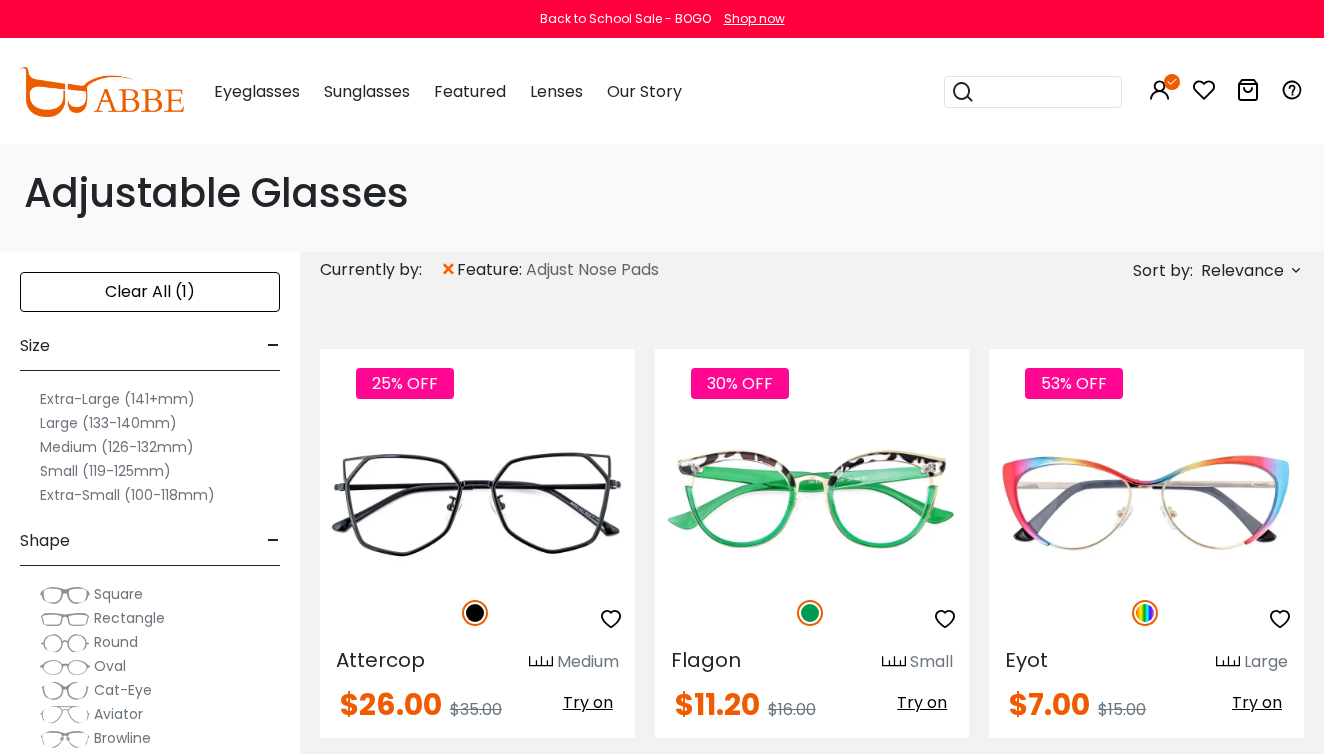 scroll, scrollTop: 0, scrollLeft: 0, axis: both 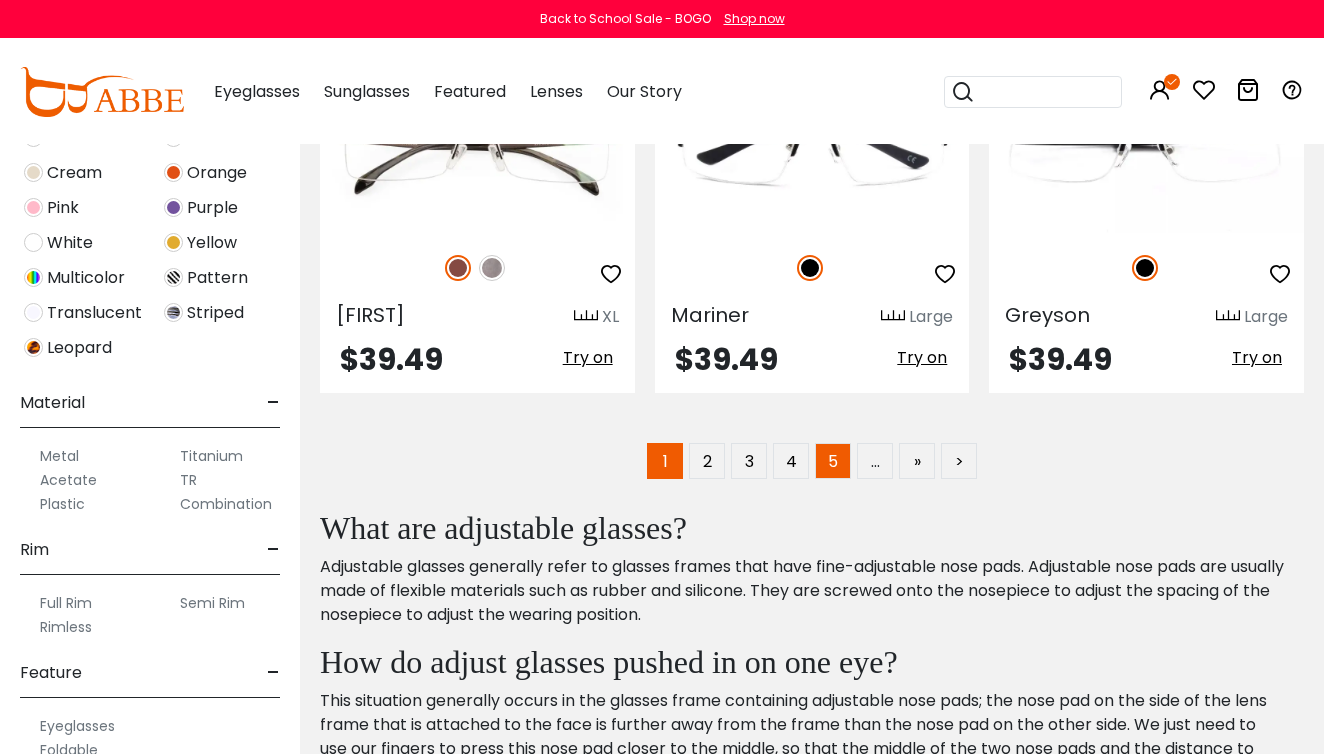 click on "5" at bounding box center (833, 461) 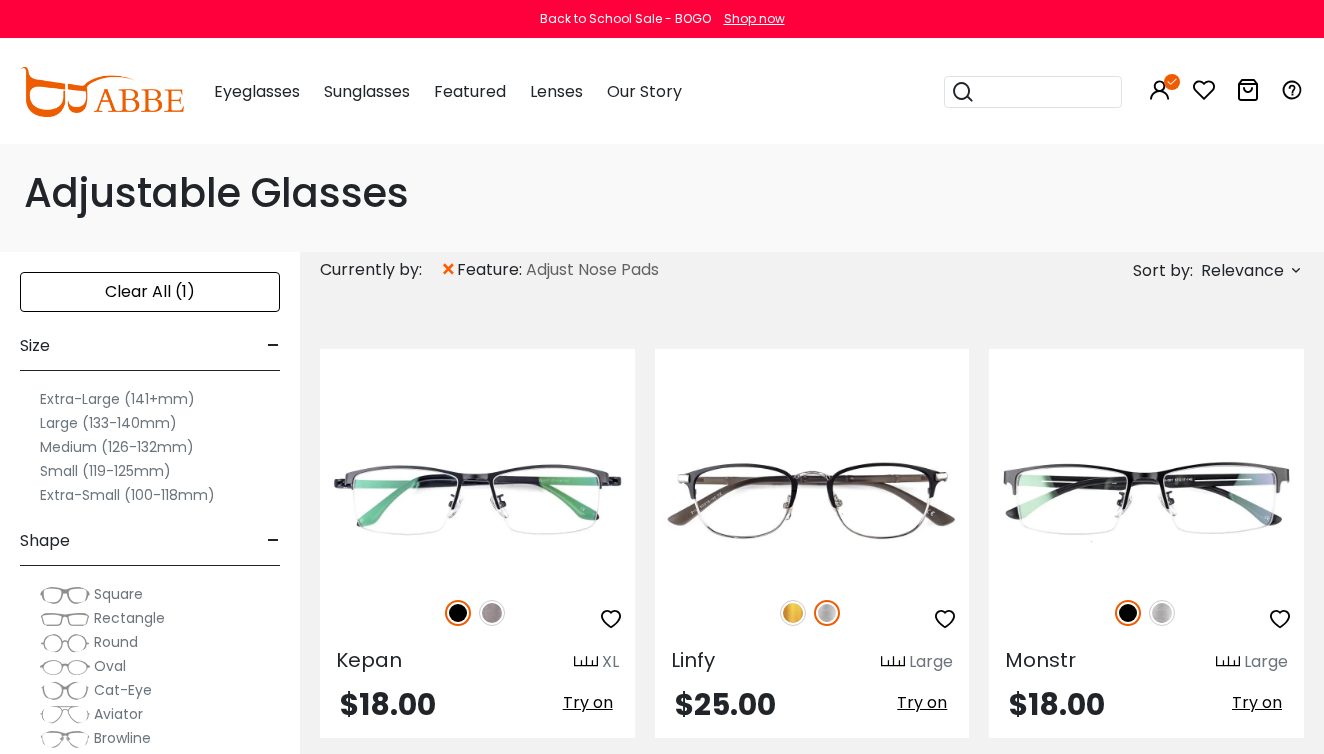 scroll, scrollTop: 0, scrollLeft: 0, axis: both 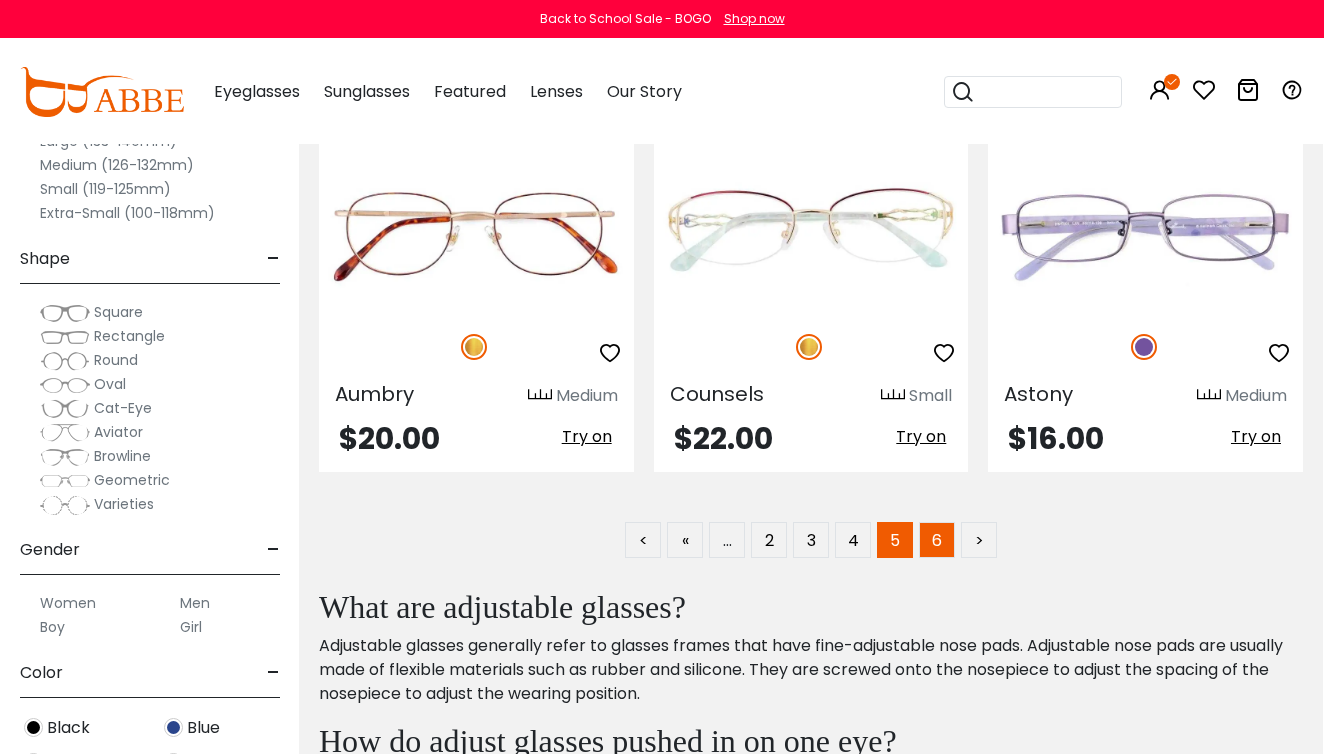 click on "6" at bounding box center (937, 540) 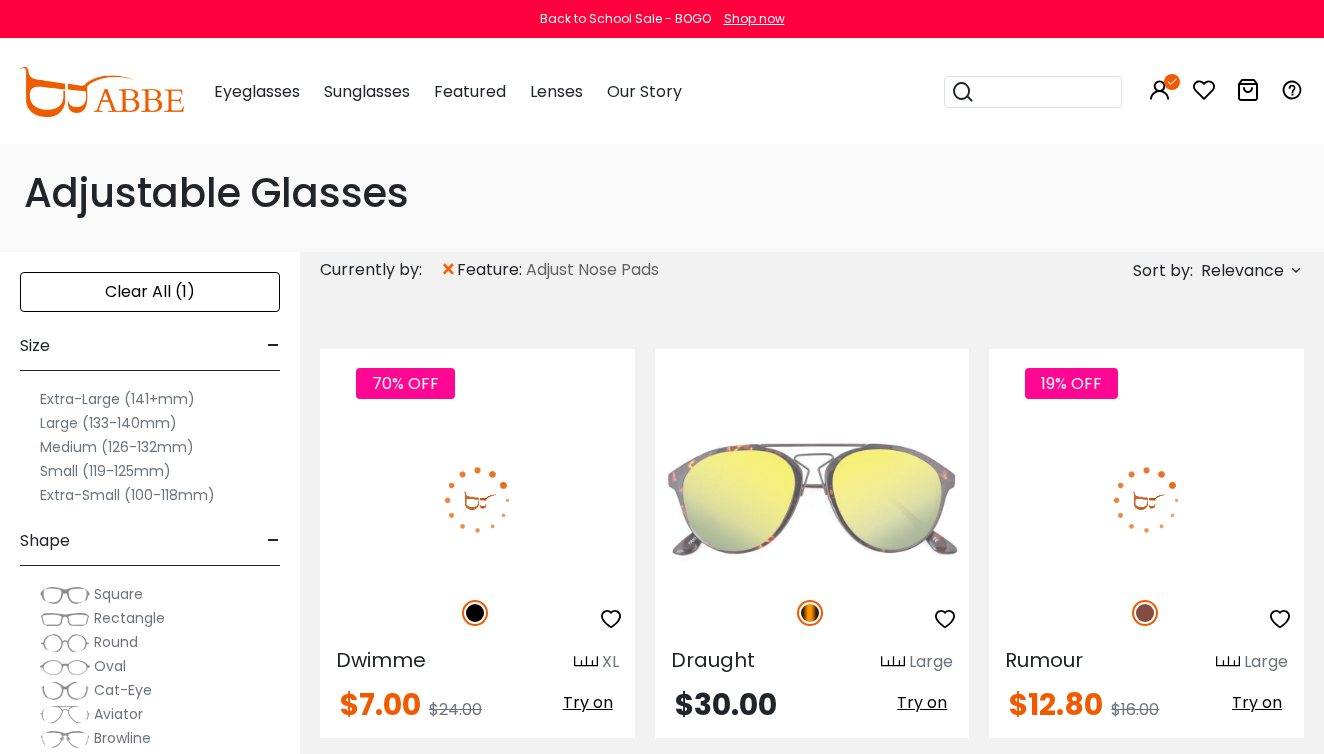 scroll, scrollTop: 0, scrollLeft: 0, axis: both 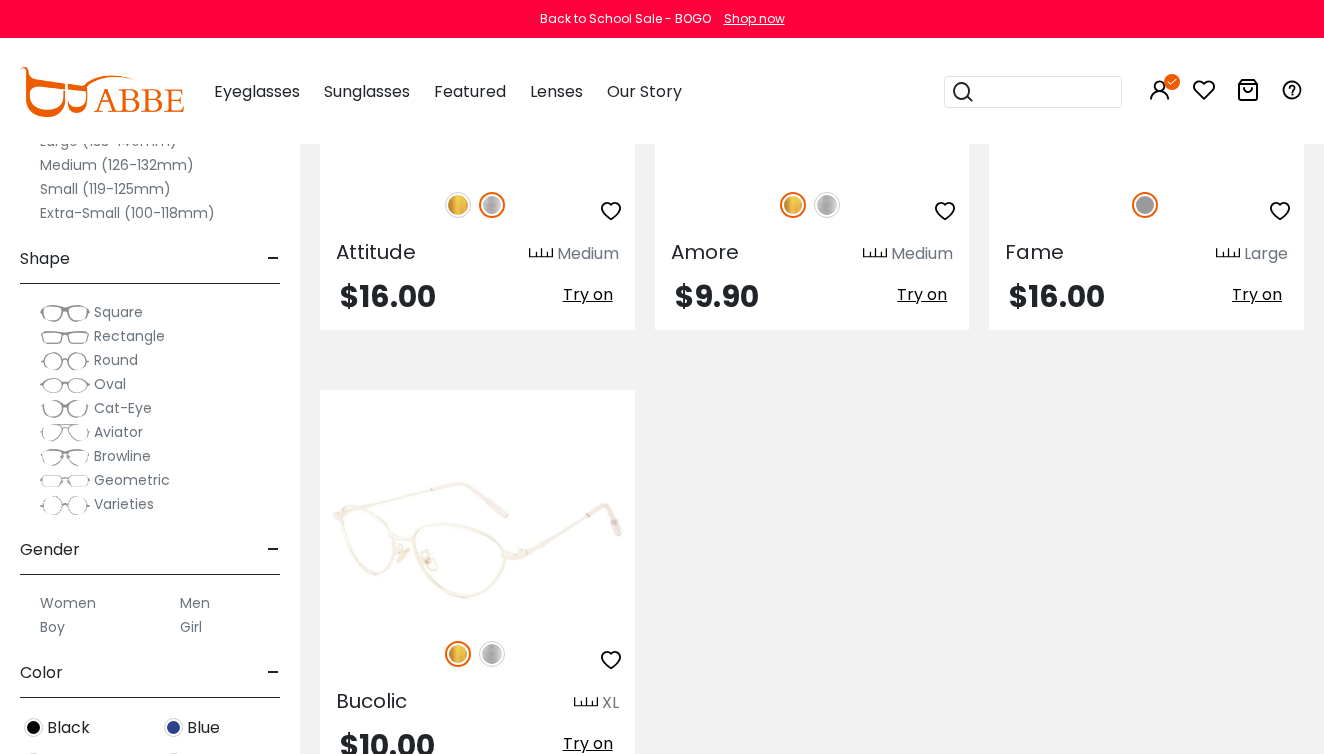 click at bounding box center [477, 540] 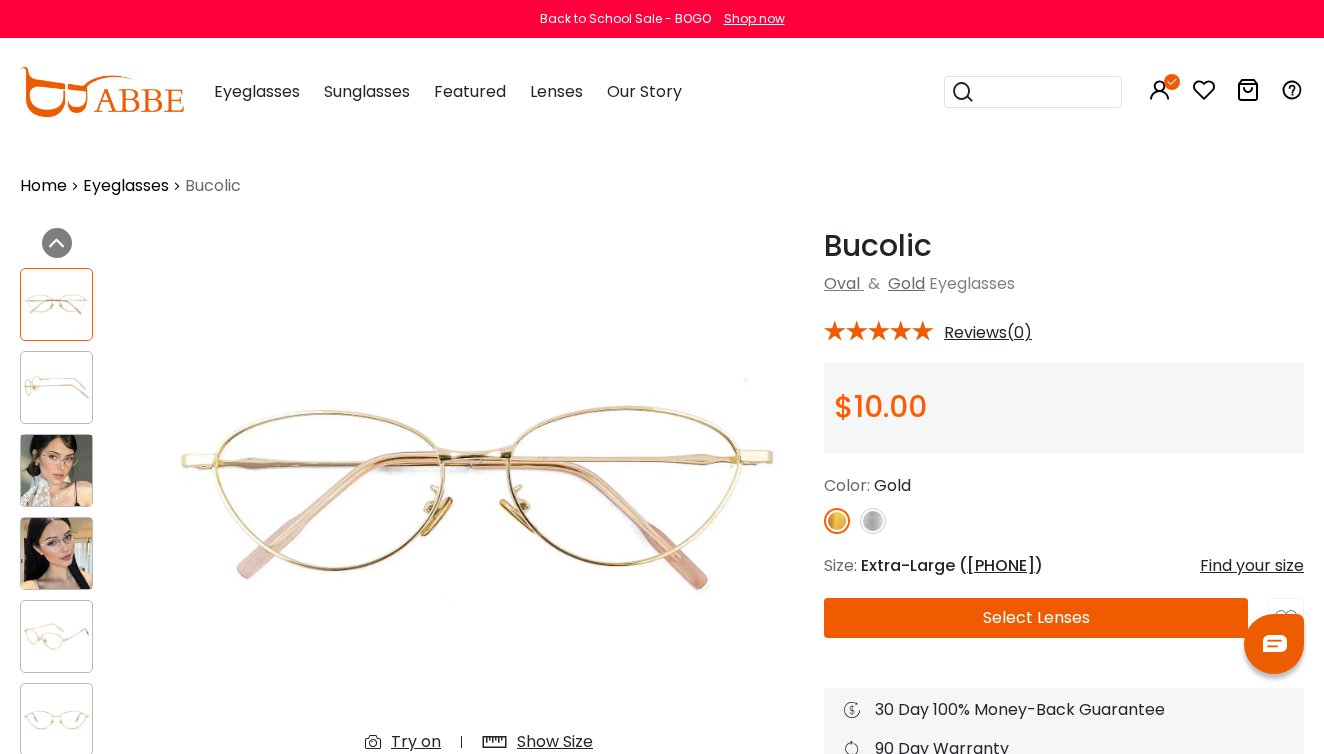 scroll, scrollTop: 0, scrollLeft: 0, axis: both 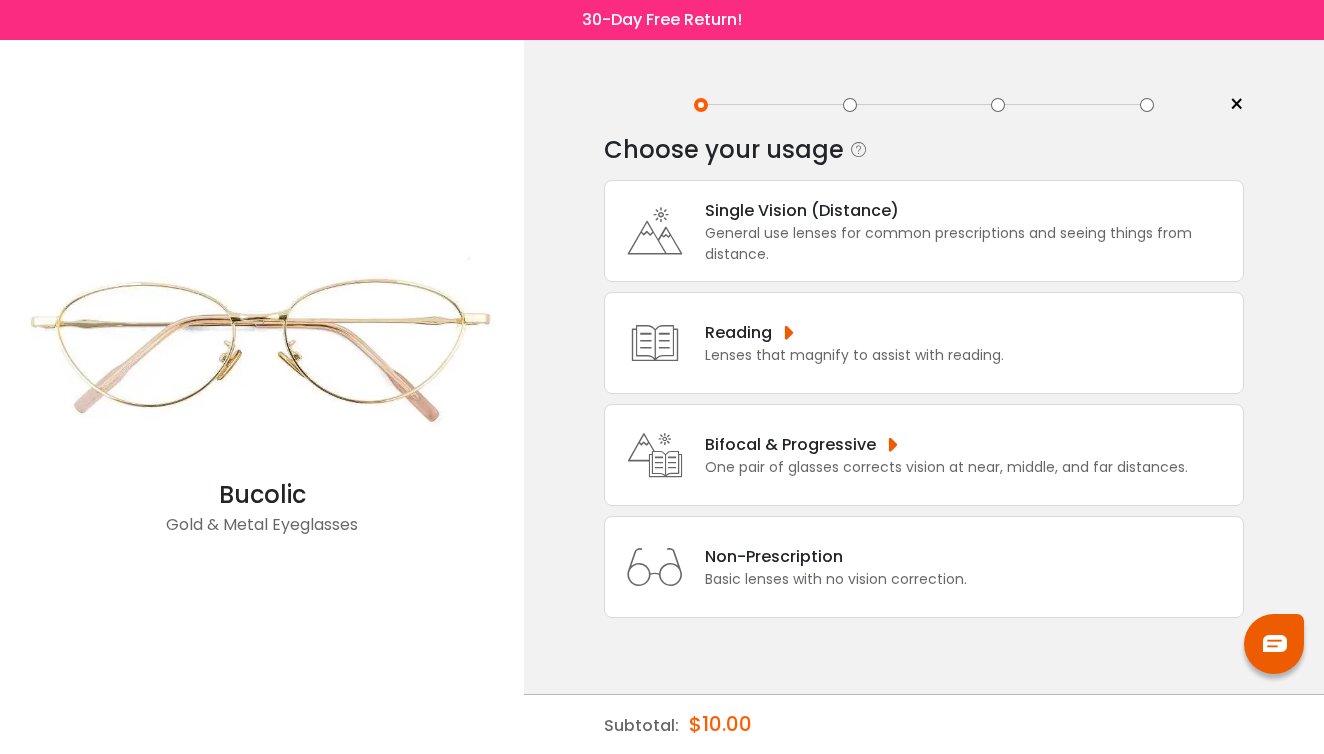 click on "Single Vision (Distance)" at bounding box center [969, 210] 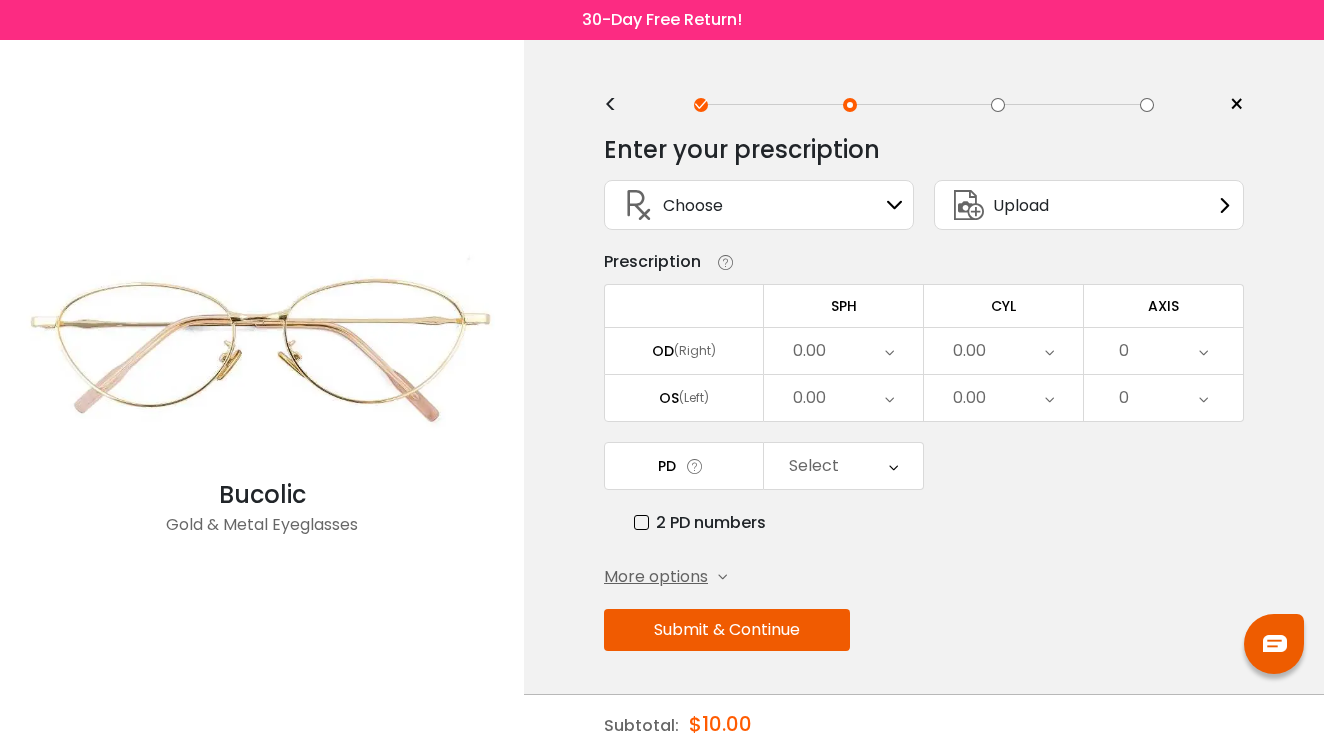 click on "Choose
Sign In" at bounding box center (759, 205) 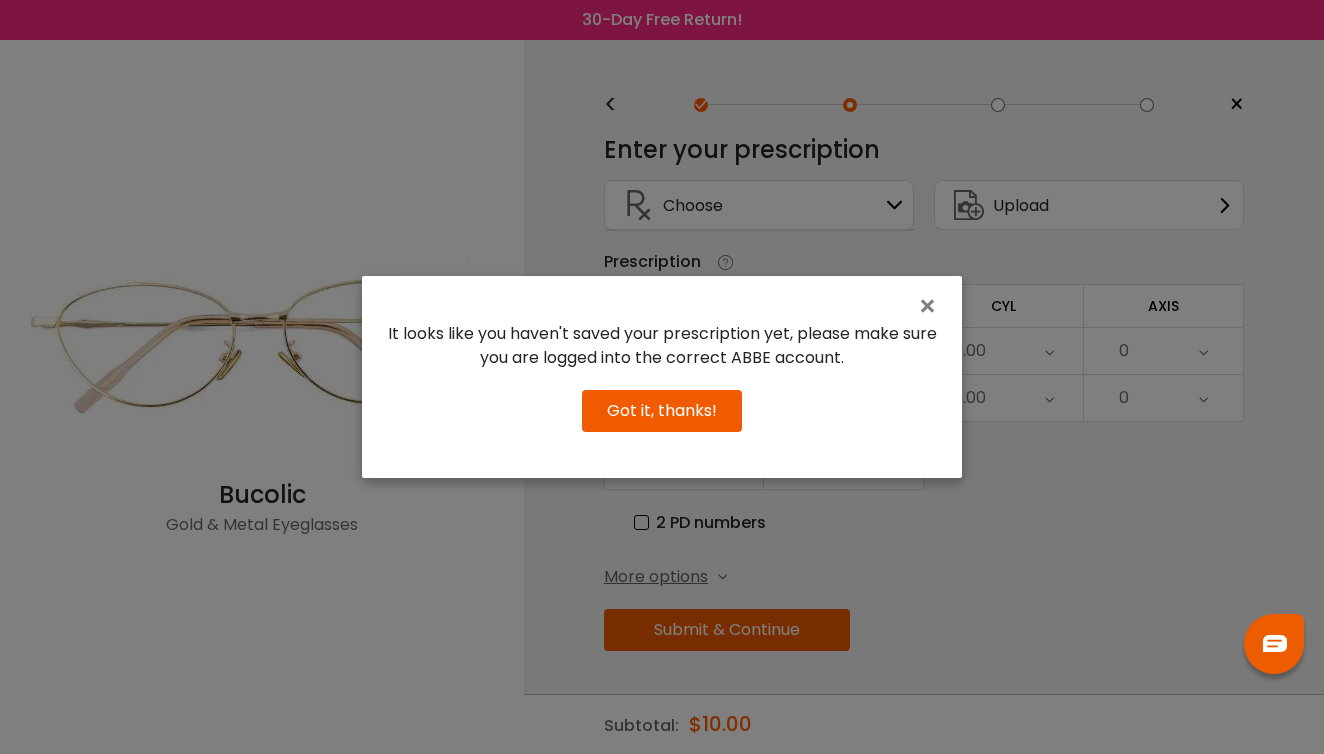 click on "Got it, thanks!" at bounding box center [662, 411] 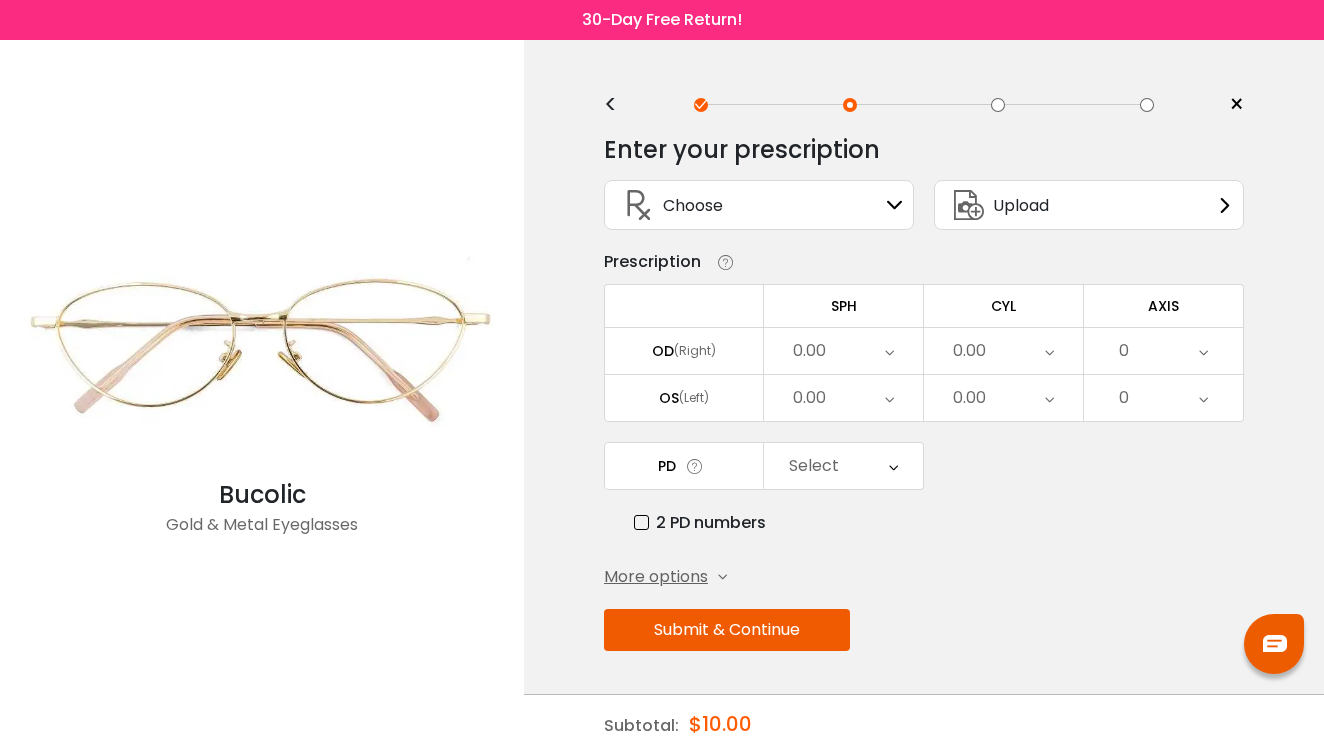 click on "Upload" at bounding box center [1089, 205] 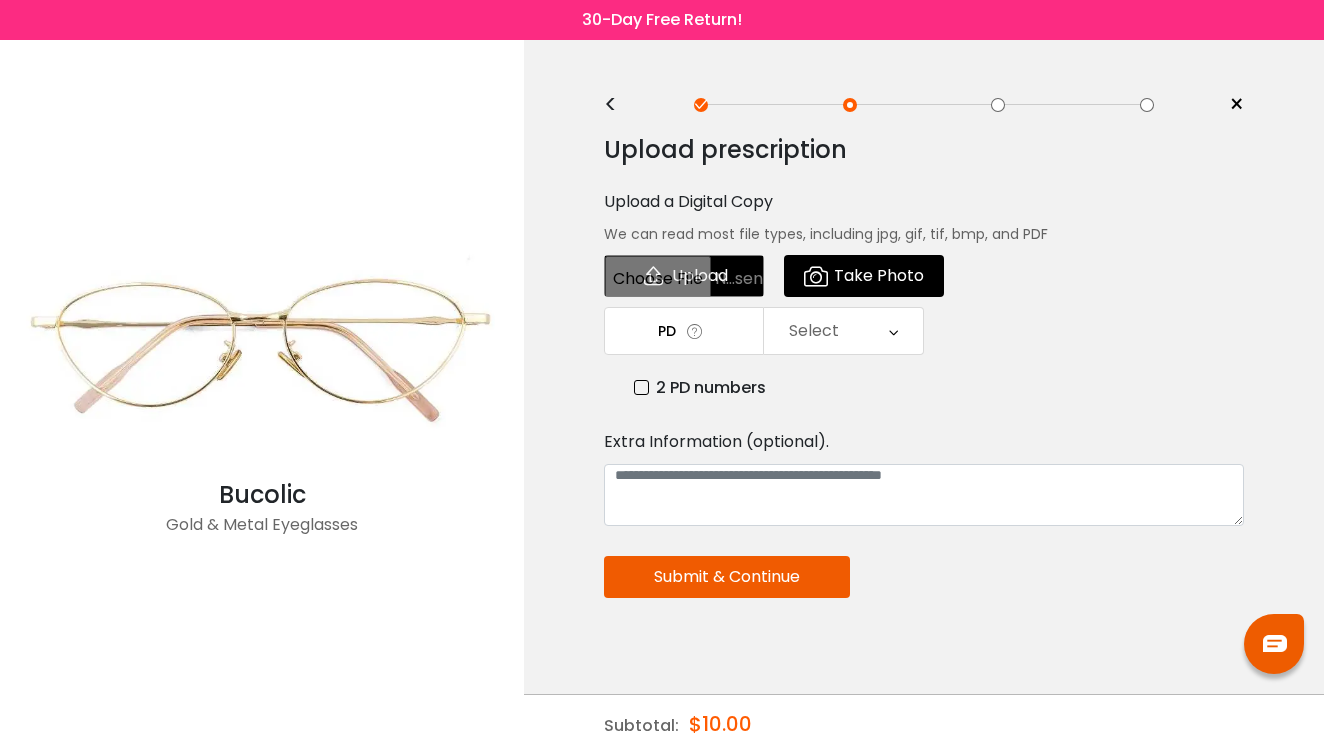 click on "Take Photo" at bounding box center [864, 276] 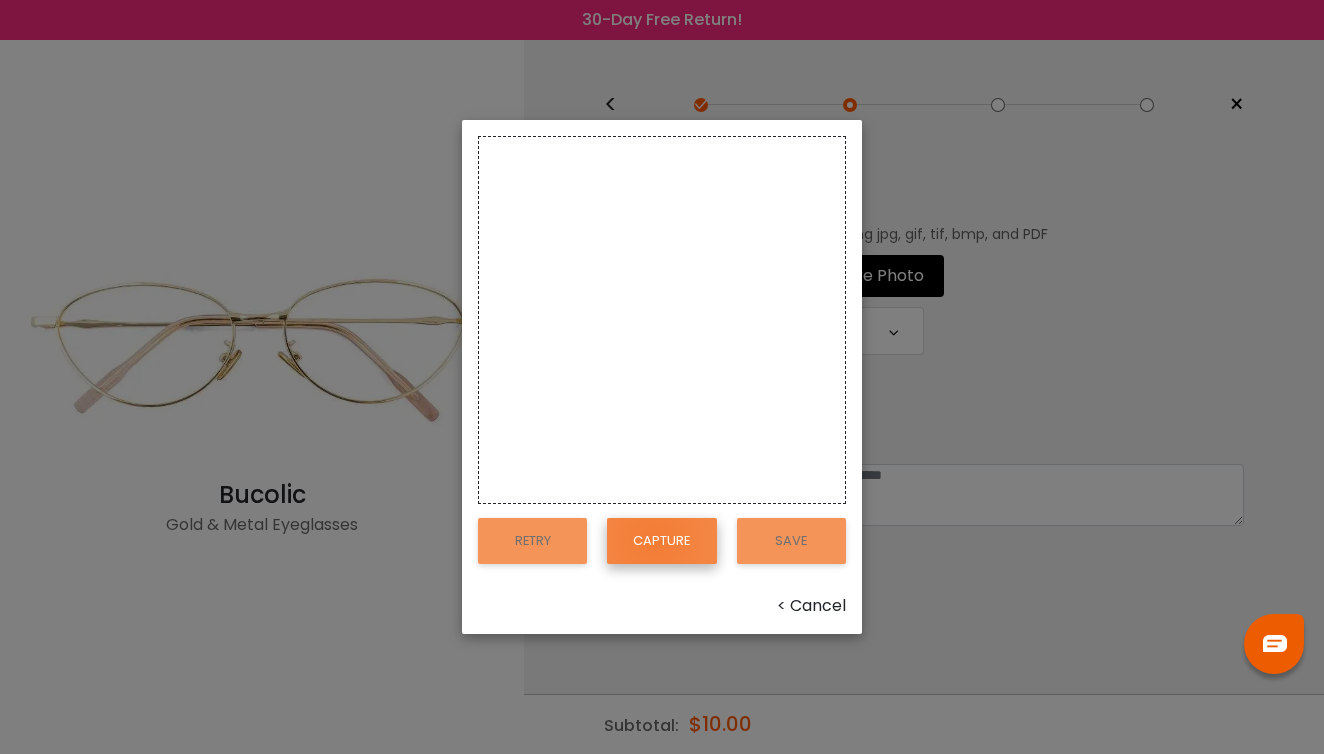 click on "Capture" at bounding box center (661, 541) 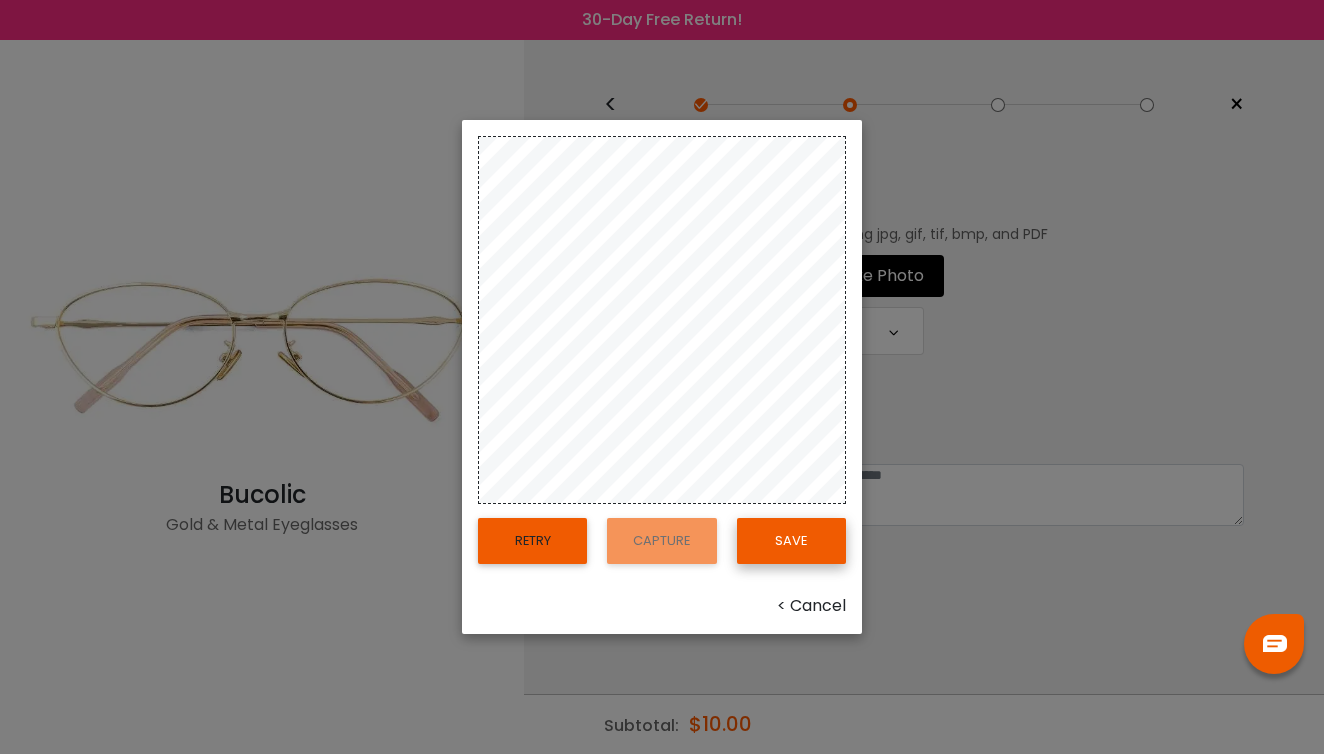 click on "Save" at bounding box center [791, 541] 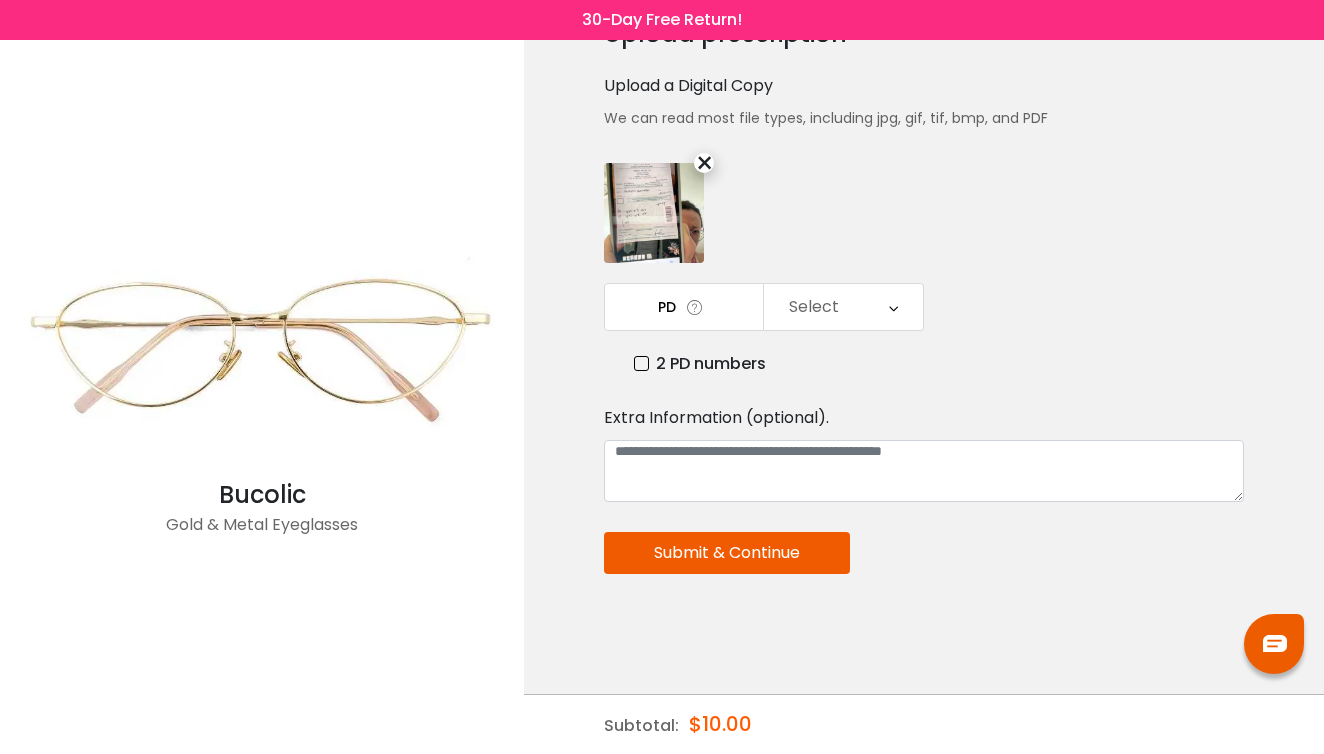 scroll, scrollTop: 119, scrollLeft: 0, axis: vertical 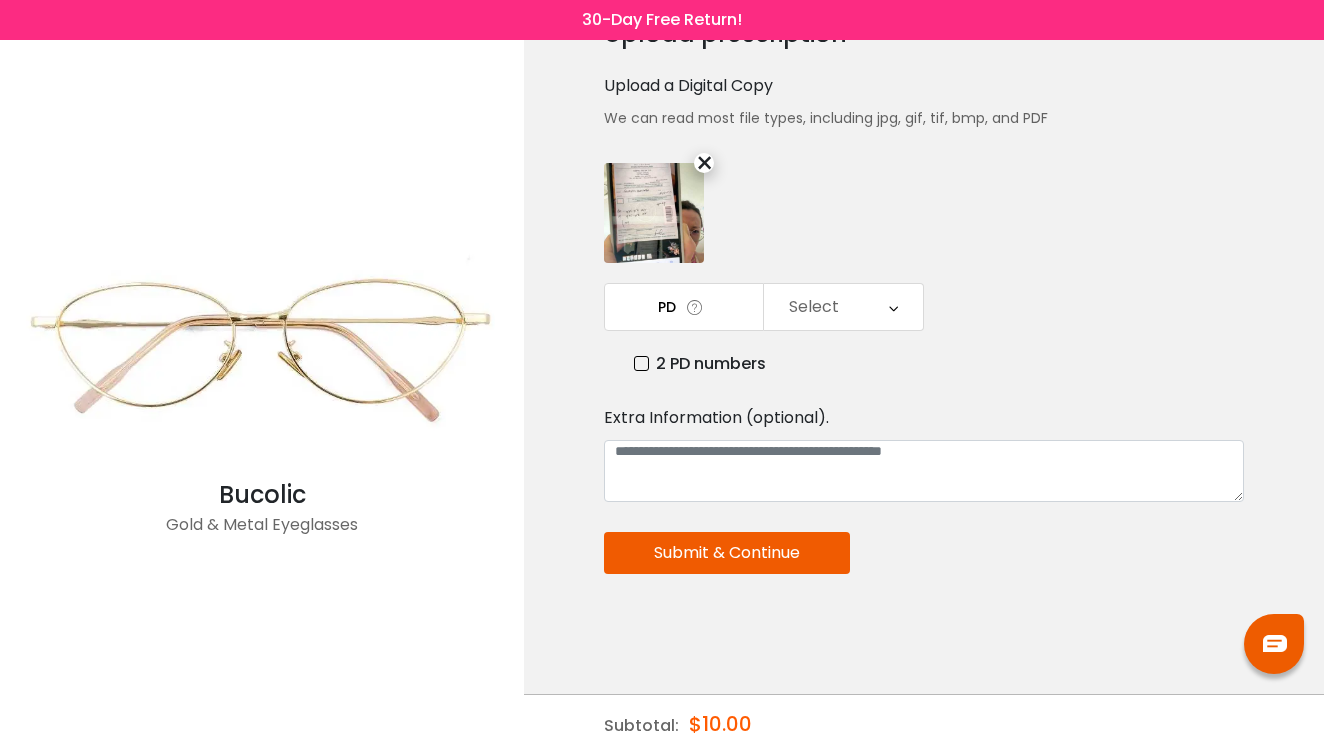 click on "Submit & Continue" at bounding box center (727, 553) 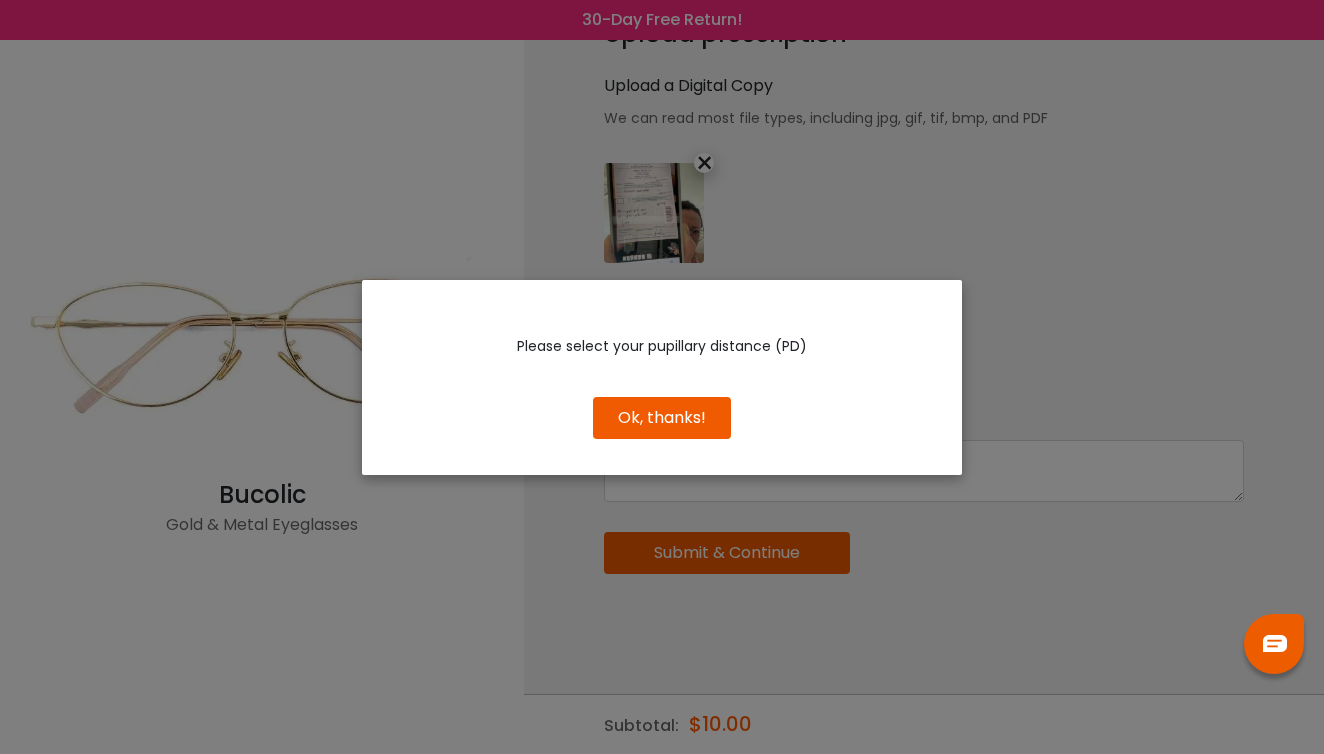 click on "Ok, thanks!" at bounding box center (662, 418) 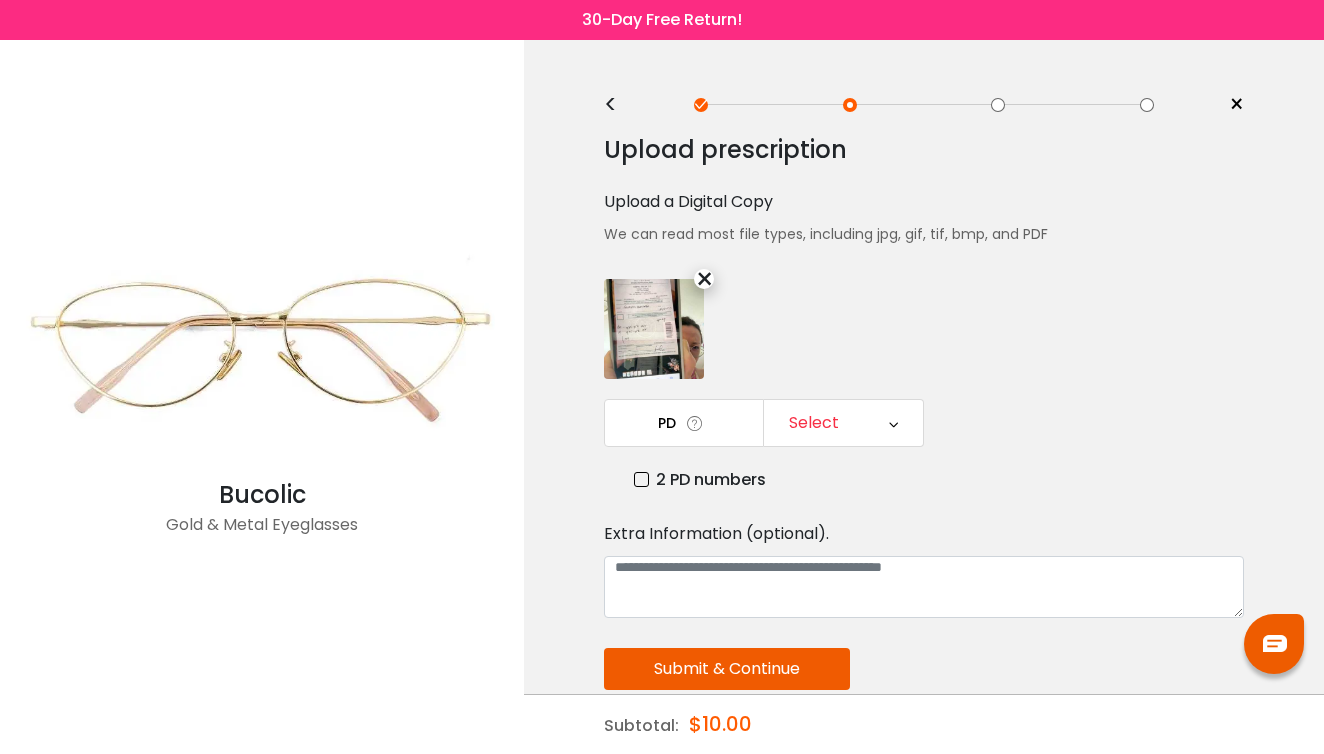 scroll, scrollTop: 0, scrollLeft: 0, axis: both 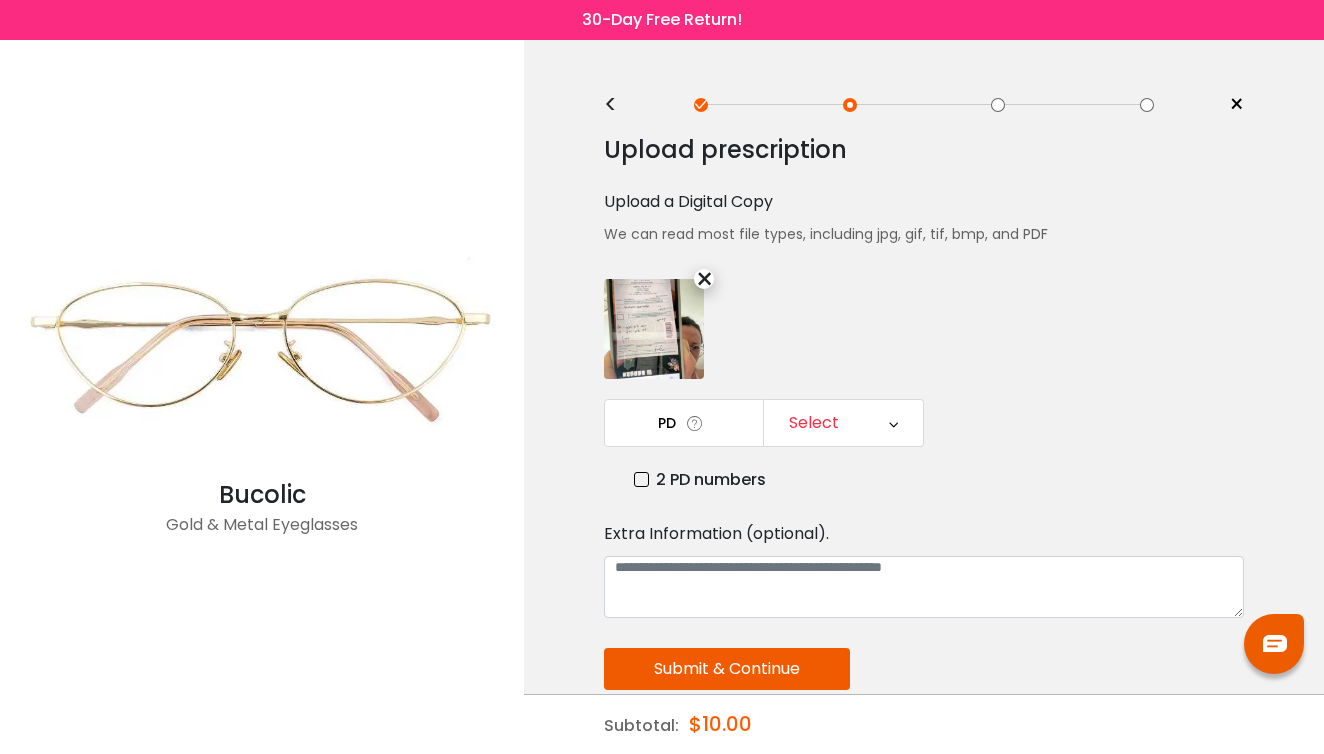 click on "<" at bounding box center [619, 105] 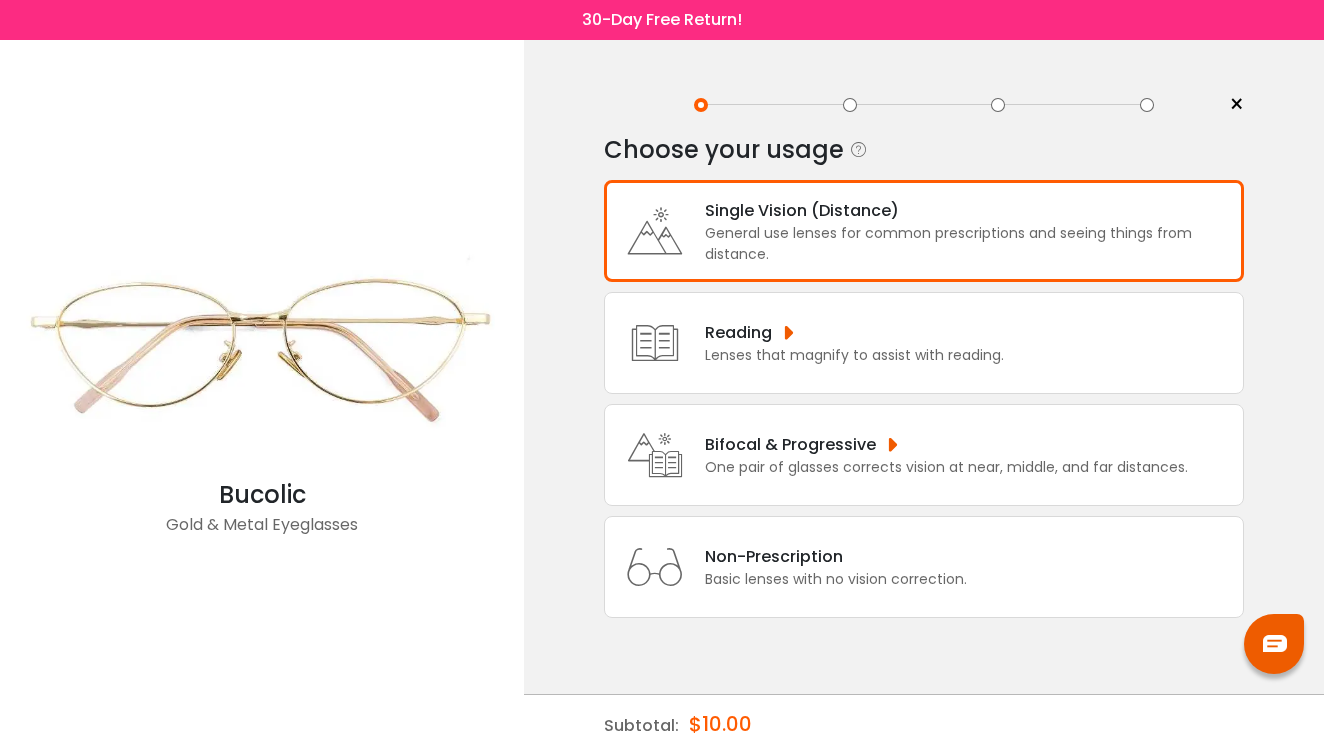 click on "Single Vision (Distance)" at bounding box center (969, 210) 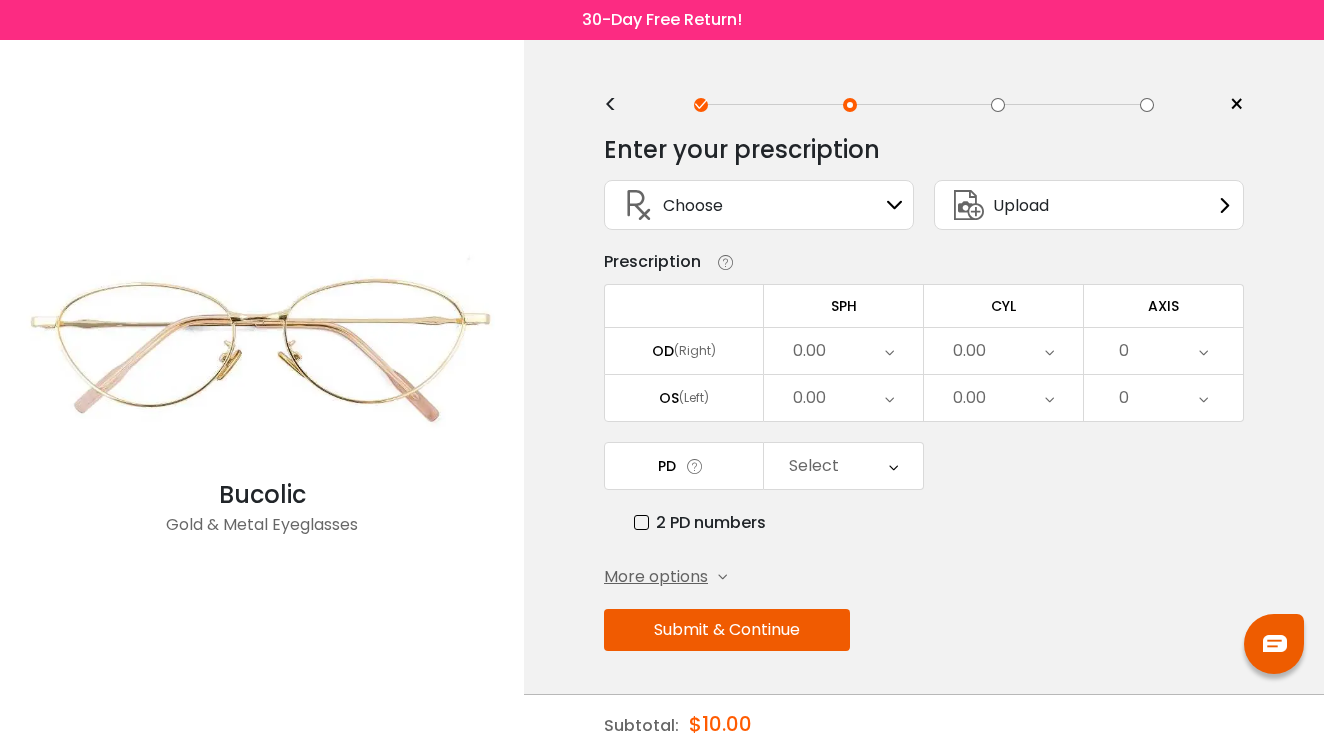 click on "0.00" at bounding box center [809, 351] 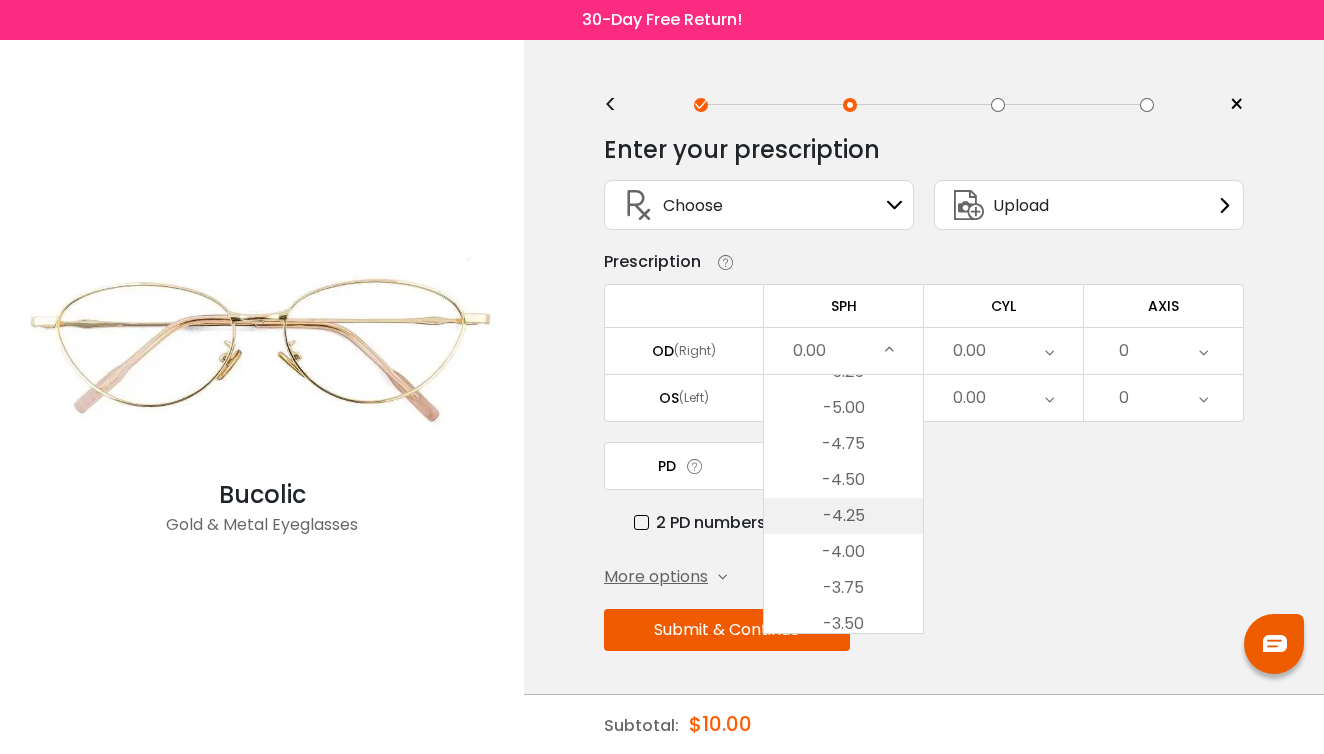 scroll, scrollTop: 2127, scrollLeft: 0, axis: vertical 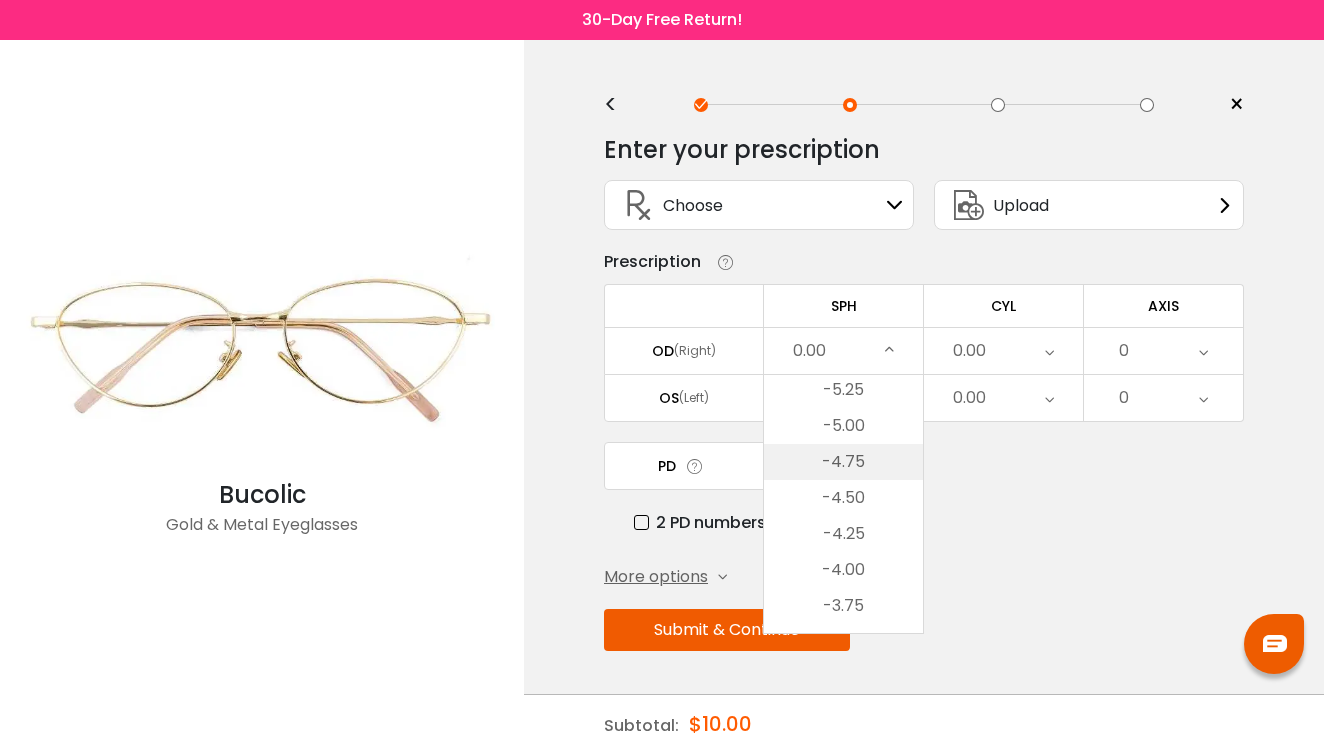 click on "-4.75" at bounding box center [843, 462] 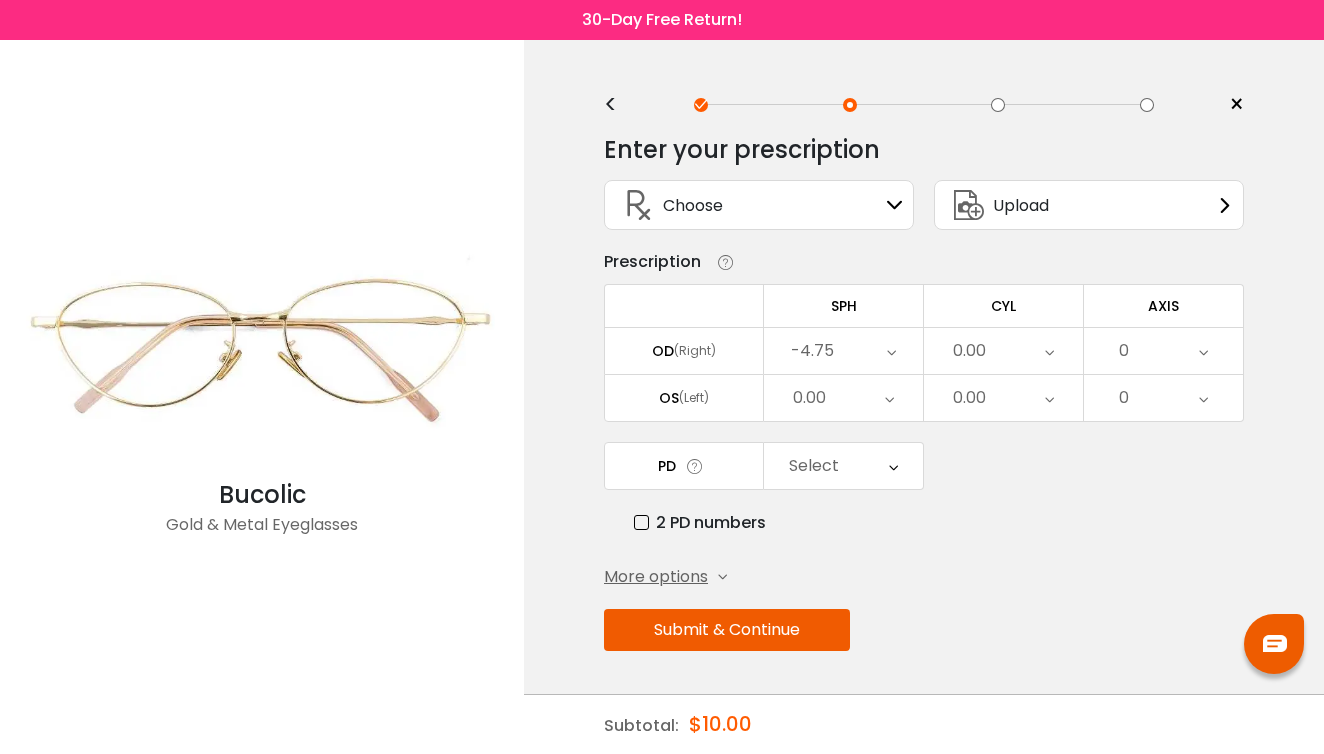 click on "0.00" at bounding box center [1003, 351] 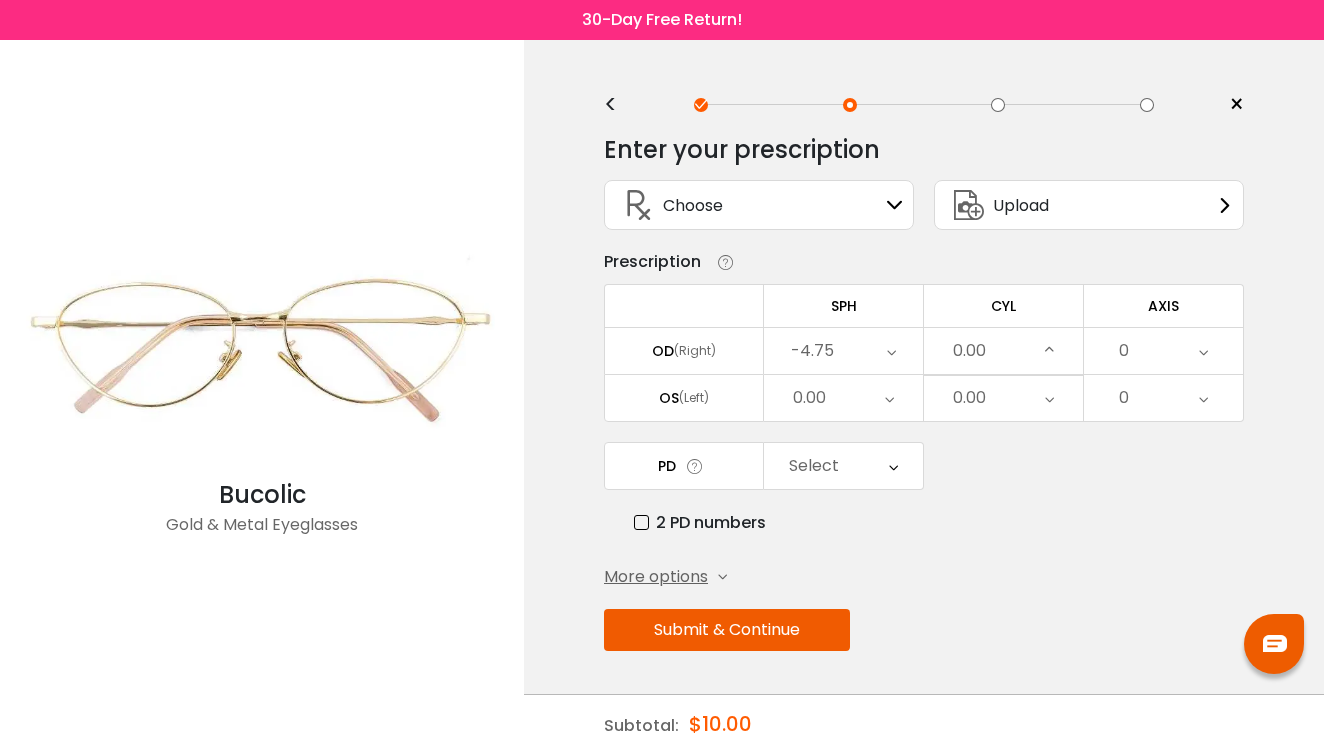 scroll, scrollTop: 734, scrollLeft: 0, axis: vertical 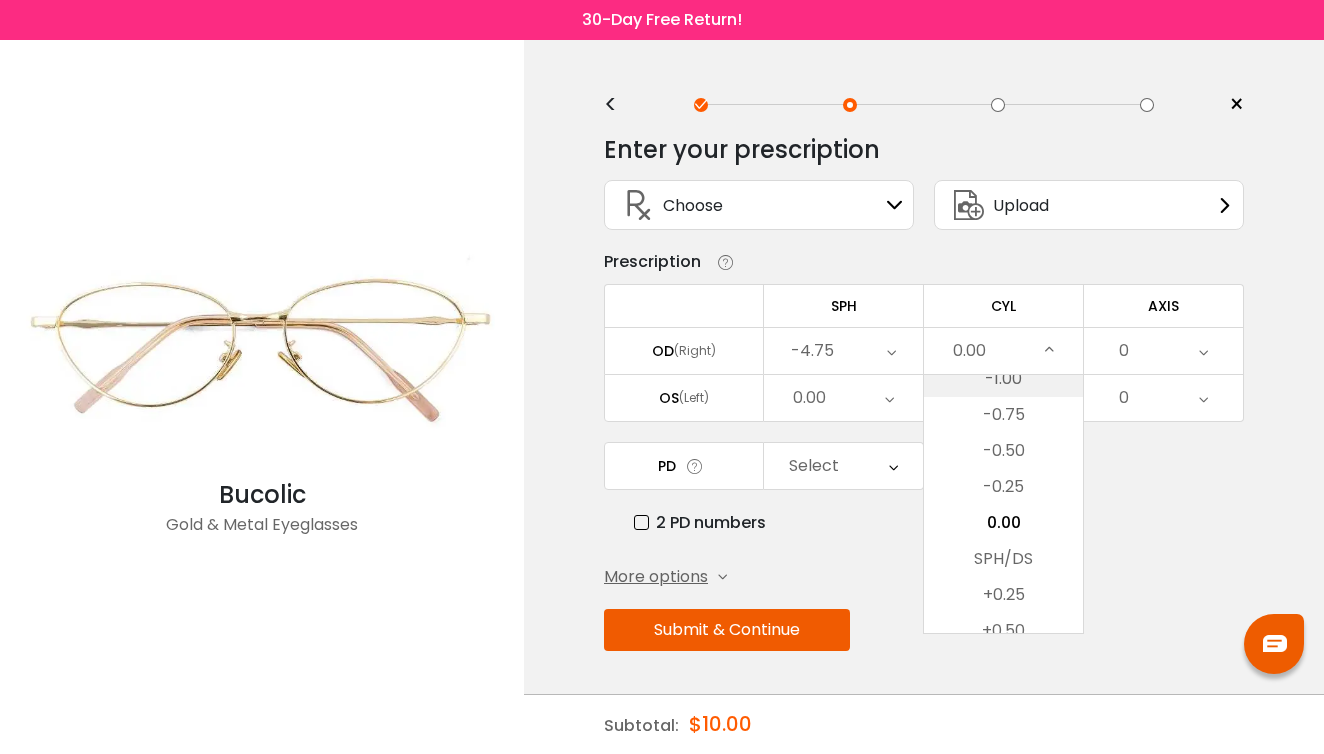 click on "-1.00" at bounding box center (1003, 379) 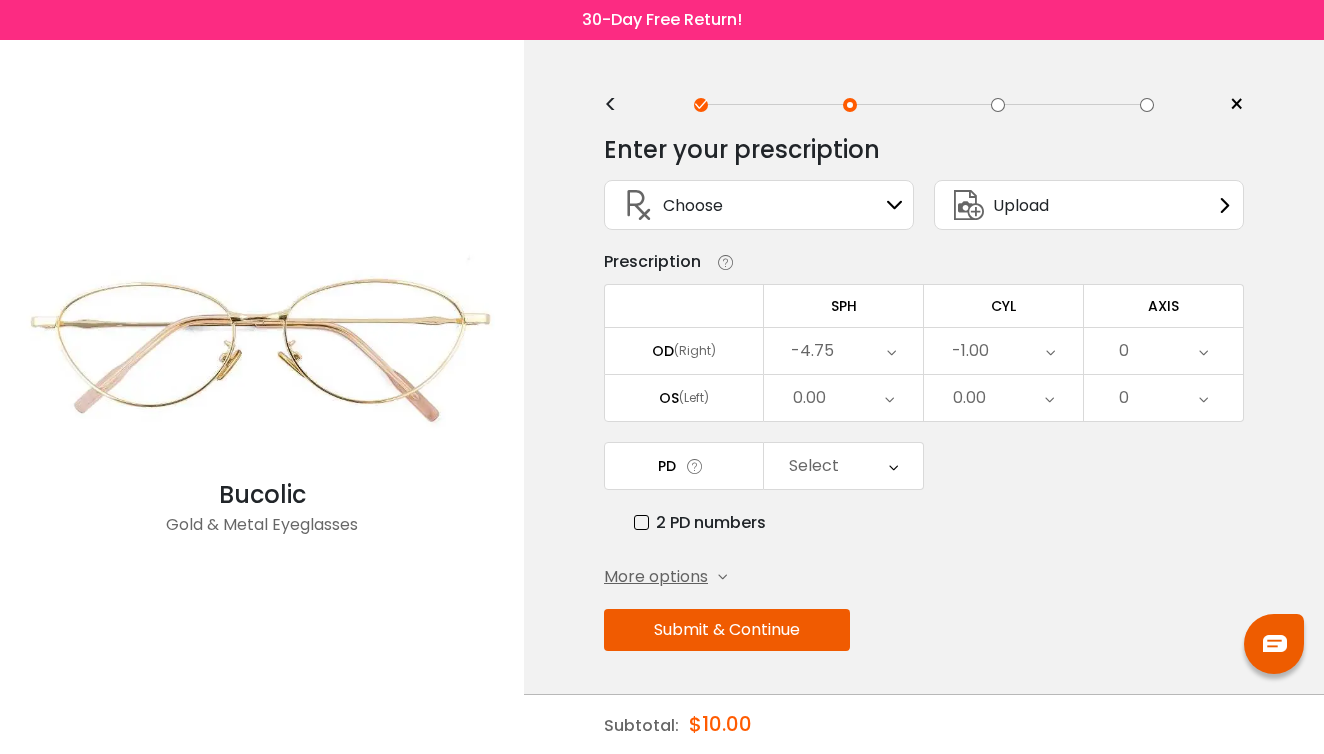 click on "0" at bounding box center (1163, 351) 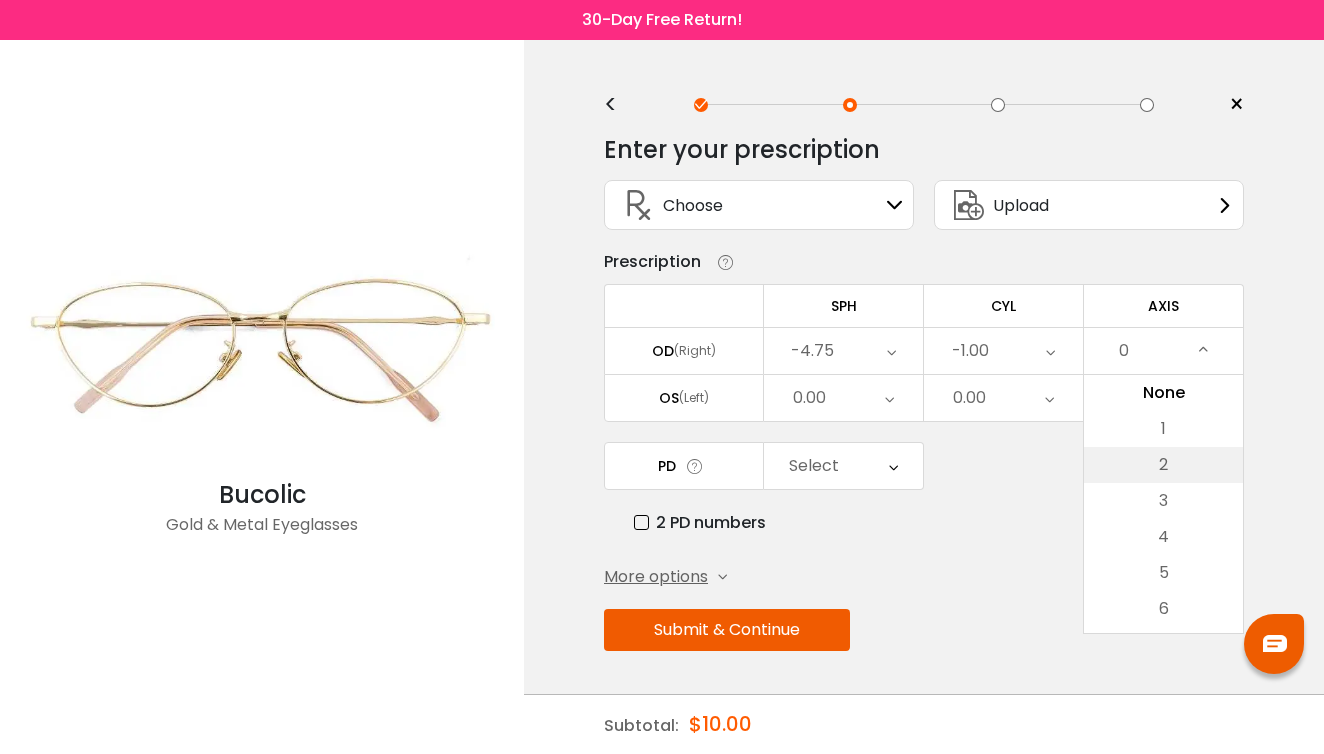 click on "2" at bounding box center [1163, 465] 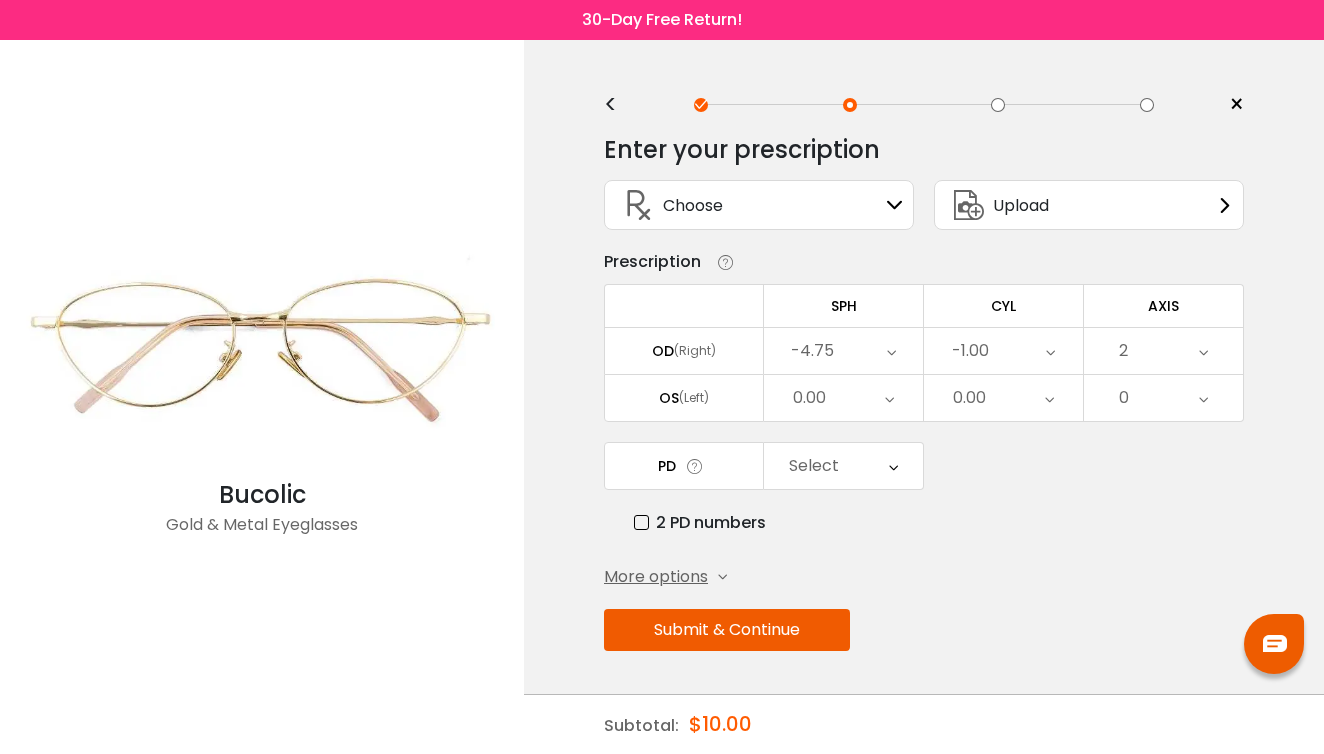 click on "0.00" at bounding box center [843, 398] 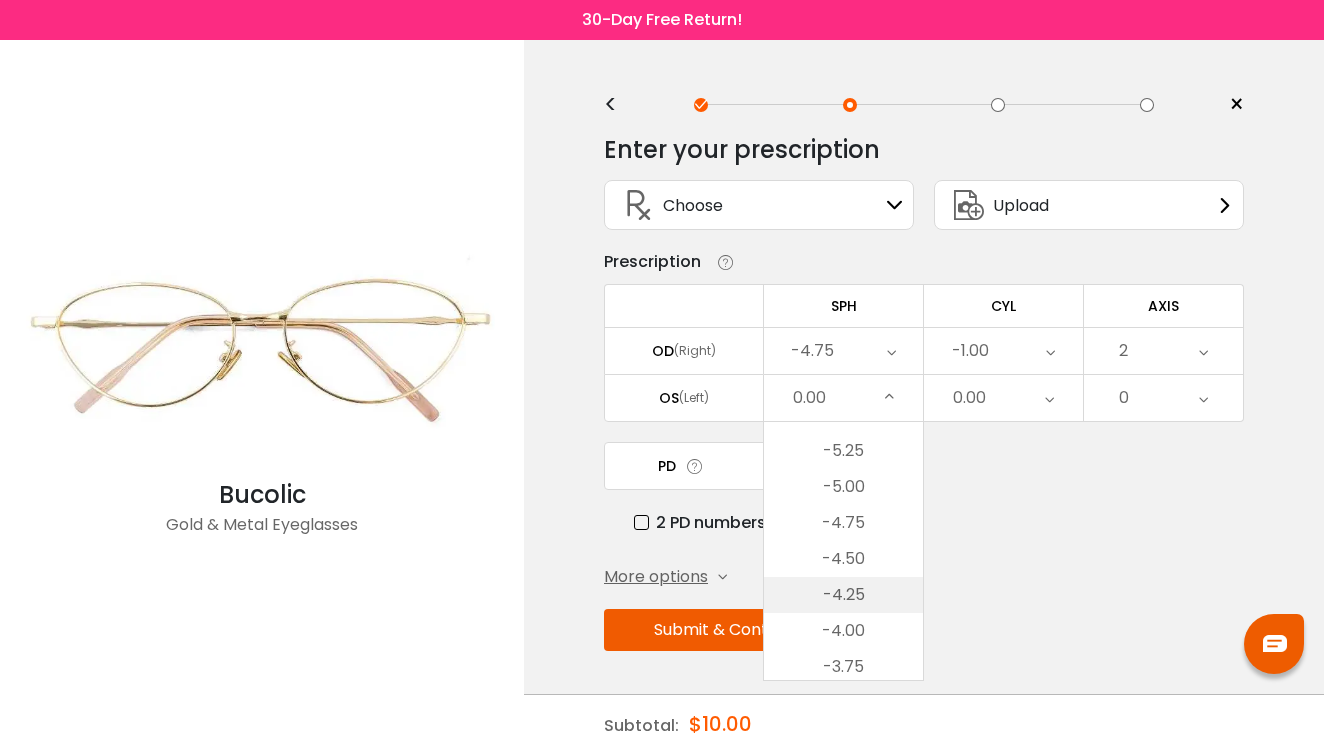 scroll, scrollTop: 2118, scrollLeft: 0, axis: vertical 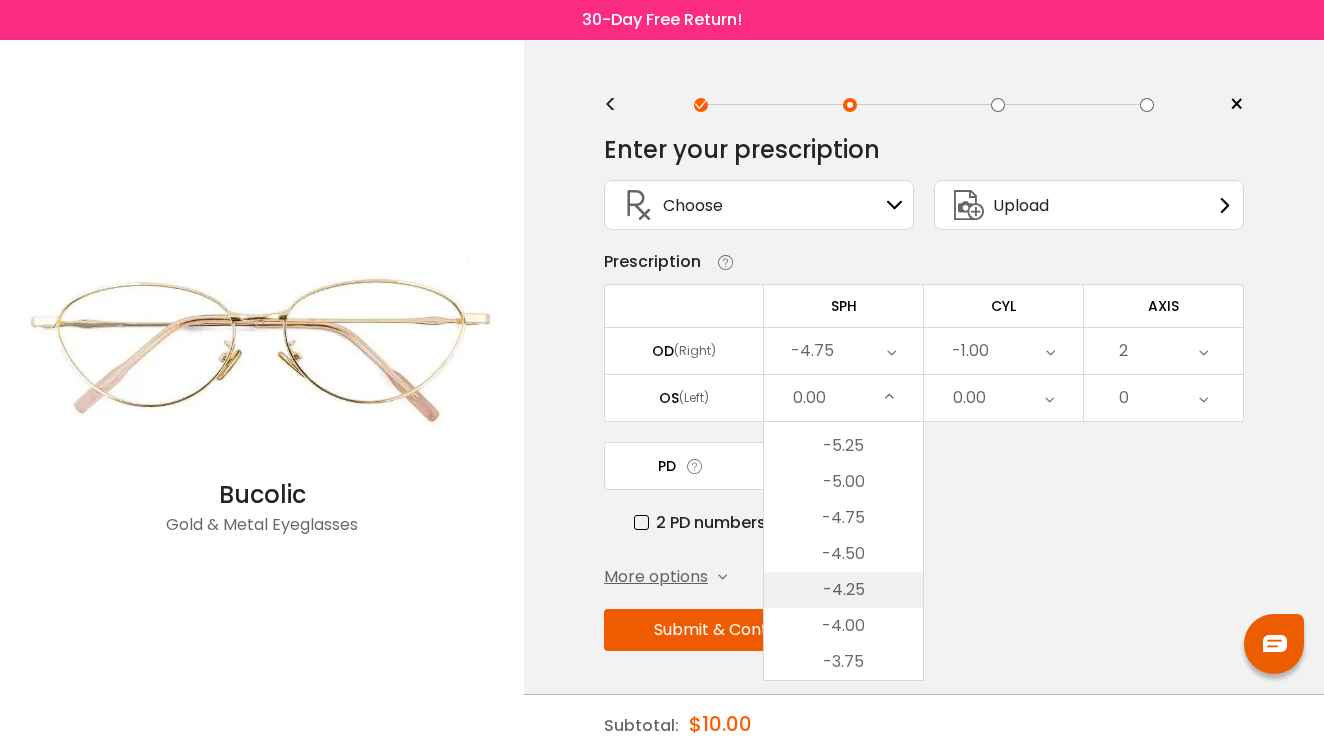 click on "-4.25" at bounding box center [843, 590] 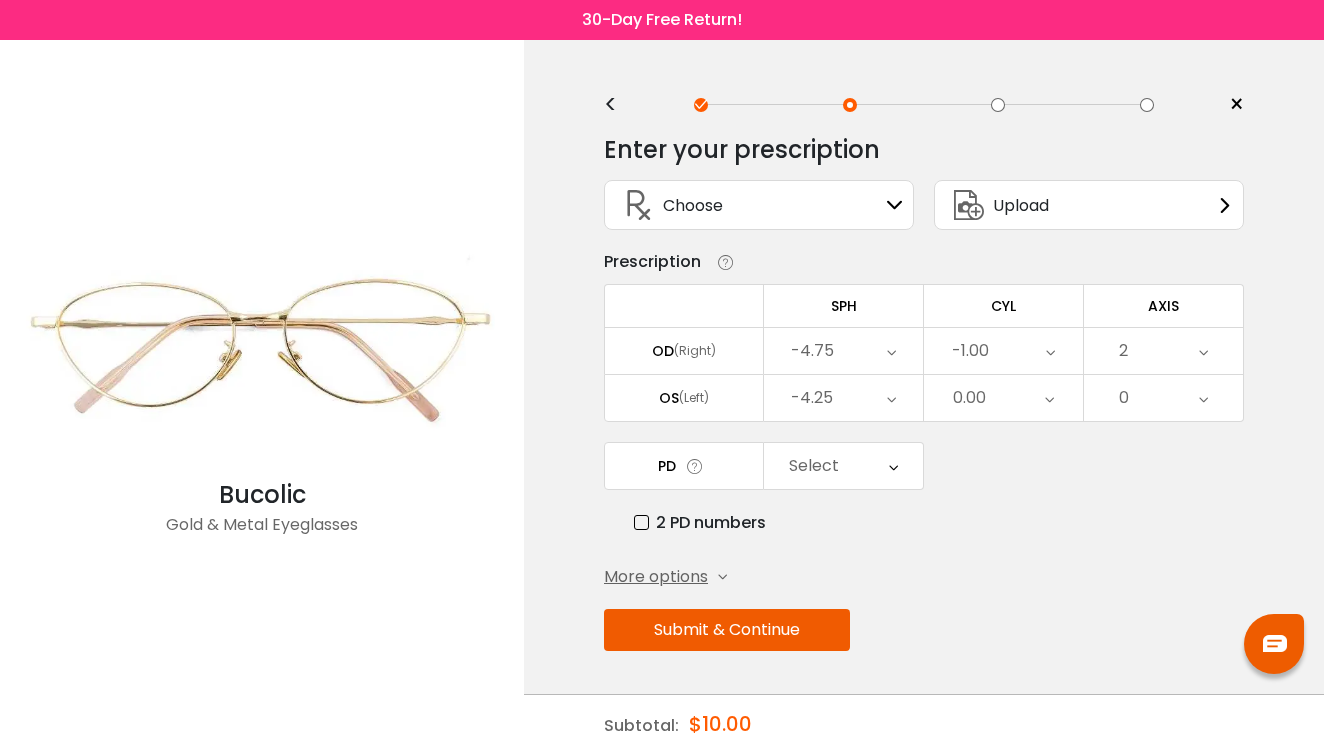 click on "0.00" at bounding box center [1003, 398] 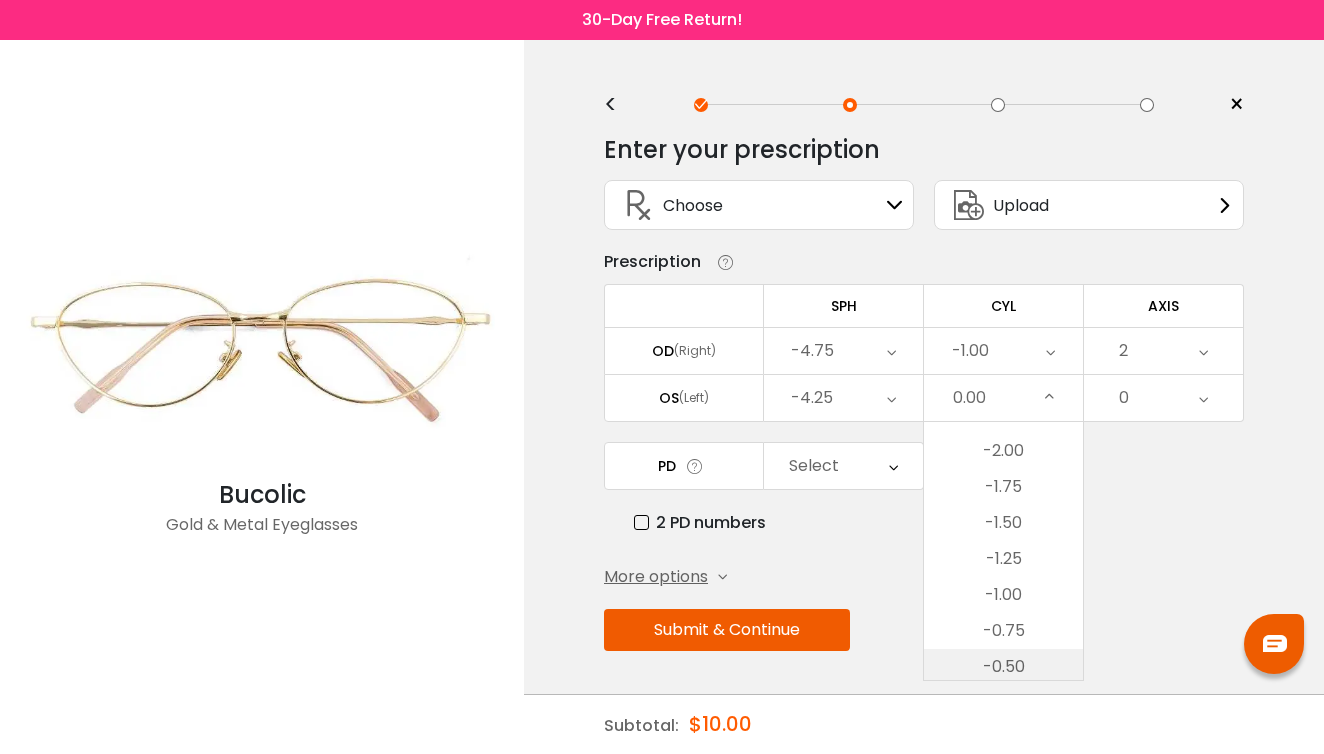 scroll, scrollTop: 567, scrollLeft: 0, axis: vertical 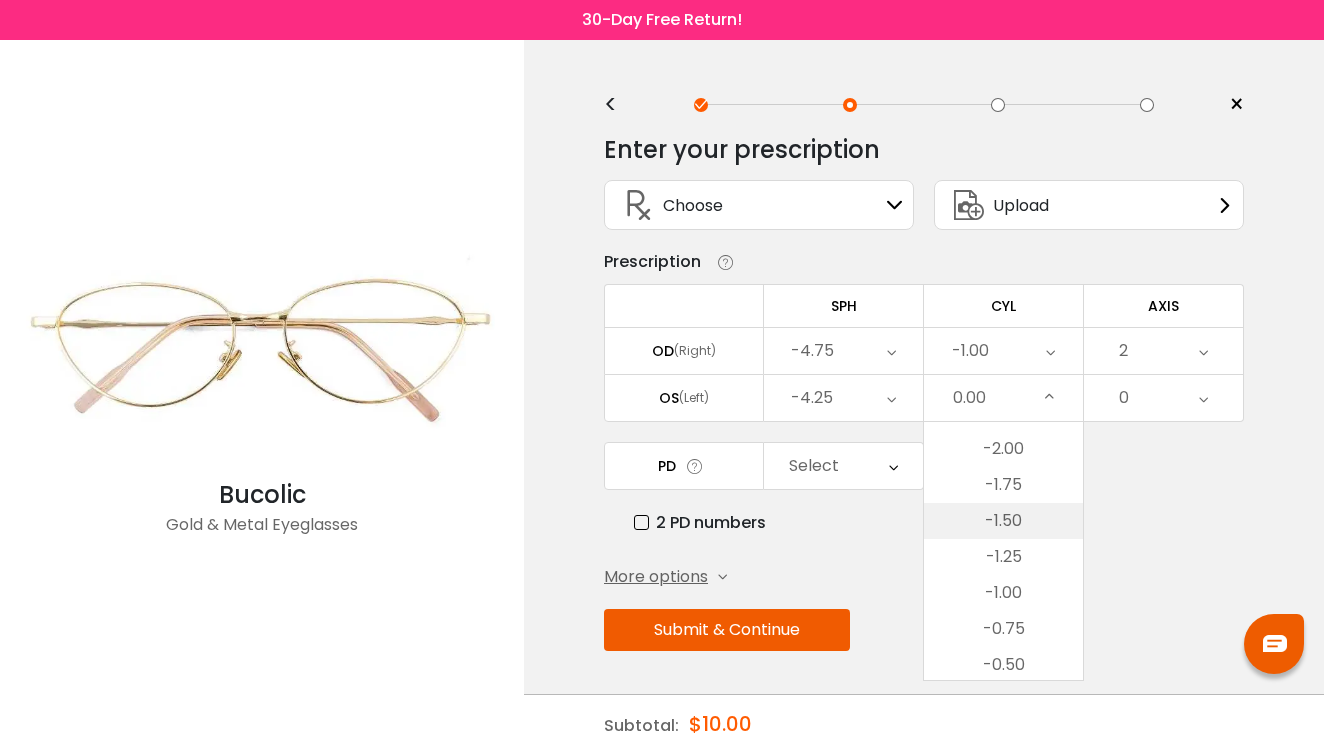 click on "-1.50" at bounding box center [1003, 521] 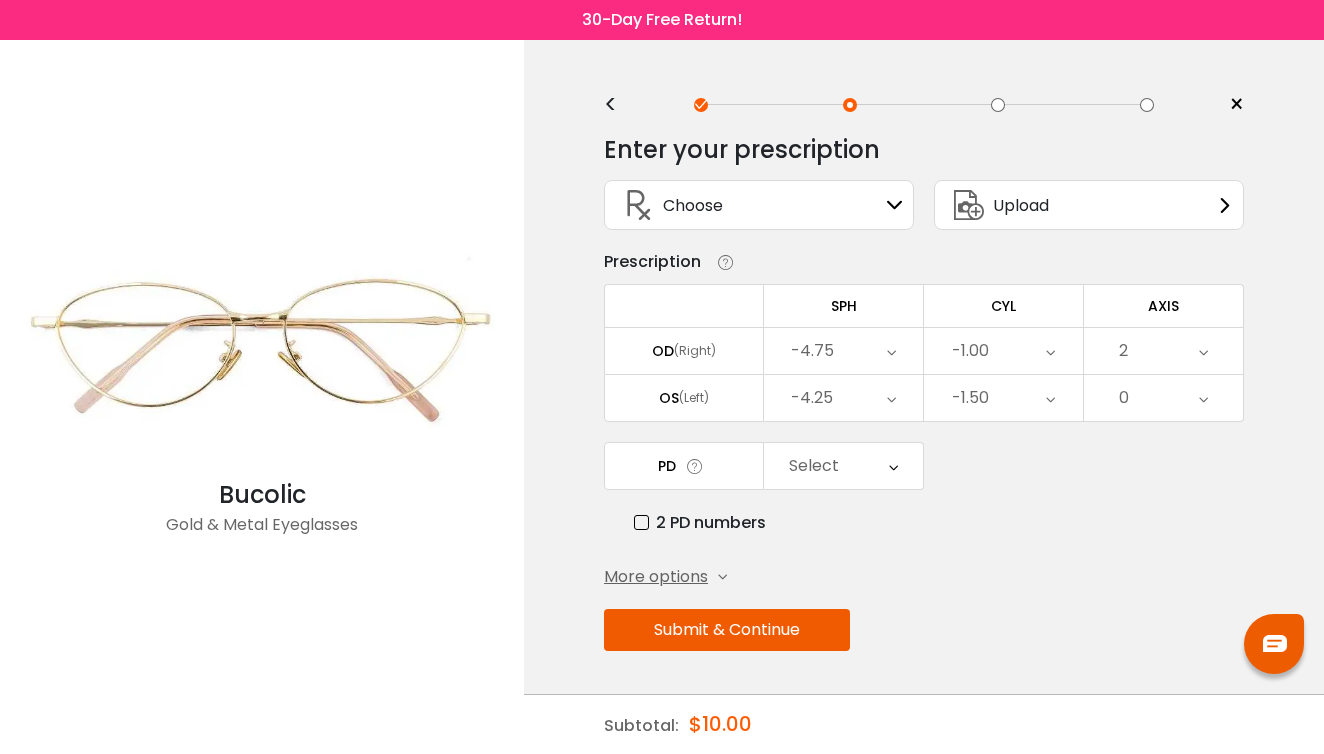 click on "0" at bounding box center [1163, 398] 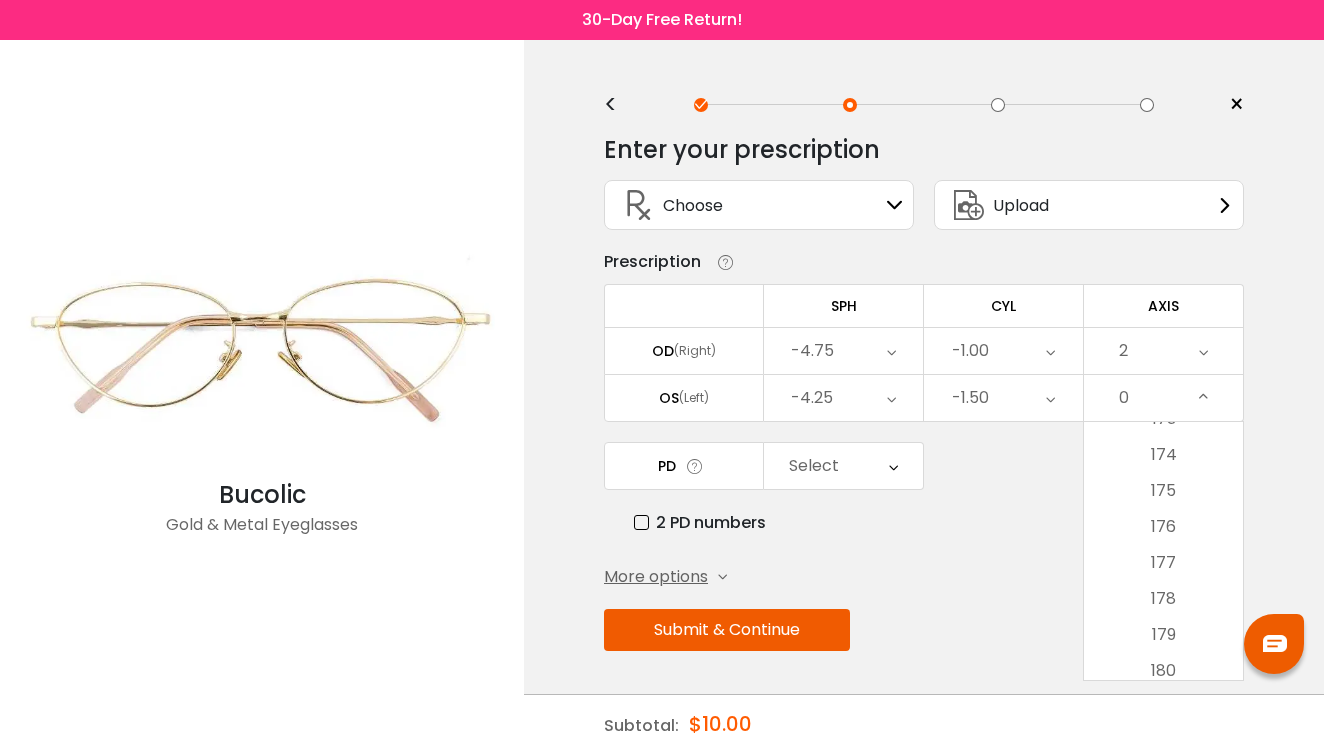 scroll, scrollTop: 6240, scrollLeft: 0, axis: vertical 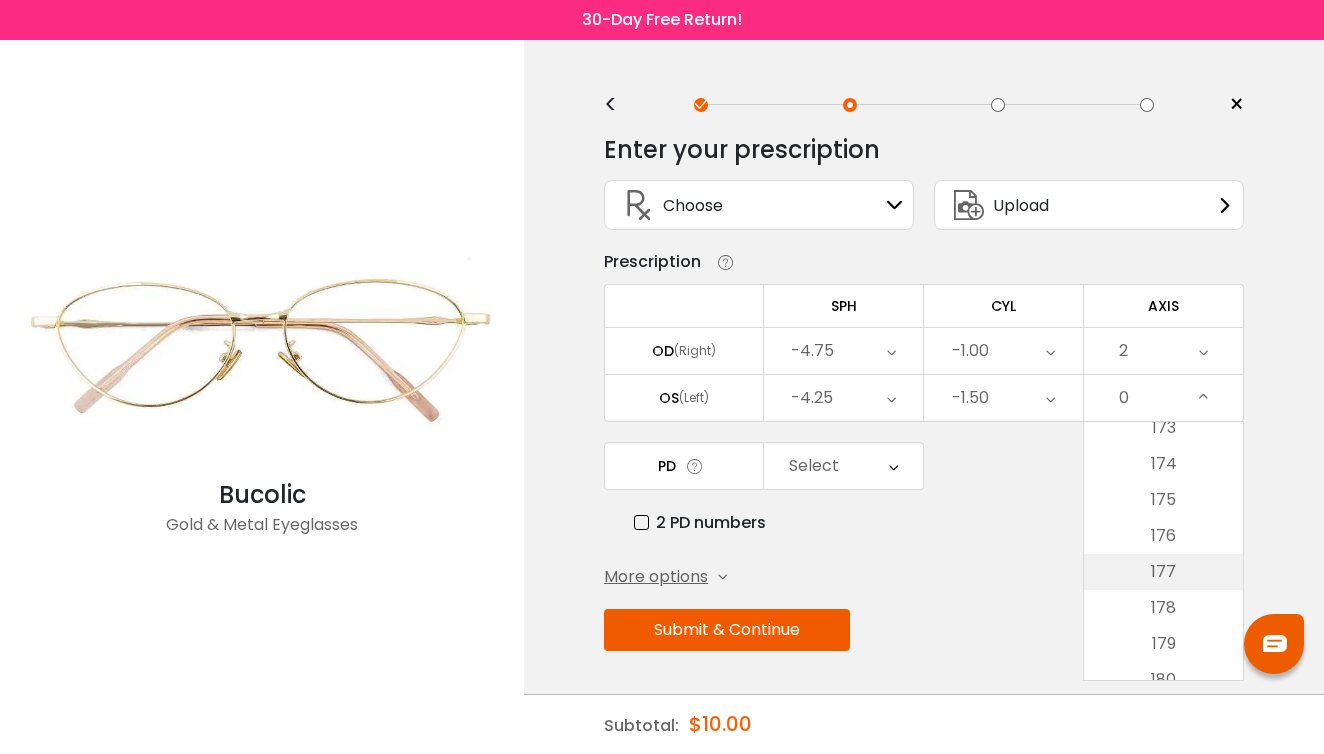 click on "177" at bounding box center (1163, 572) 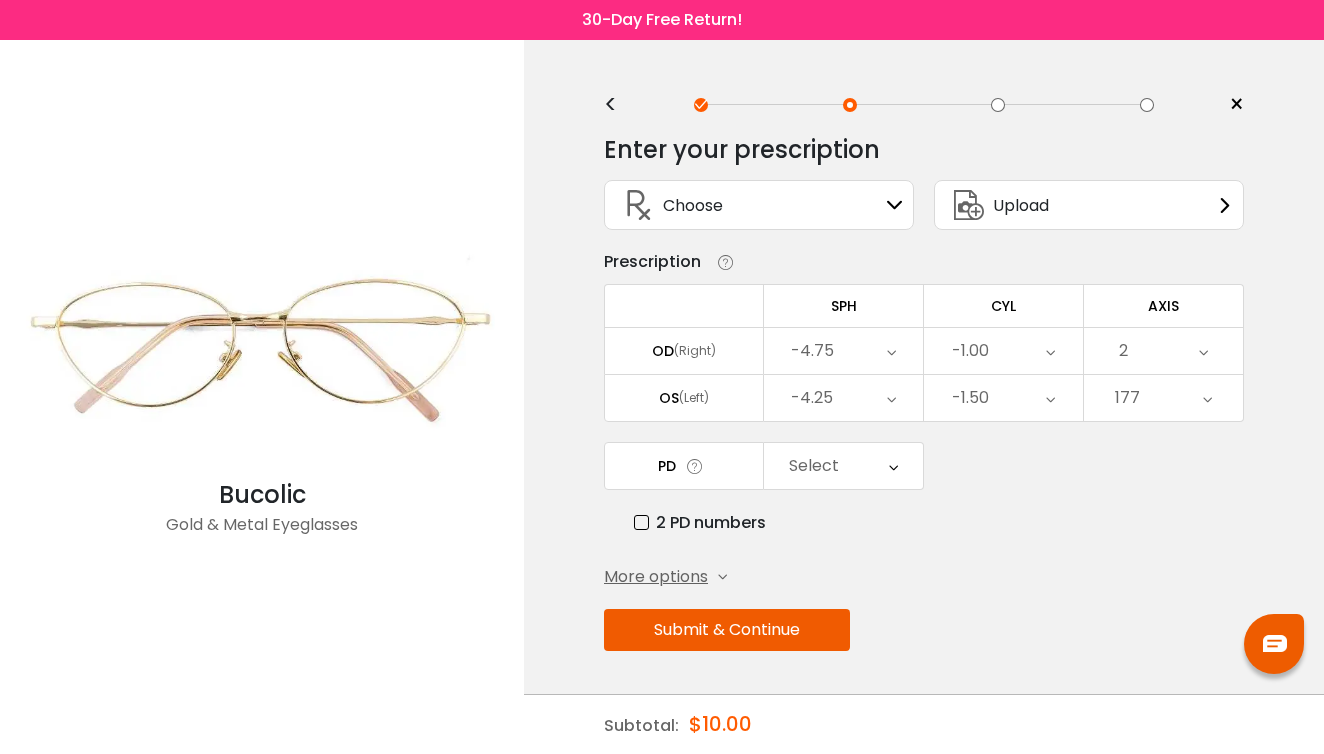 click on "Select" at bounding box center [814, 466] 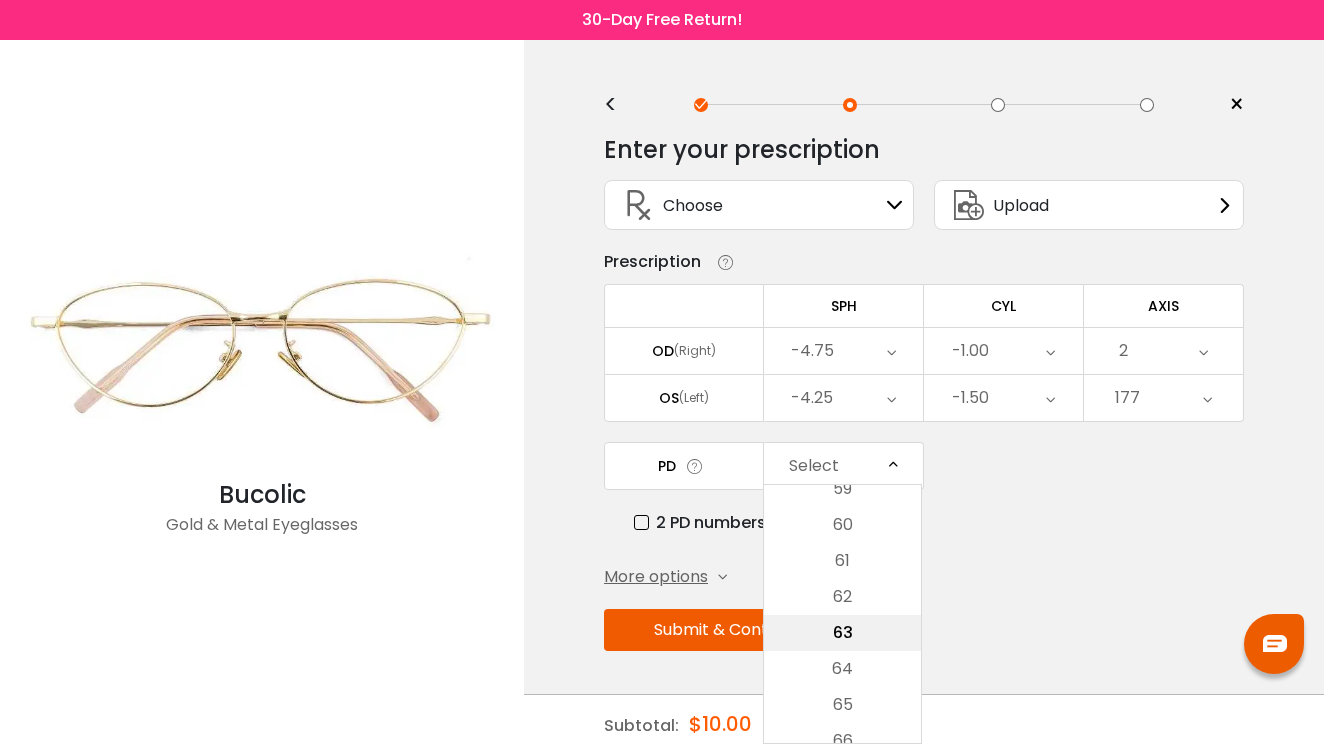 click on "63" at bounding box center [842, 633] 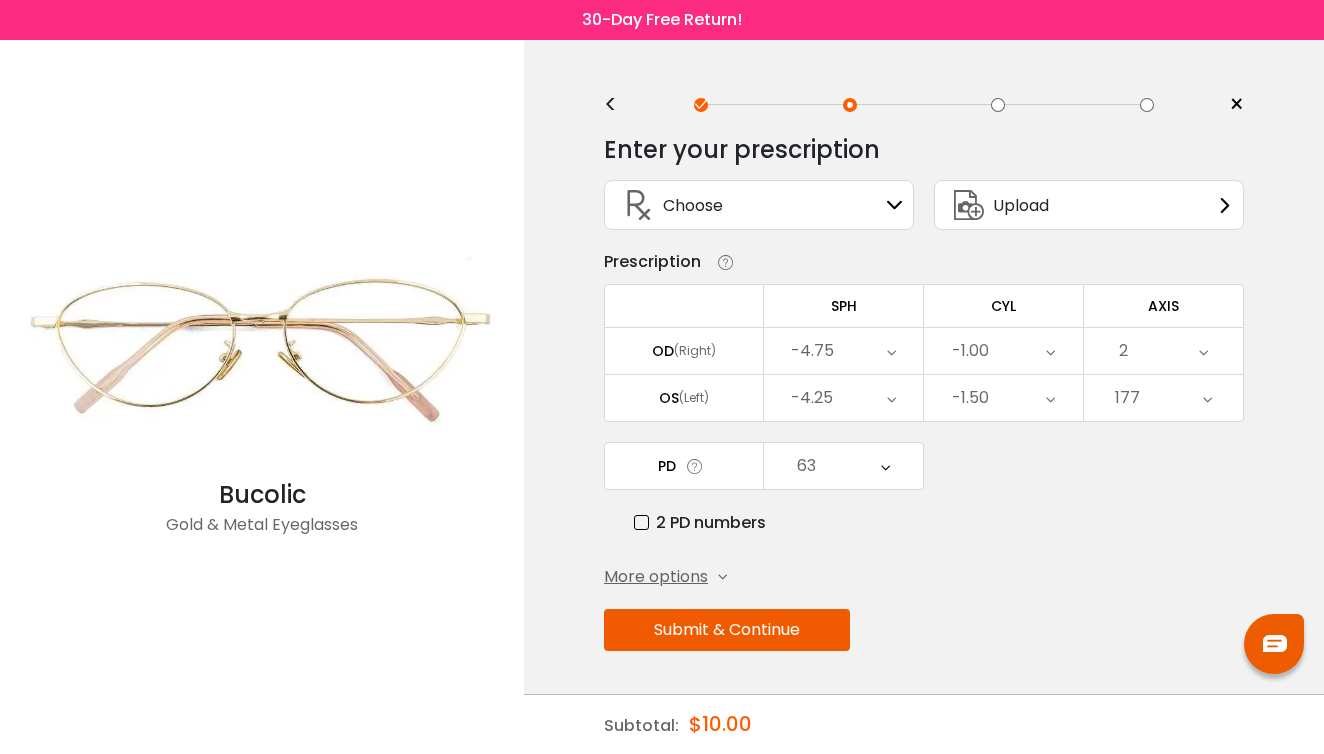click on "Submit & Continue" at bounding box center (727, 630) 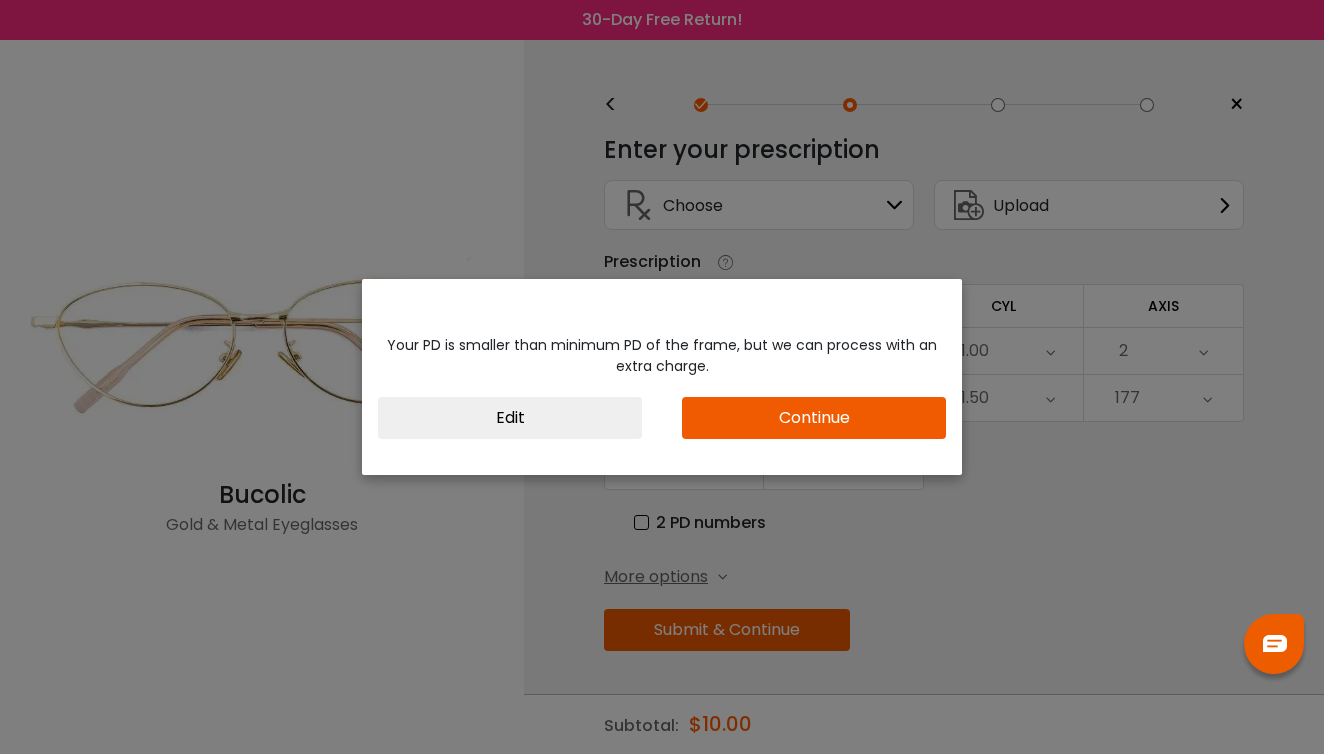 click on "Continue" at bounding box center (814, 418) 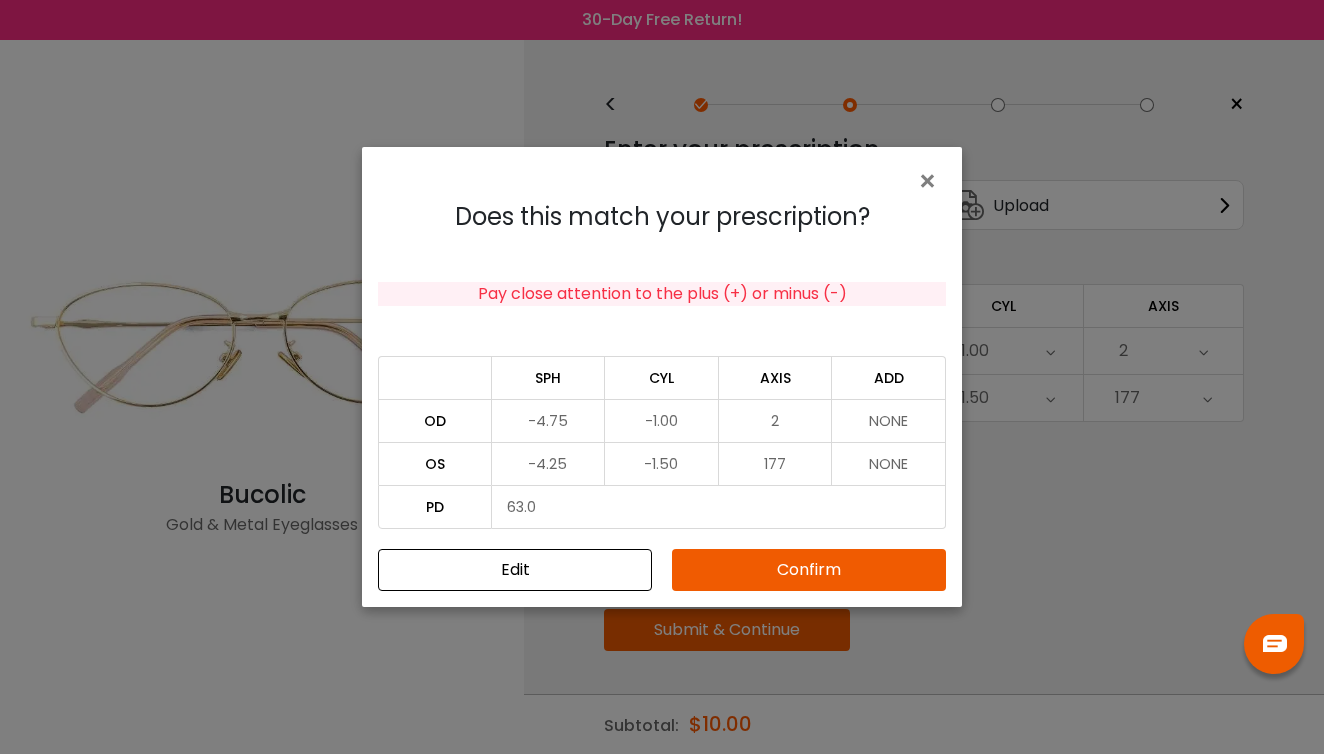 click on "Confirm" at bounding box center [809, 570] 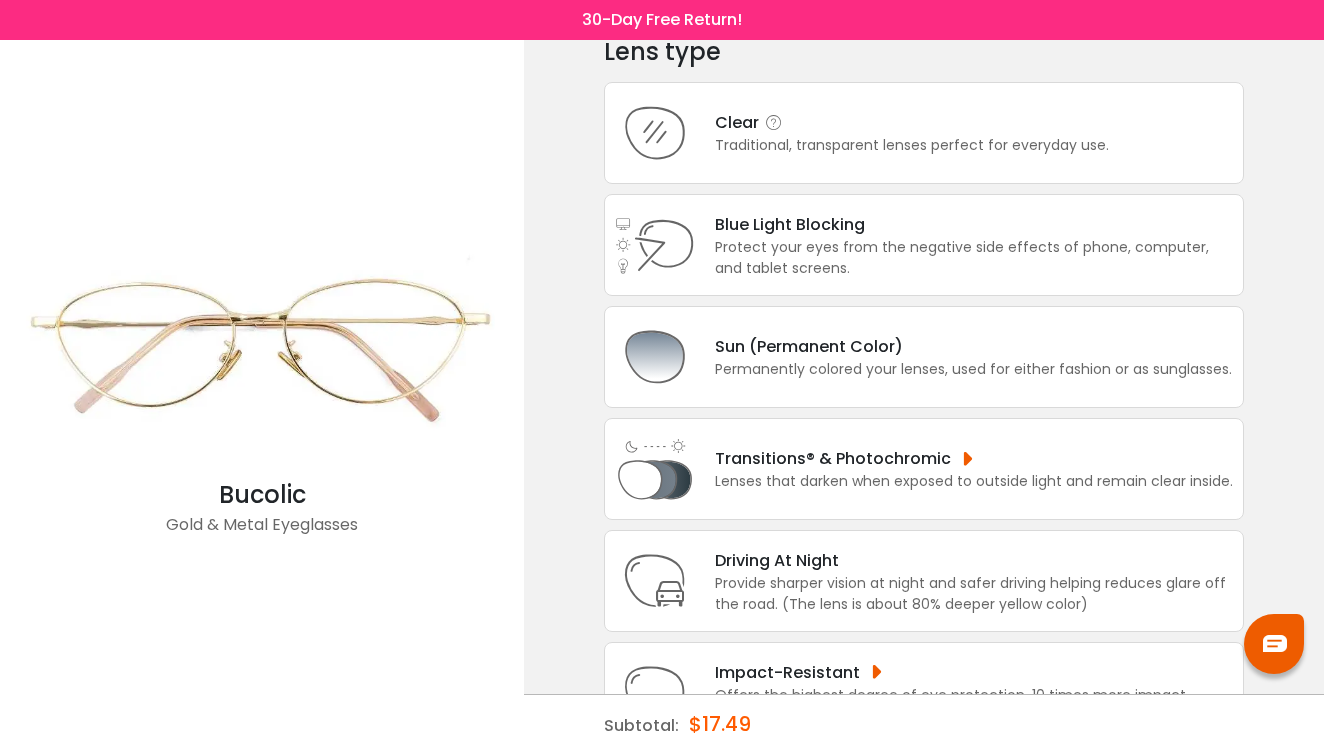 scroll, scrollTop: 102, scrollLeft: 0, axis: vertical 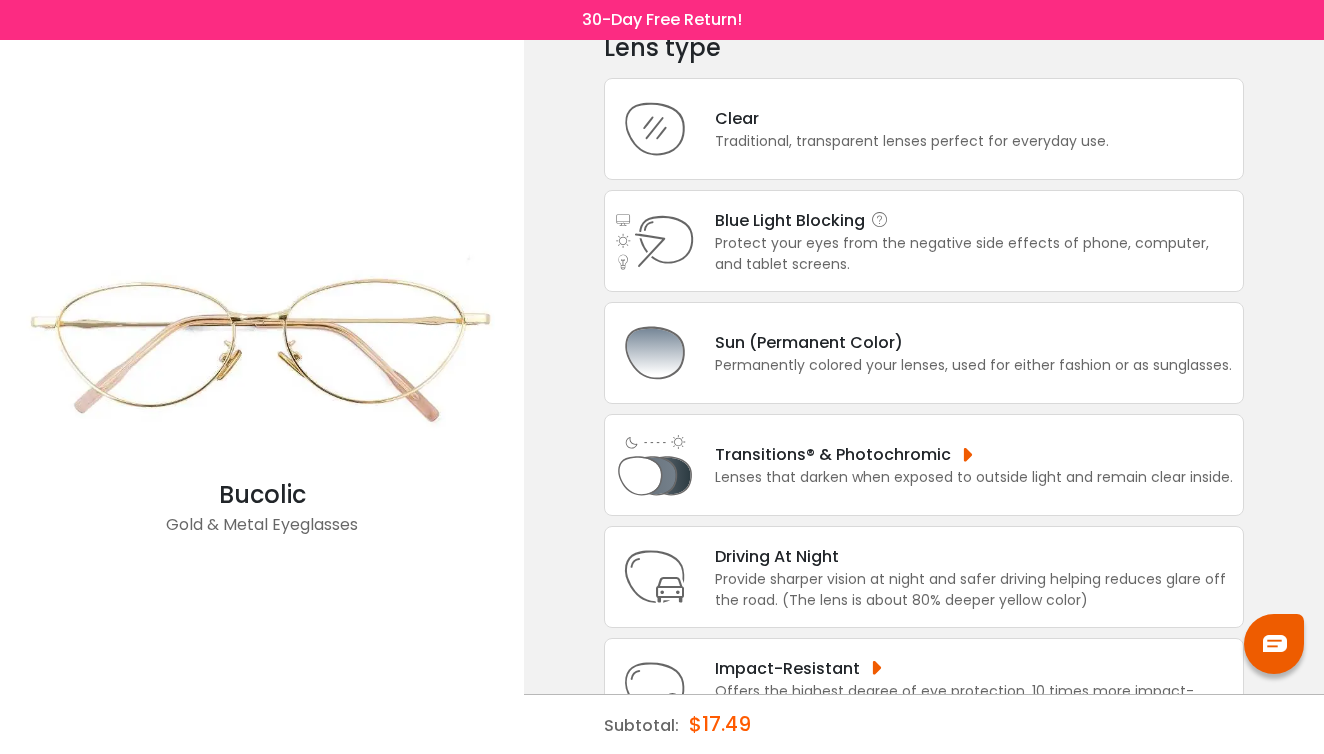 click on "Protect your eyes from the negative side effects of phone, computer, and tablet screens." at bounding box center [974, 254] 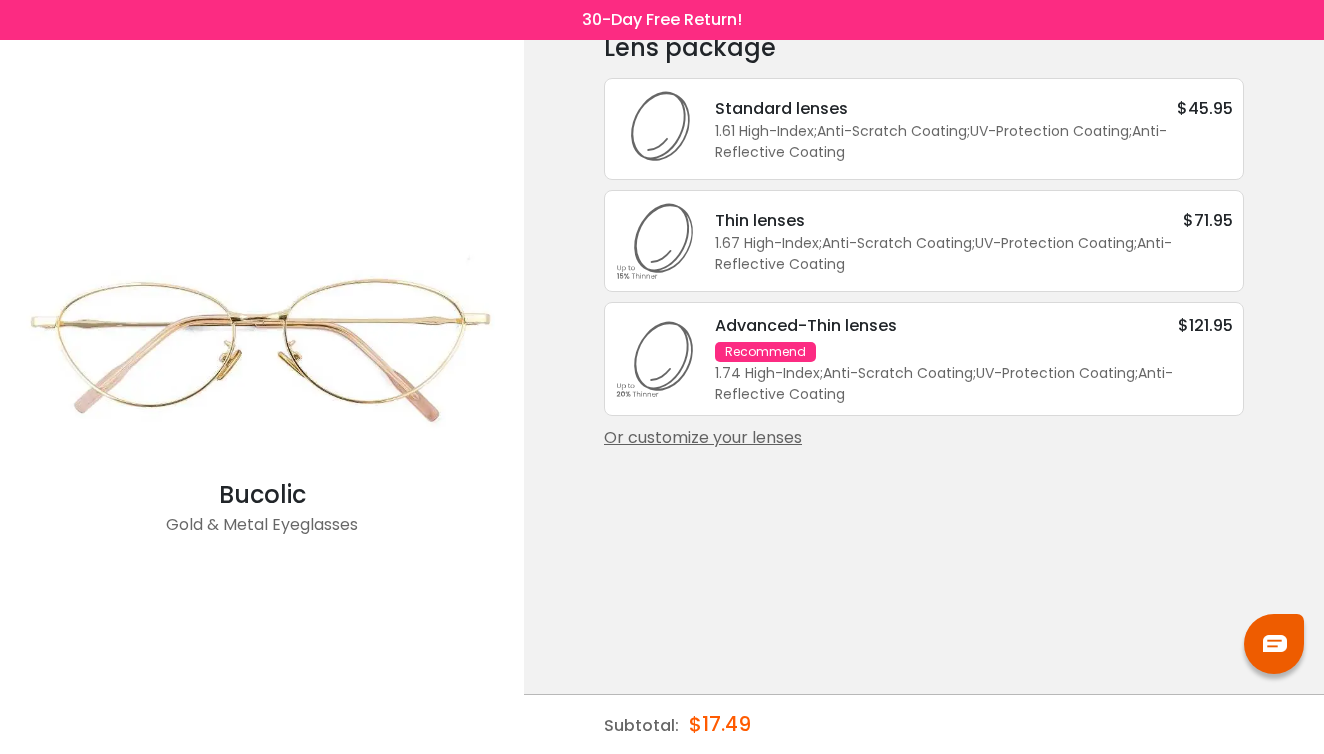 scroll, scrollTop: 0, scrollLeft: 0, axis: both 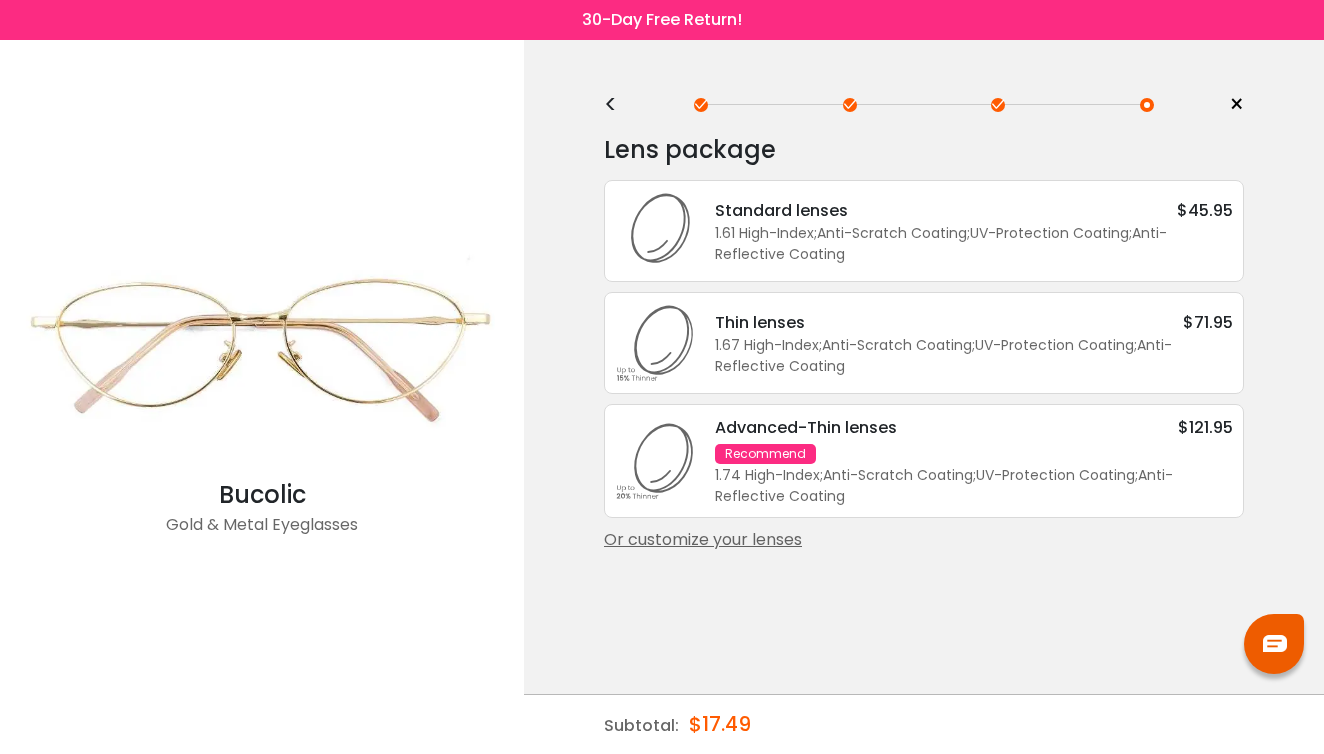 click on "1.61 High-Index ;
Anti-Scratch Coating ;
UV-Protection Coating ;
Anti-Reflective Coating ;" at bounding box center [974, 244] 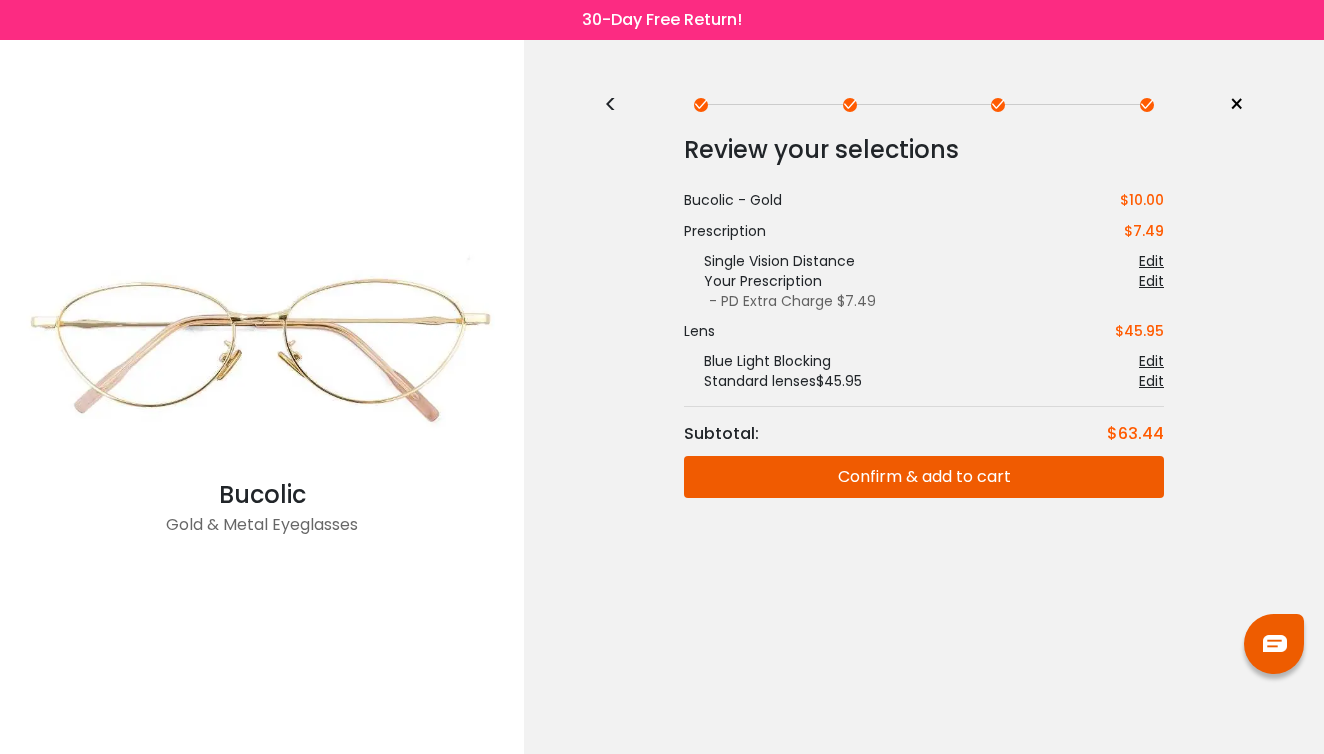 click on "Confirm & add to cart" at bounding box center [924, 477] 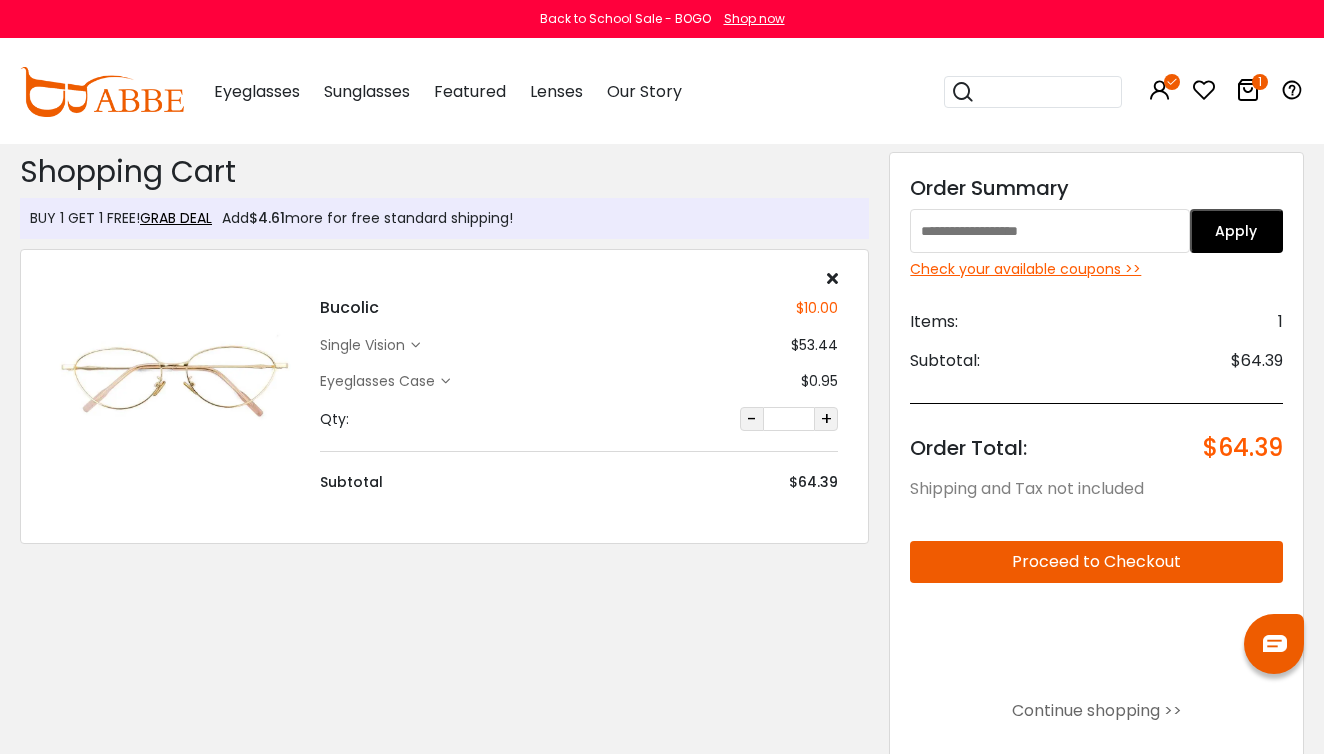 scroll, scrollTop: 0, scrollLeft: 0, axis: both 